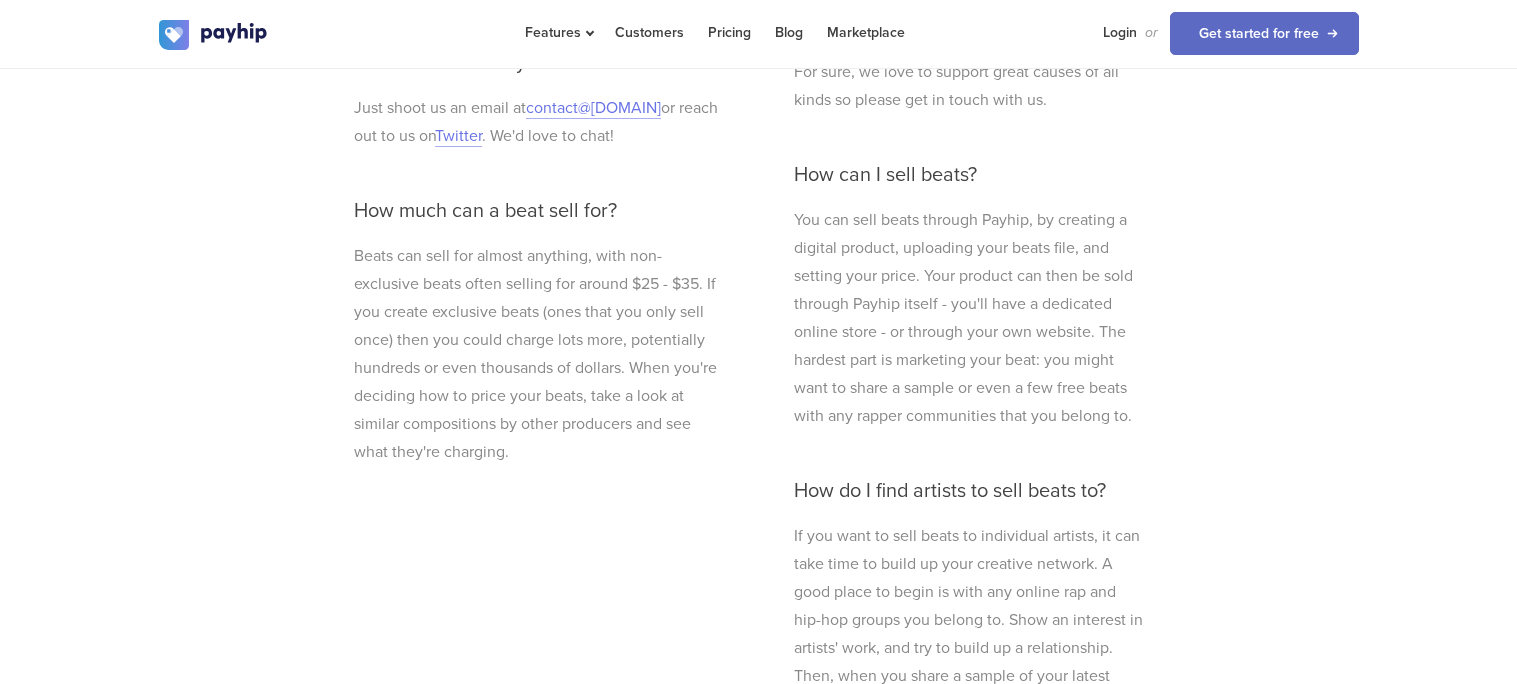 scroll, scrollTop: 6301, scrollLeft: 0, axis: vertical 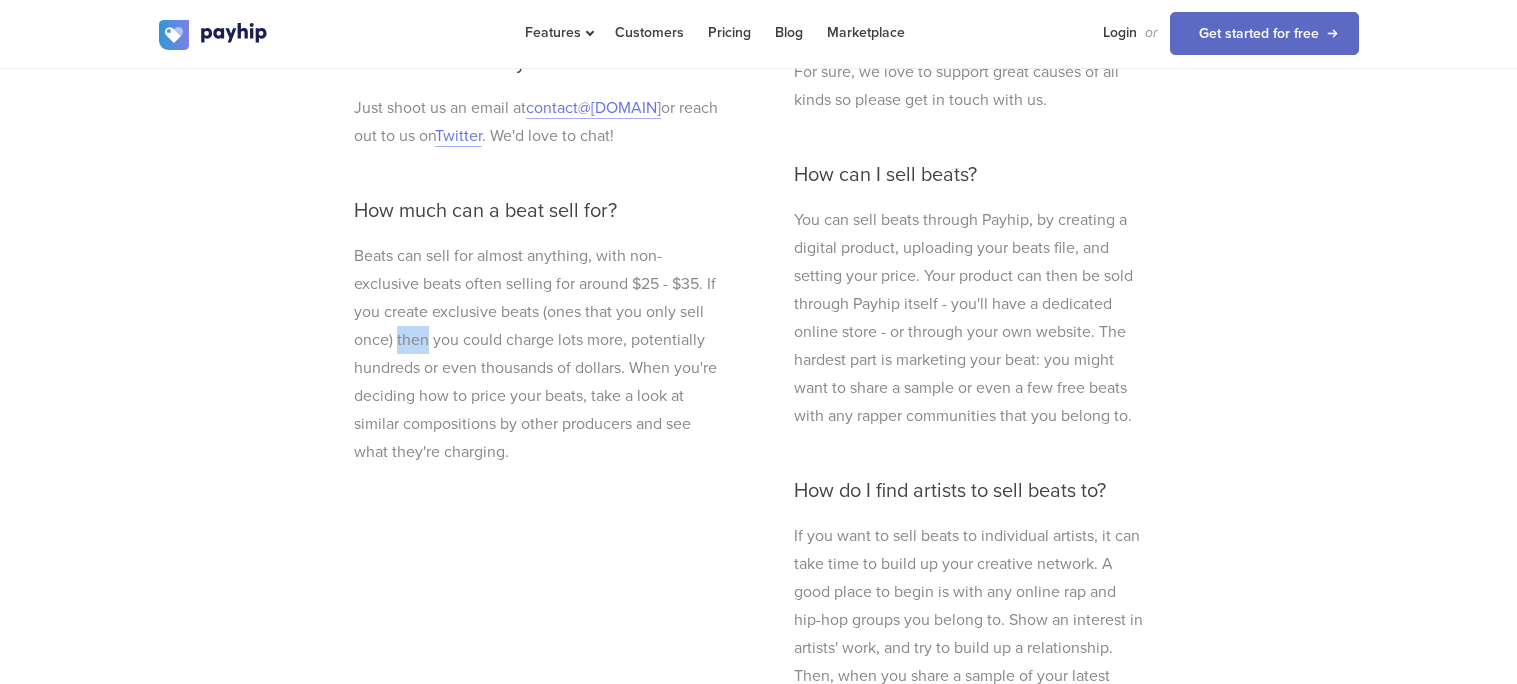 click on "Beats can sell for almost anything, with non-exclusive beats often selling for around $25 - $35. If you create exclusive beats (ones that you only sell once) then you could charge lots more, potentially hundreds or even thousands of dollars. When you're deciding how to price your beats, take a look at similar compositions by other producers and see what they're charging." at bounding box center [539, 354] 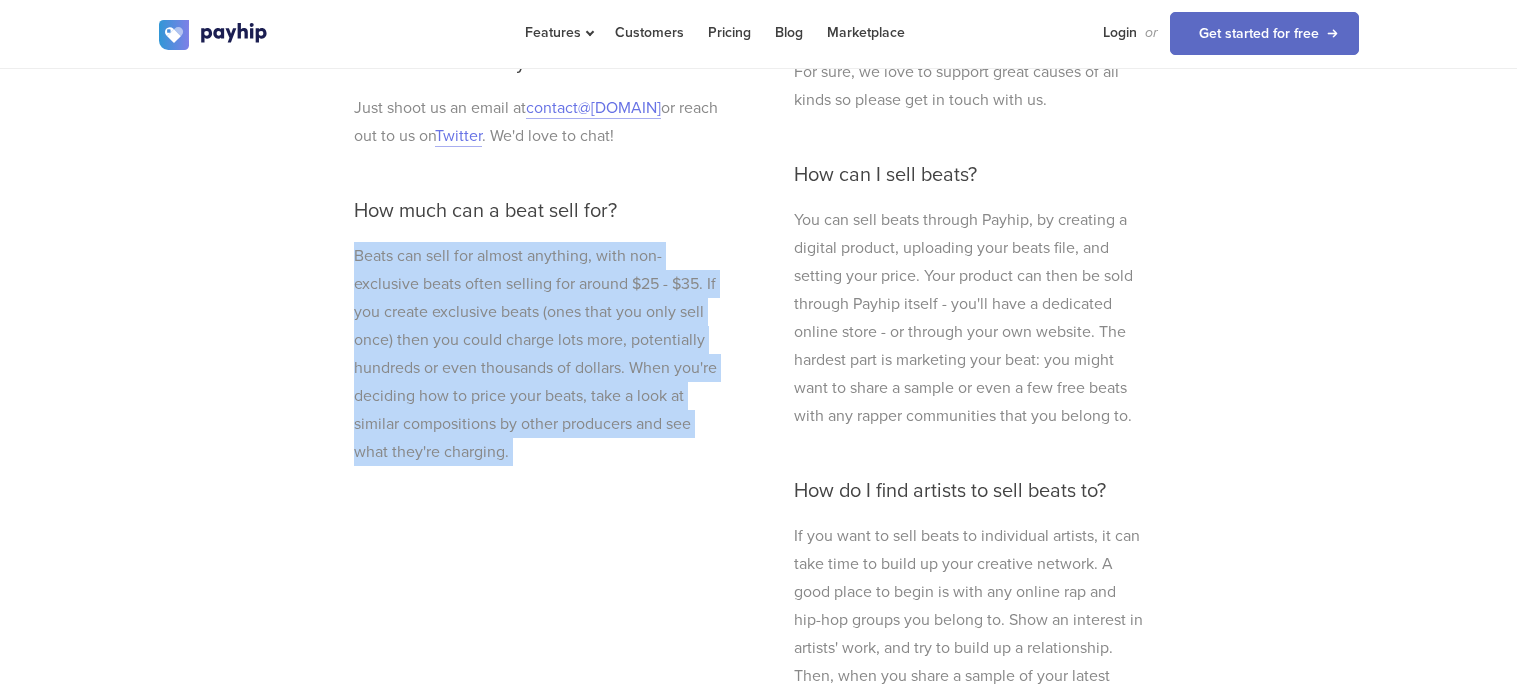 click on "Beats can sell for almost anything, with non-exclusive beats often selling for around $25 - $35. If you create exclusive beats (ones that you only sell once) then you could charge lots more, potentially hundreds or even thousands of dollars. When you're deciding how to price your beats, take a look at similar compositions by other producers and see what they're charging." at bounding box center (539, 354) 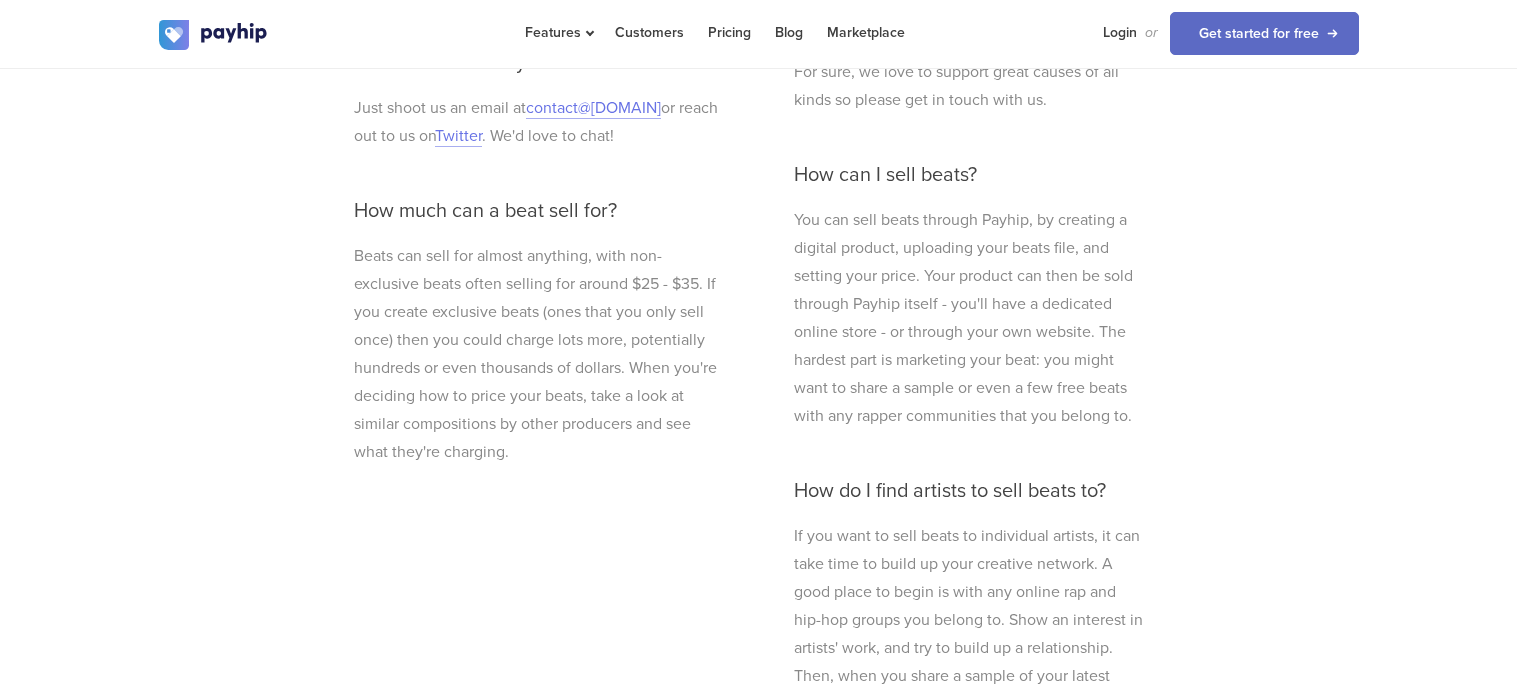 click on "Beats can sell for almost anything, with non-exclusive beats often selling for around $25 - $35. If you create exclusive beats (ones that you only sell once) then you could charge lots more, potentially hundreds or even thousands of dollars. When you're deciding how to price your beats, take a look at similar compositions by other producers and see what they're charging." at bounding box center [539, 354] 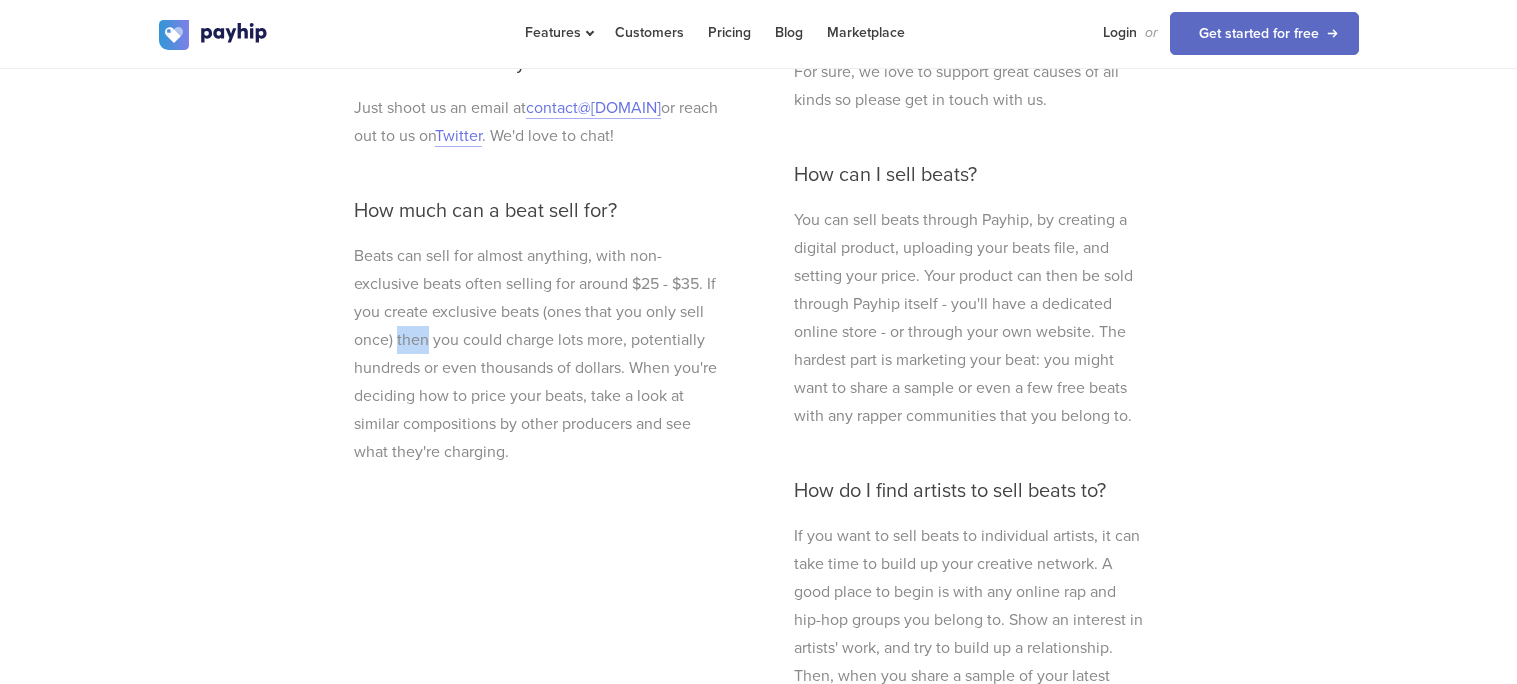 click on "Beats can sell for almost anything, with non-exclusive beats often selling for around $25 - $35. If you create exclusive beats (ones that you only sell once) then you could charge lots more, potentially hundreds or even thousands of dollars. When you're deciding how to price your beats, take a look at similar compositions by other producers and see what they're charging." at bounding box center [539, 354] 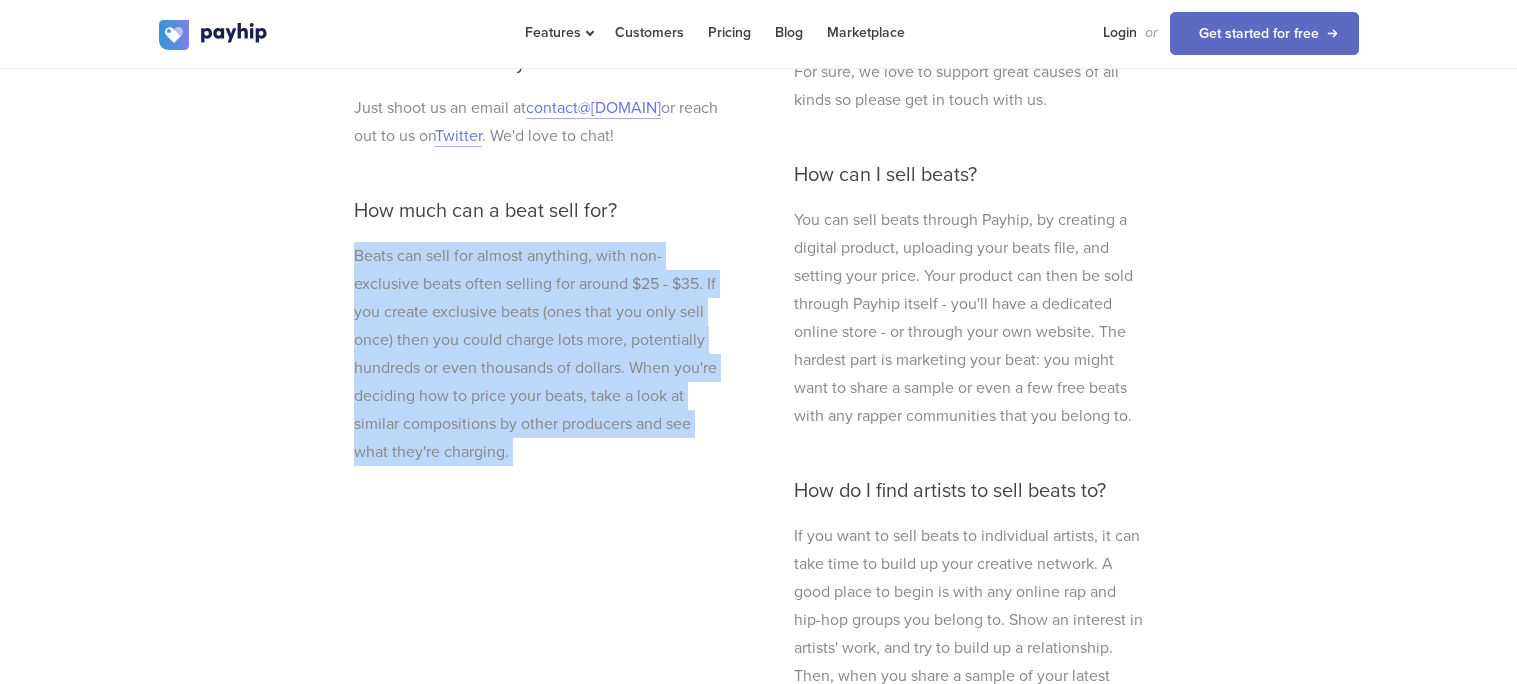 click on "Beats can sell for almost anything, with non-exclusive beats often selling for around $25 - $35. If you create exclusive beats (ones that you only sell once) then you could charge lots more, potentially hundreds or even thousands of dollars. When you're deciding how to price your beats, take a look at similar compositions by other producers and see what they're charging." at bounding box center (539, 354) 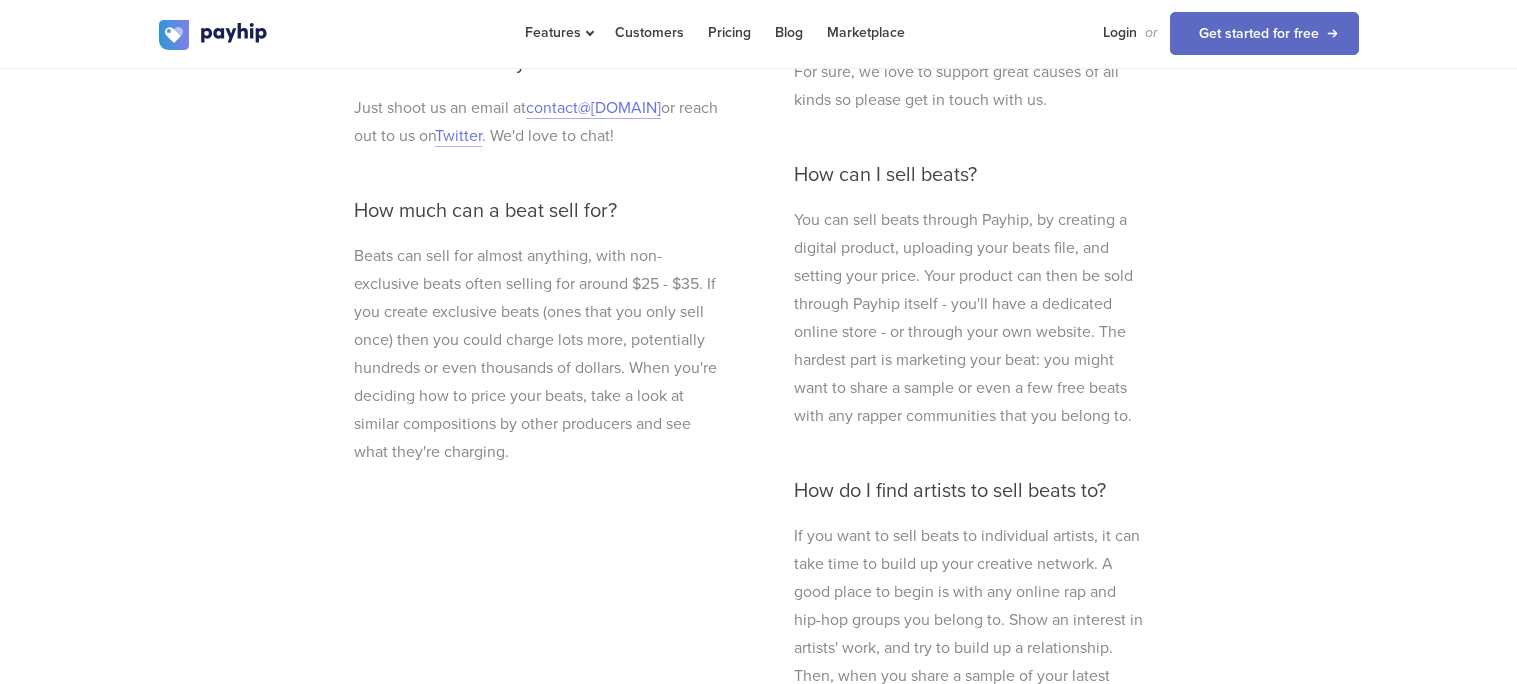 click on "Beats can sell for almost anything, with non-exclusive beats often selling for around $25 - $35. If you create exclusive beats (ones that you only sell once) then you could charge lots more, potentially hundreds or even thousands of dollars. When you're deciding how to price your beats, take a look at similar compositions by other producers and see what they're charging." at bounding box center (539, 354) 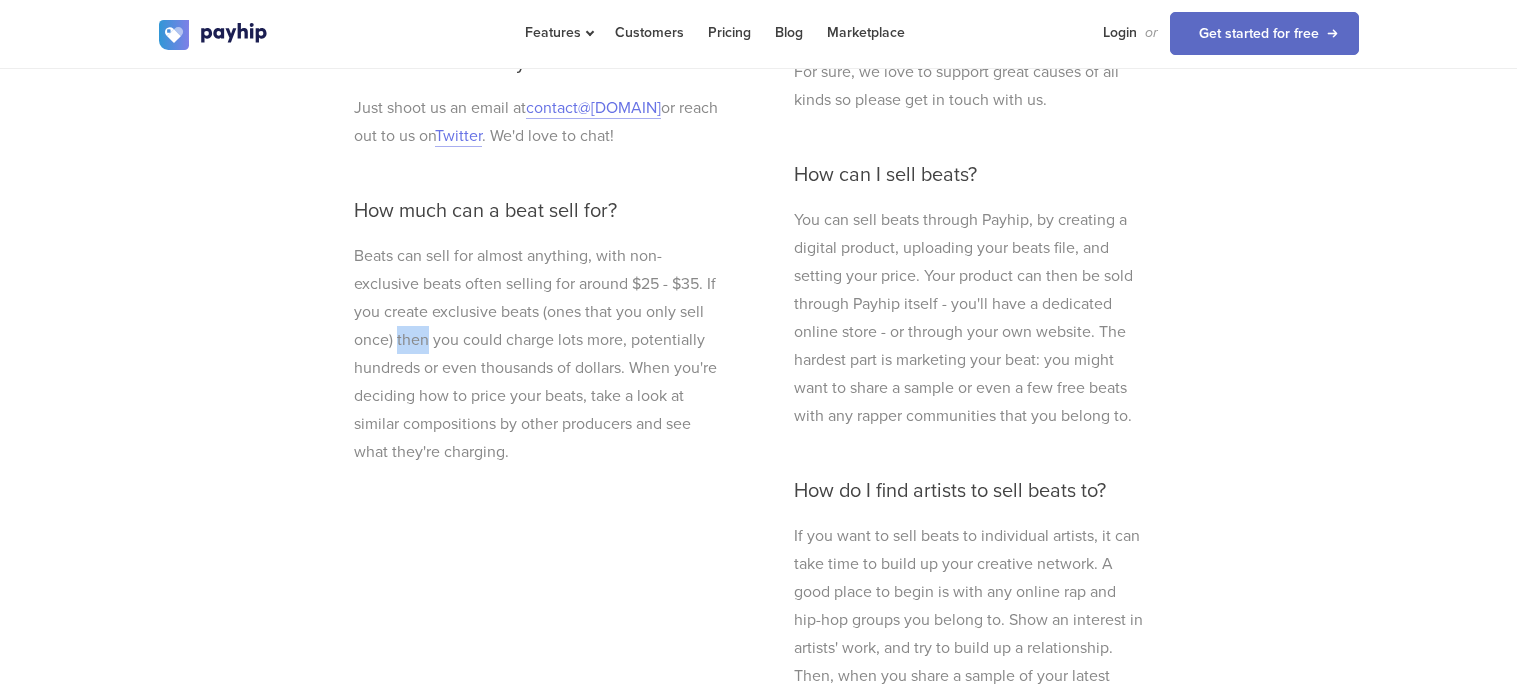 click on "Beats can sell for almost anything, with non-exclusive beats often selling for around $25 - $35. If you create exclusive beats (ones that you only sell once) then you could charge lots more, potentially hundreds or even thousands of dollars. When you're deciding how to price your beats, take a look at similar compositions by other producers and see what they're charging." at bounding box center (539, 354) 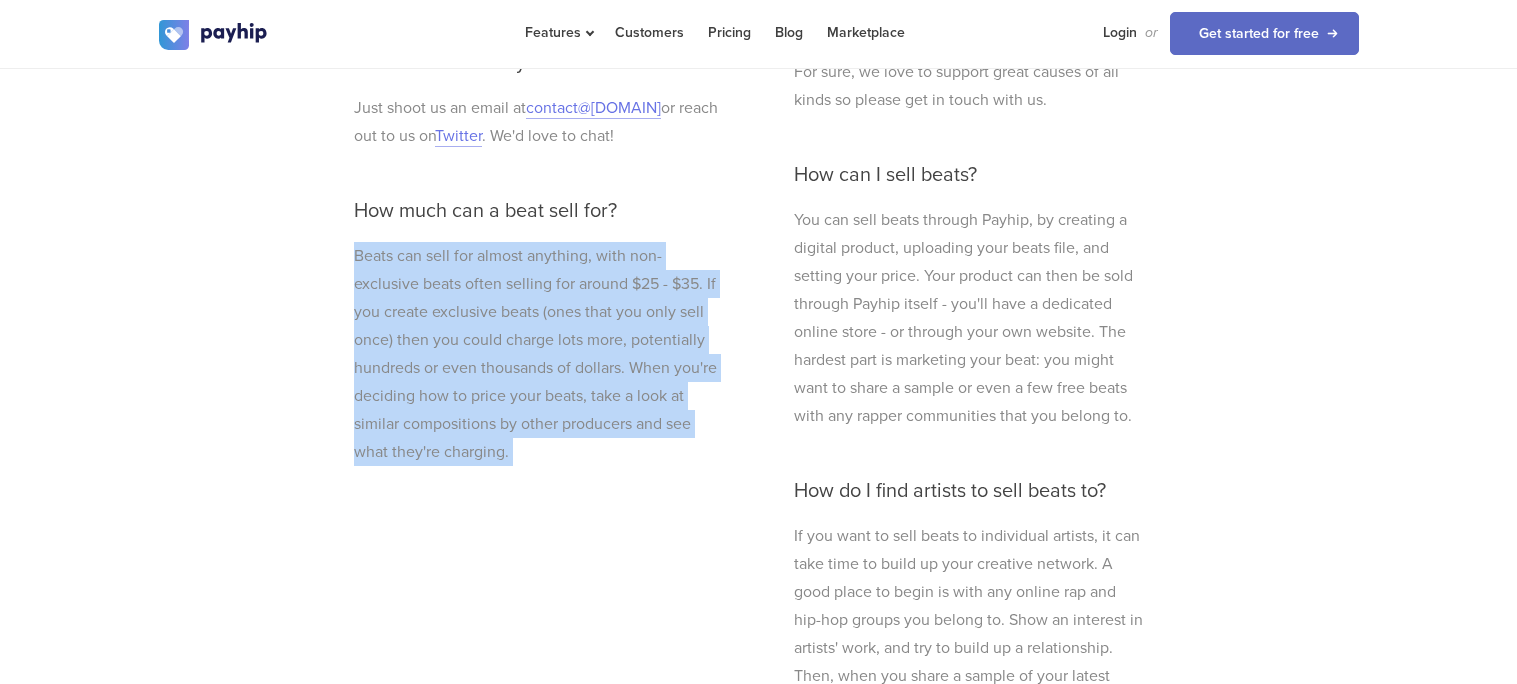 click on "Beats can sell for almost anything, with non-exclusive beats often selling for around $25 - $35. If you create exclusive beats (ones that you only sell once) then you could charge lots more, potentially hundreds or even thousands of dollars. When you're deciding how to price your beats, take a look at similar compositions by other producers and see what they're charging." at bounding box center (539, 354) 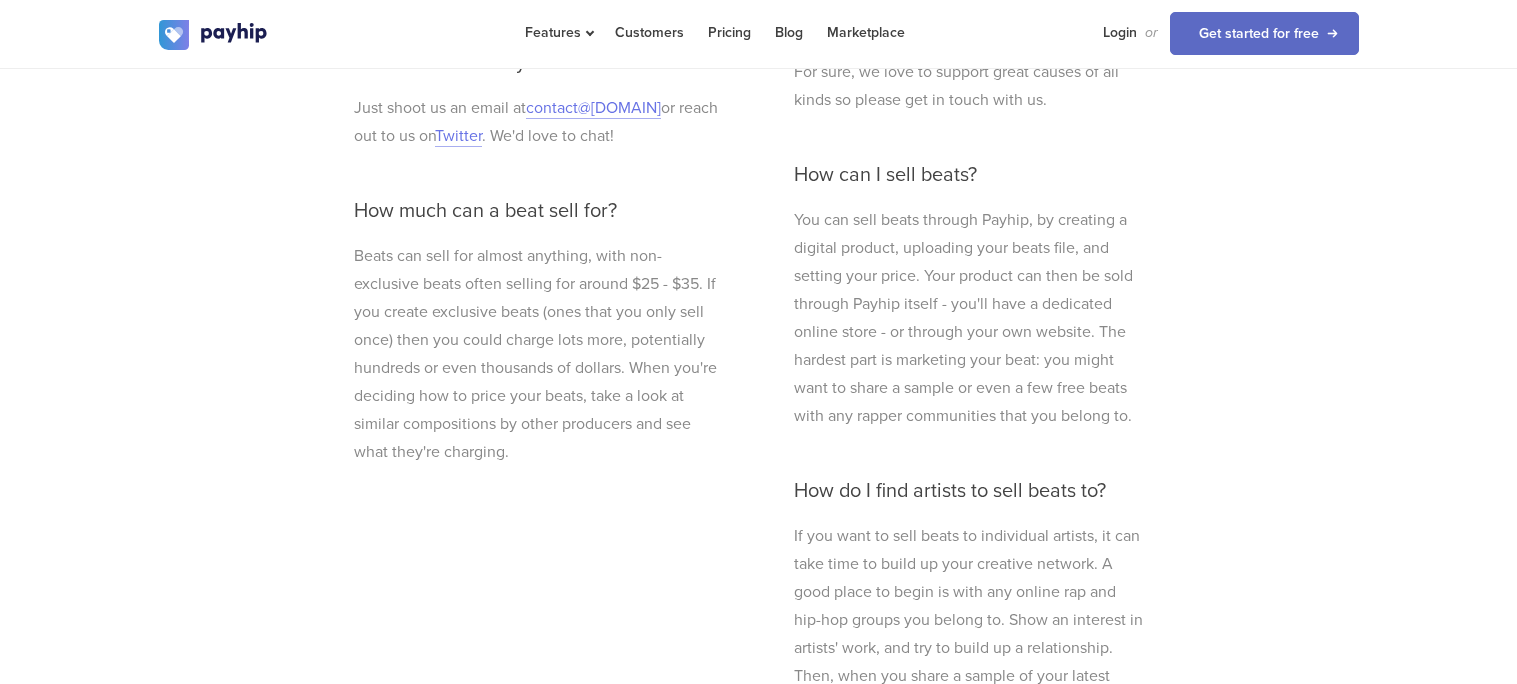 click on "Beats can sell for almost anything, with non-exclusive beats often selling for around $25 - $35. If you create exclusive beats (ones that you only sell once) then you could charge lots more, potentially hundreds or even thousands of dollars. When you're deciding how to price your beats, take a look at similar compositions by other producers and see what they're charging." at bounding box center [539, 354] 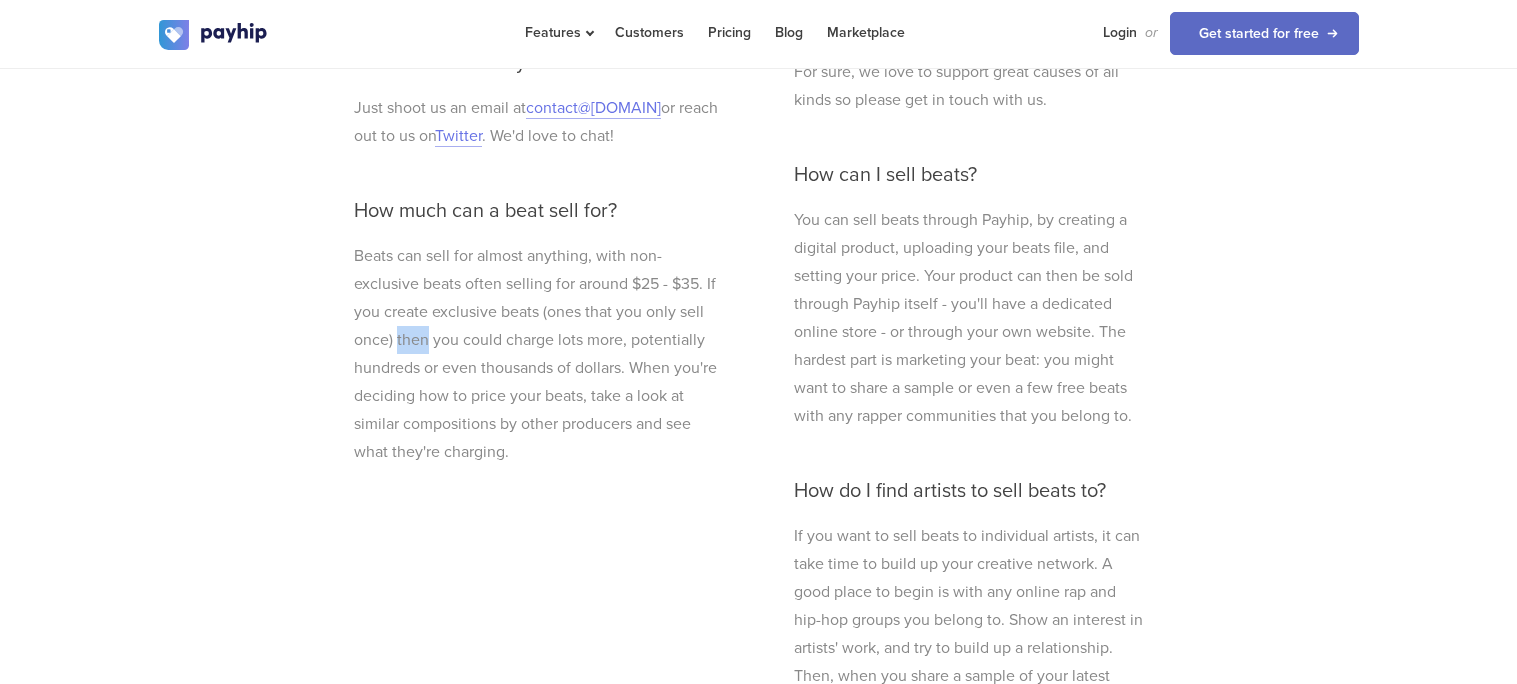 click on "Beats can sell for almost anything, with non-exclusive beats often selling for around $25 - $35. If you create exclusive beats (ones that you only sell once) then you could charge lots more, potentially hundreds or even thousands of dollars. When you're deciding how to price your beats, take a look at similar compositions by other producers and see what they're charging." at bounding box center [539, 354] 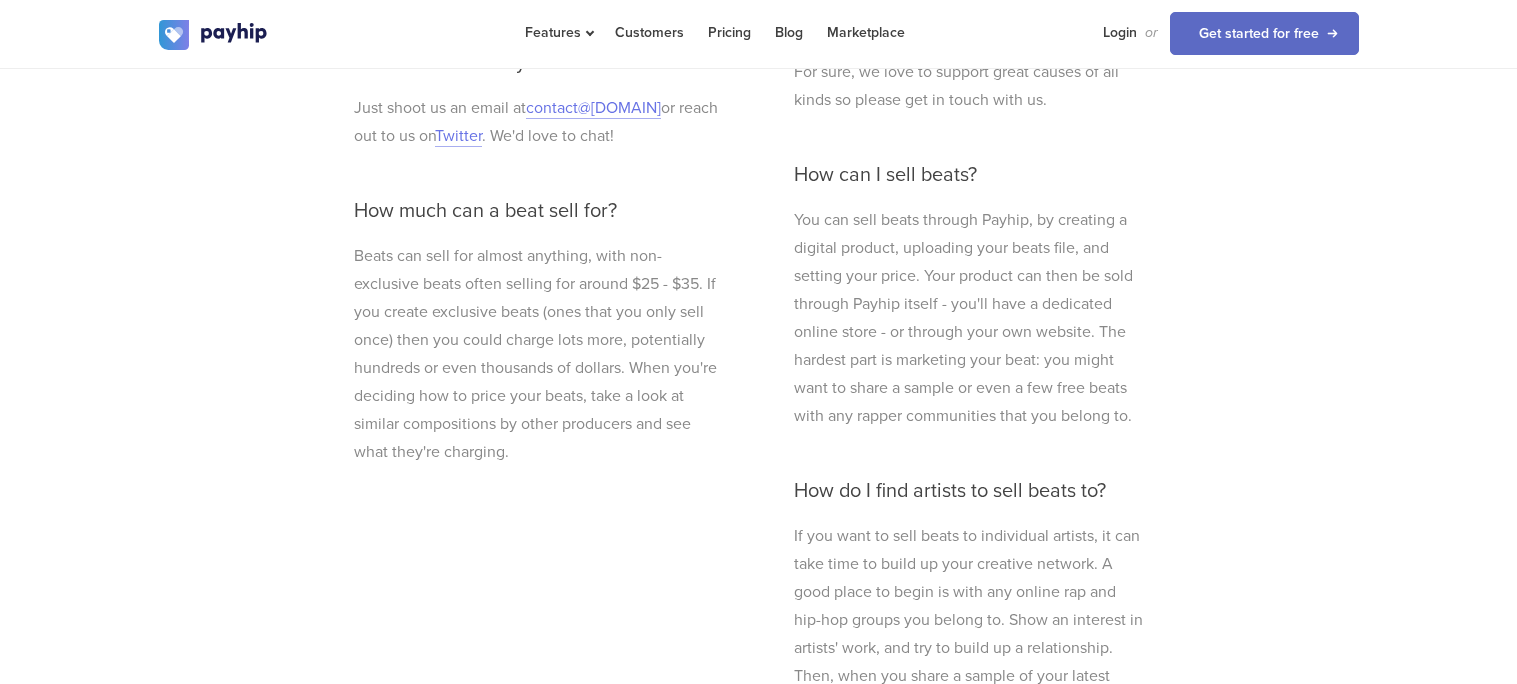 click on "Beats can sell for almost anything, with non-exclusive beats often selling for around $25 - $35. If you create exclusive beats (ones that you only sell once) then you could charge lots more, potentially hundreds or even thousands of dollars. When you're deciding how to price your beats, take a look at similar compositions by other producers and see what they're charging." at bounding box center [539, 354] 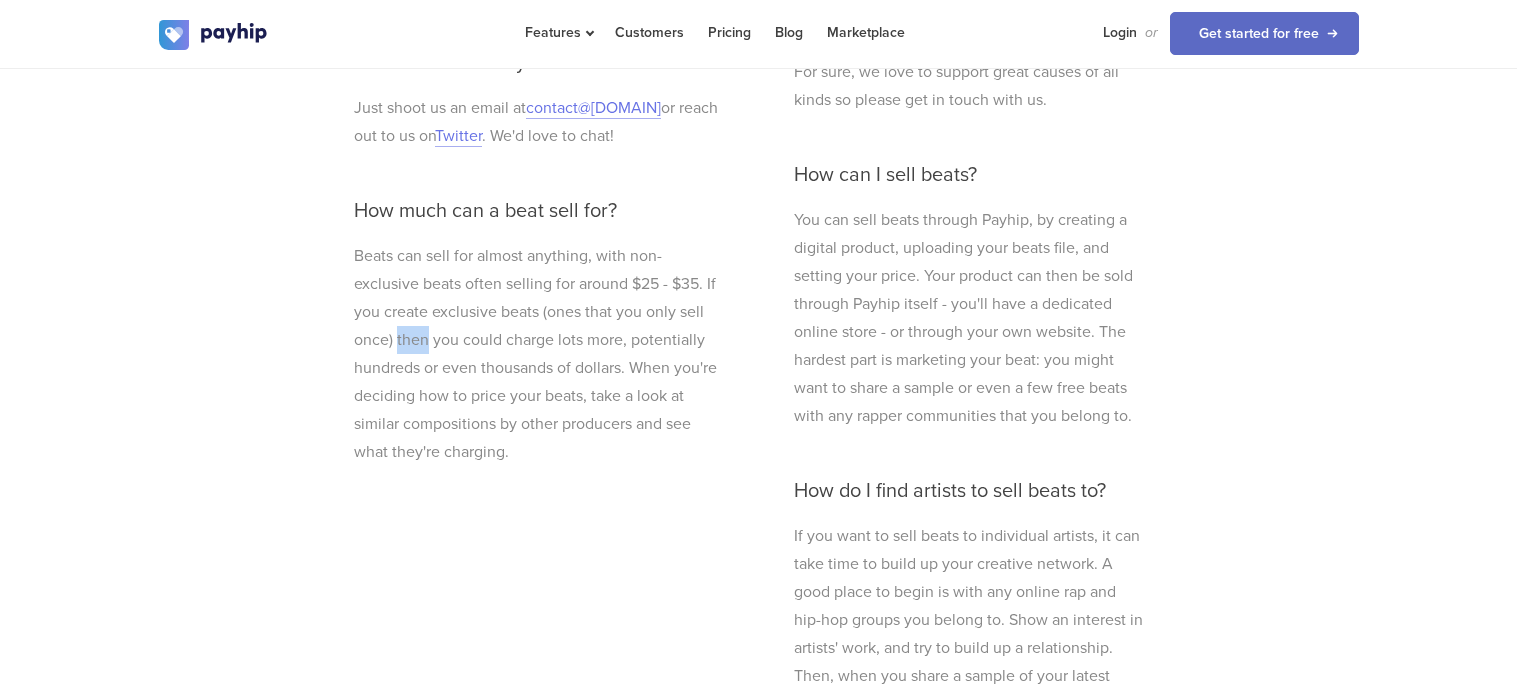 click on "Beats can sell for almost anything, with non-exclusive beats often selling for around $25 - $35. If you create exclusive beats (ones that you only sell once) then you could charge lots more, potentially hundreds or even thousands of dollars. When you're deciding how to price your beats, take a look at similar compositions by other producers and see what they're charging." at bounding box center [539, 354] 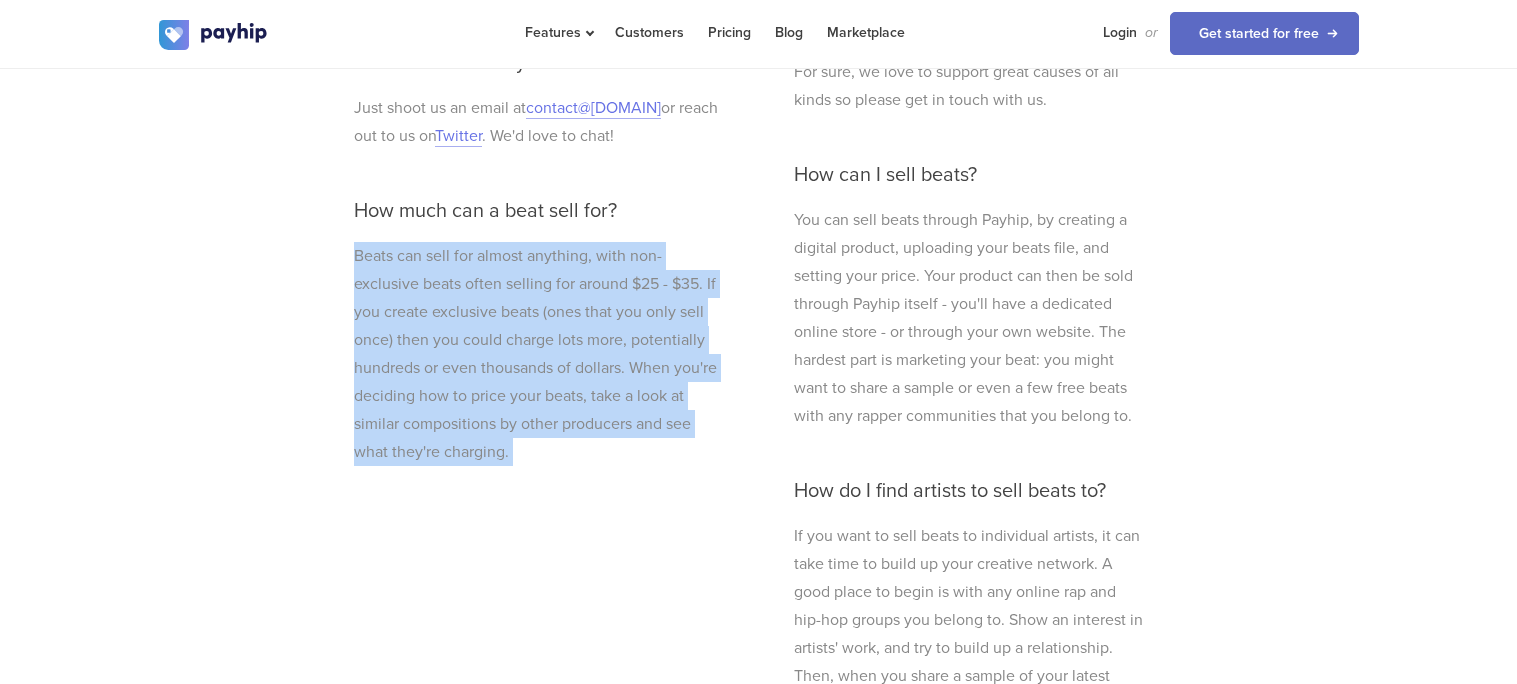 click on "Beats can sell for almost anything, with non-exclusive beats often selling for around $25 - $35. If you create exclusive beats (ones that you only sell once) then you could charge lots more, potentially hundreds or even thousands of dollars. When you're deciding how to price your beats, take a look at similar compositions by other producers and see what they're charging." at bounding box center (539, 354) 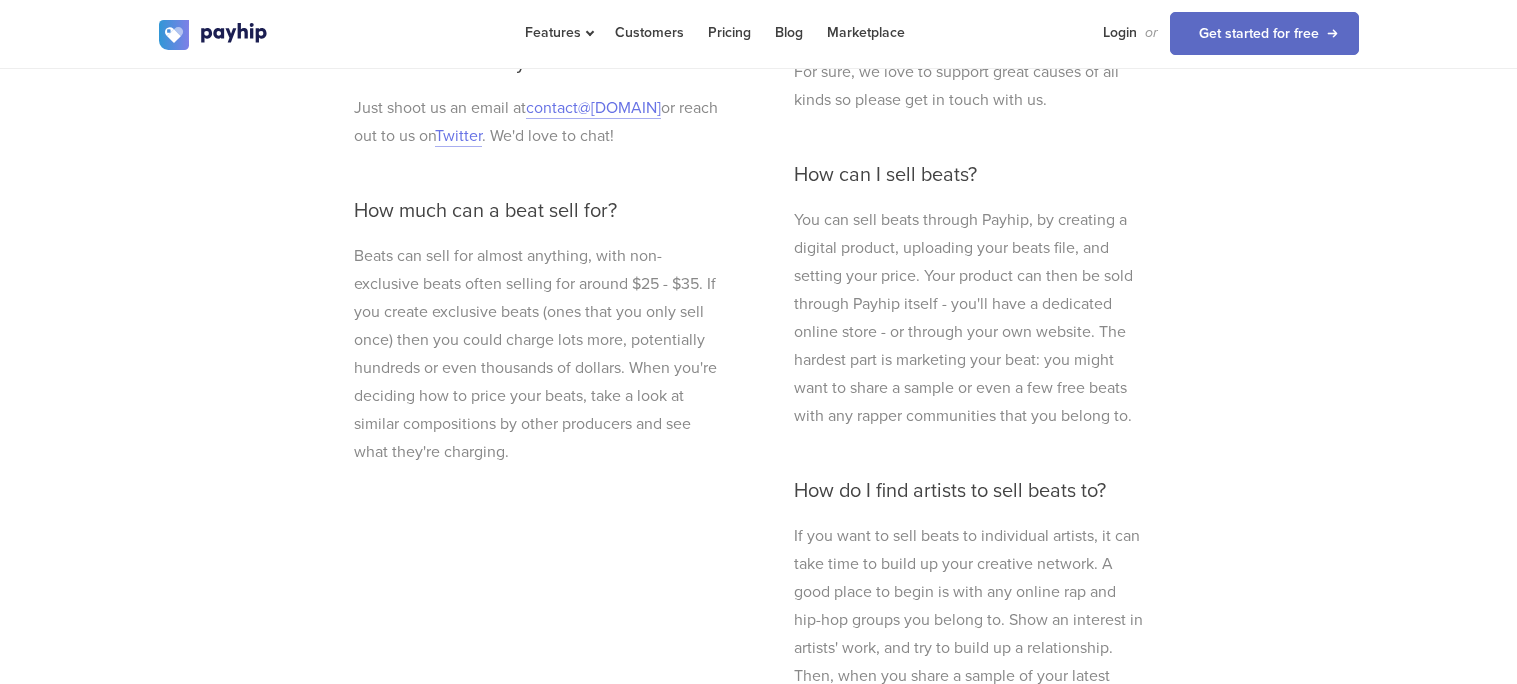 click on "Beats can sell for almost anything, with non-exclusive beats often selling for around $25 - $35. If you create exclusive beats (ones that you only sell once) then you could charge lots more, potentially hundreds or even thousands of dollars. When you're deciding how to price your beats, take a look at similar compositions by other producers and see what they're charging." at bounding box center (539, 354) 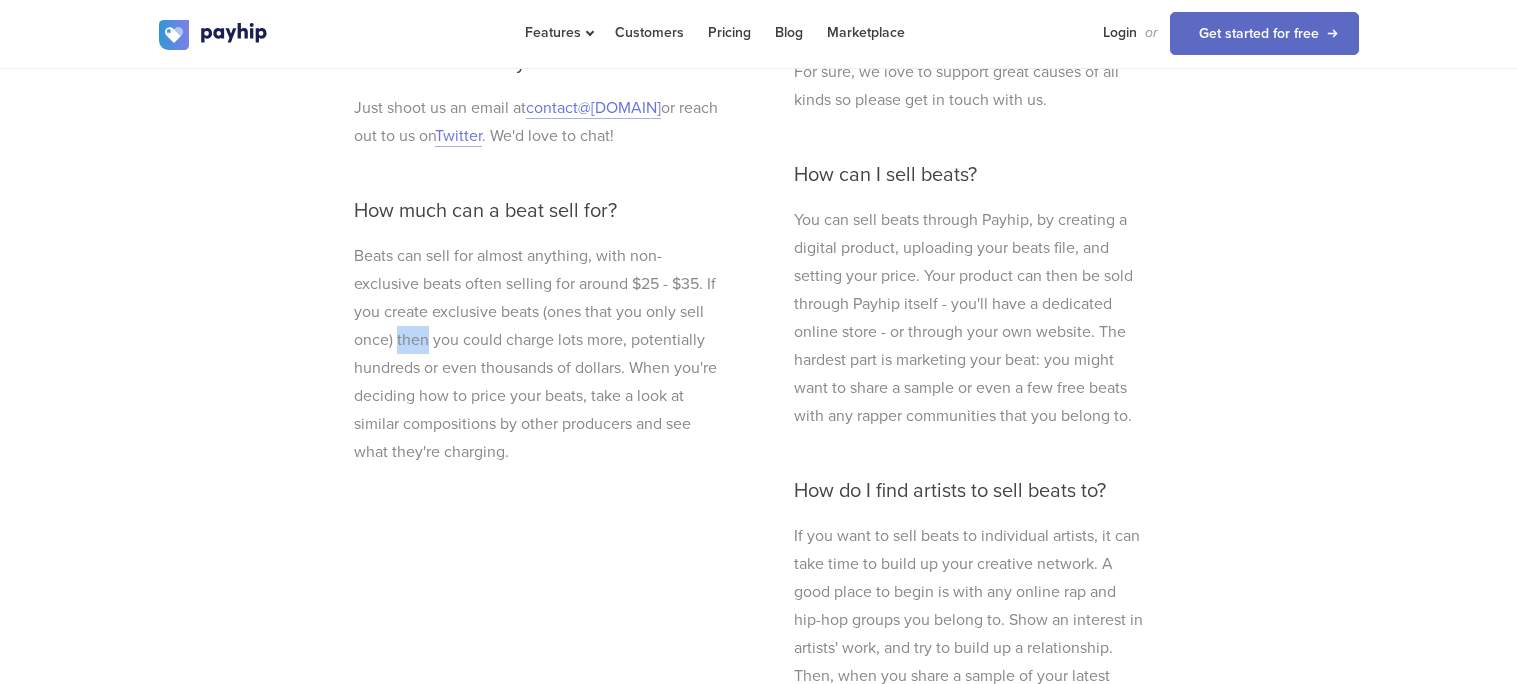 click on "Beats can sell for almost anything, with non-exclusive beats often selling for around $25 - $35. If you create exclusive beats (ones that you only sell once) then you could charge lots more, potentially hundreds or even thousands of dollars. When you're deciding how to price your beats, take a look at similar compositions by other producers and see what they're charging." at bounding box center [539, 354] 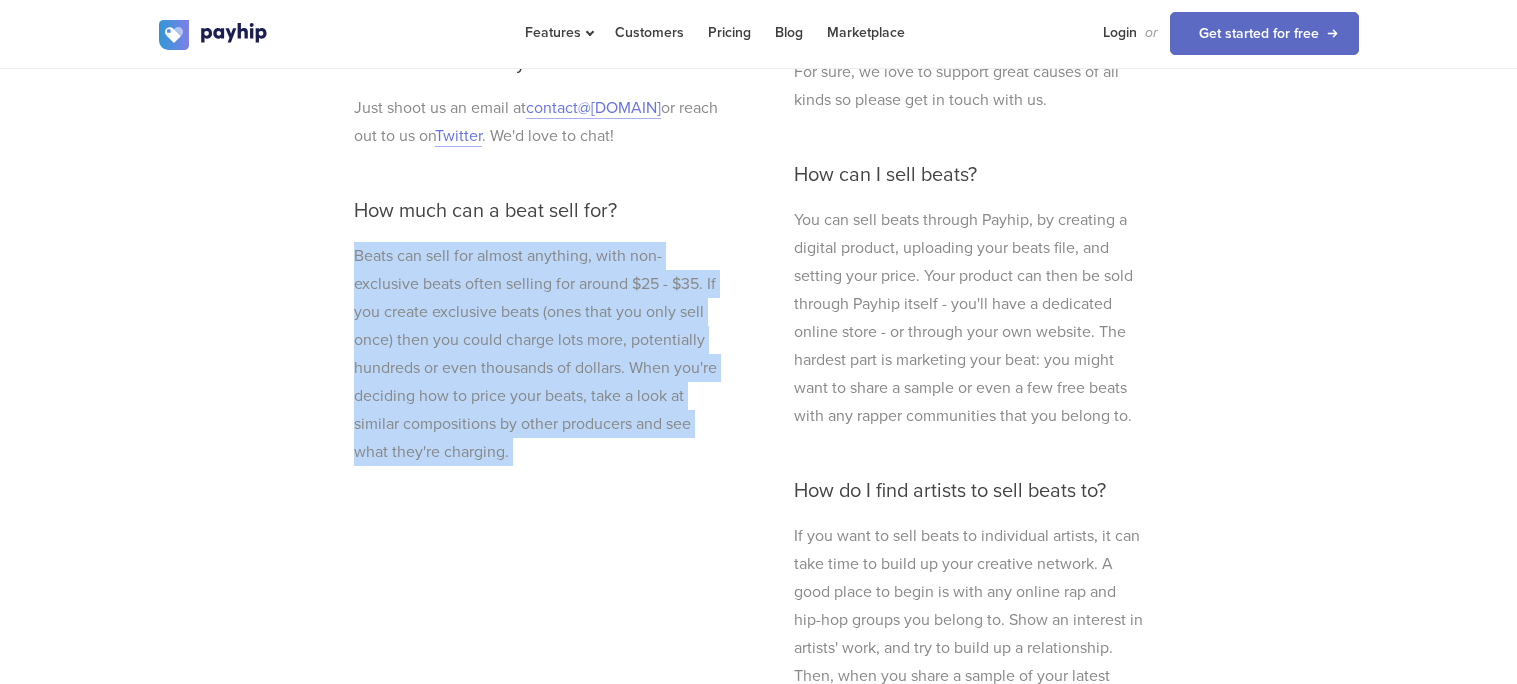 click on "Beats can sell for almost anything, with non-exclusive beats often selling for around $25 - $35. If you create exclusive beats (ones that you only sell once) then you could charge lots more, potentially hundreds or even thousands of dollars. When you're deciding how to price your beats, take a look at similar compositions by other producers and see what they're charging." at bounding box center [539, 354] 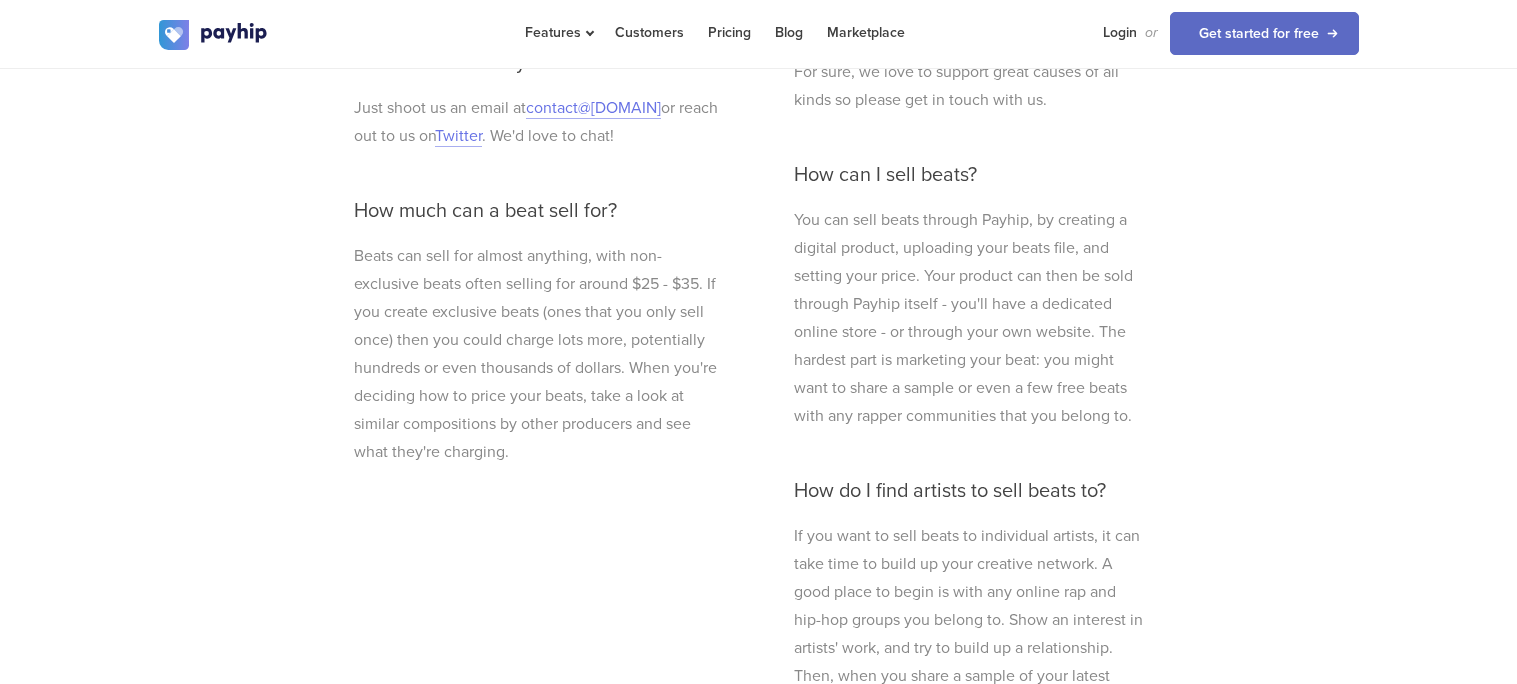 click on "Beats can sell for almost anything, with non-exclusive beats often selling for around $25 - $35. If you create exclusive beats (ones that you only sell once) then you could charge lots more, potentially hundreds or even thousands of dollars. When you're deciding how to price your beats, take a look at similar compositions by other producers and see what they're charging." at bounding box center [539, 354] 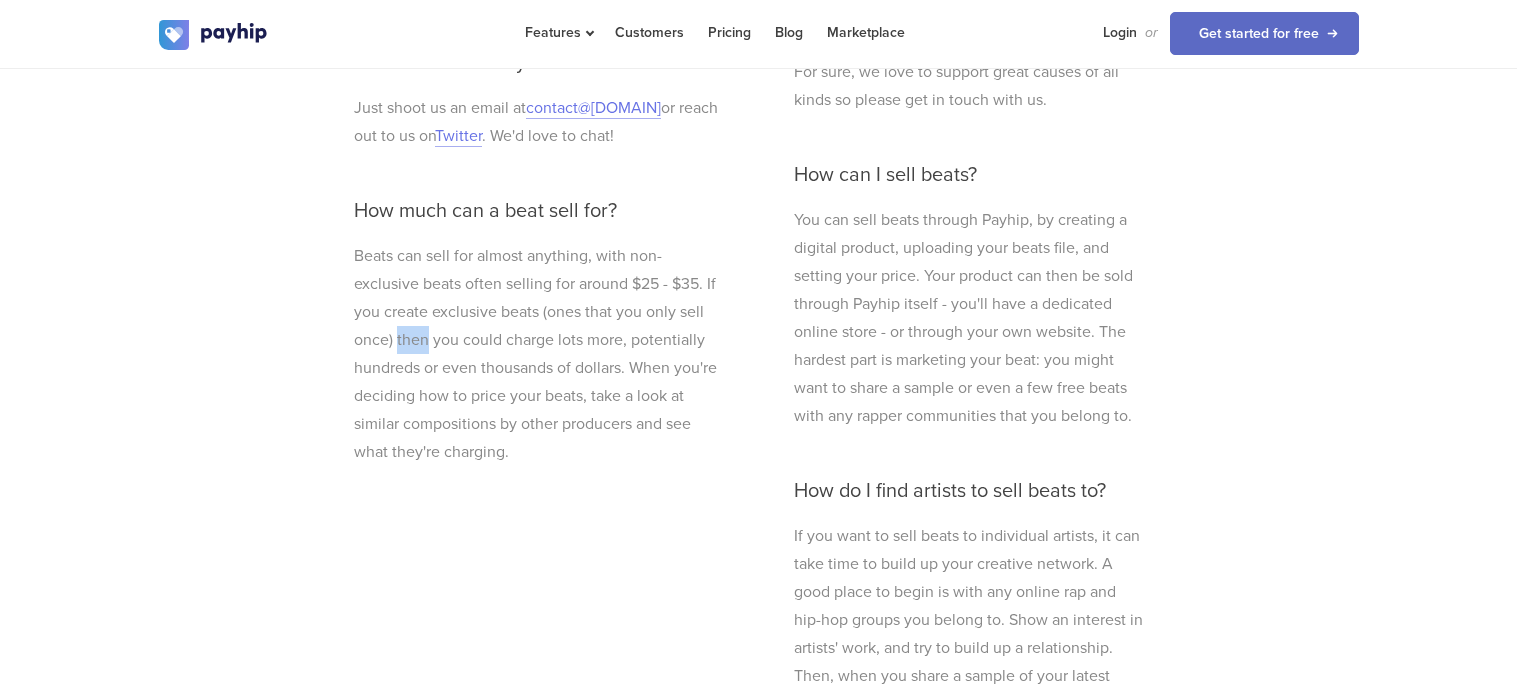 click on "Beats can sell for almost anything, with non-exclusive beats often selling for around $25 - $35. If you create exclusive beats (ones that you only sell once) then you could charge lots more, potentially hundreds or even thousands of dollars. When you're deciding how to price your beats, take a look at similar compositions by other producers and see what they're charging." at bounding box center [539, 354] 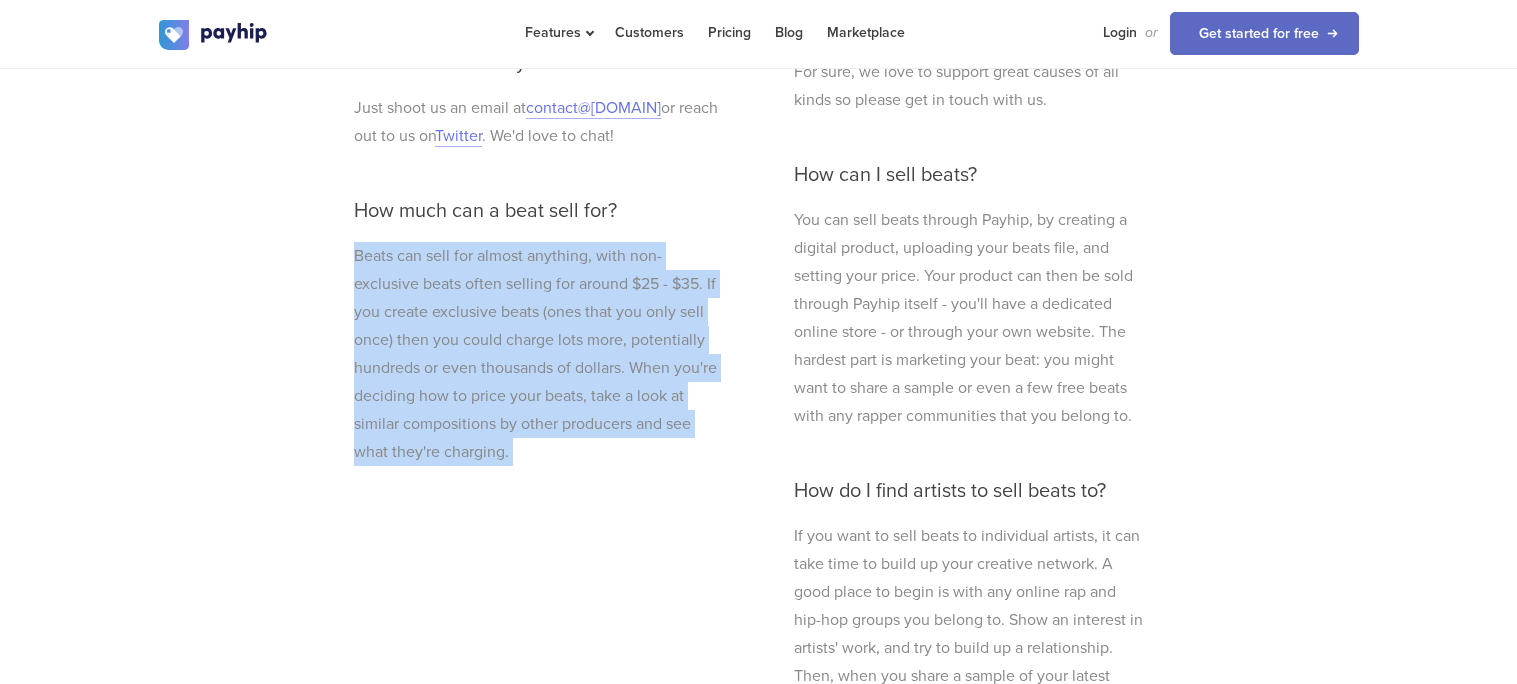 click on "Beats can sell for almost anything, with non-exclusive beats often selling for around $25 - $35. If you create exclusive beats (ones that you only sell once) then you could charge lots more, potentially hundreds or even thousands of dollars. When you're deciding how to price your beats, take a look at similar compositions by other producers and see what they're charging." at bounding box center [539, 354] 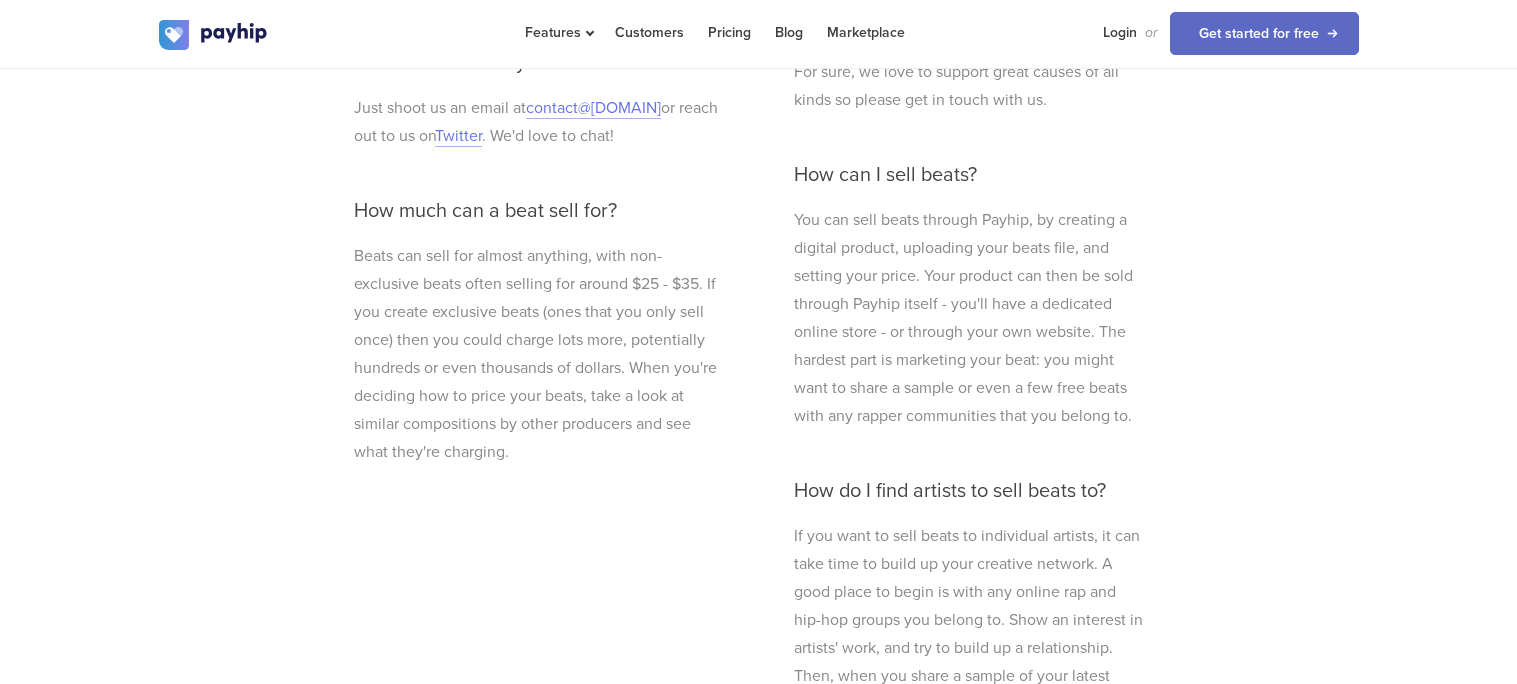 click on "Beats can sell for almost anything, with non-exclusive beats often selling for around $25 - $35. If you create exclusive beats (ones that you only sell once) then you could charge lots more, potentially hundreds or even thousands of dollars. When you're deciding how to price your beats, take a look at similar compositions by other producers and see what they're charging." at bounding box center [539, 354] 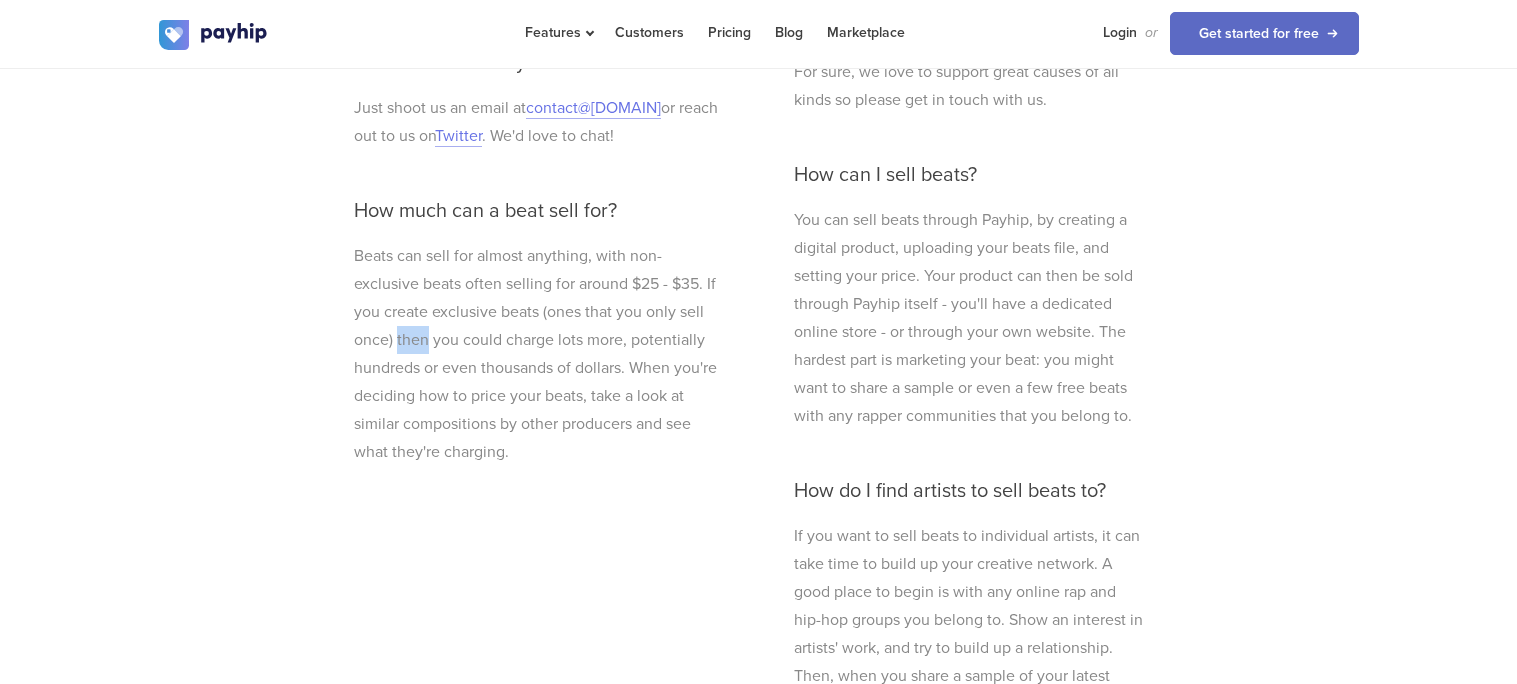 click on "Beats can sell for almost anything, with non-exclusive beats often selling for around $25 - $35. If you create exclusive beats (ones that you only sell once) then you could charge lots more, potentially hundreds or even thousands of dollars. When you're deciding how to price your beats, take a look at similar compositions by other producers and see what they're charging." at bounding box center (539, 354) 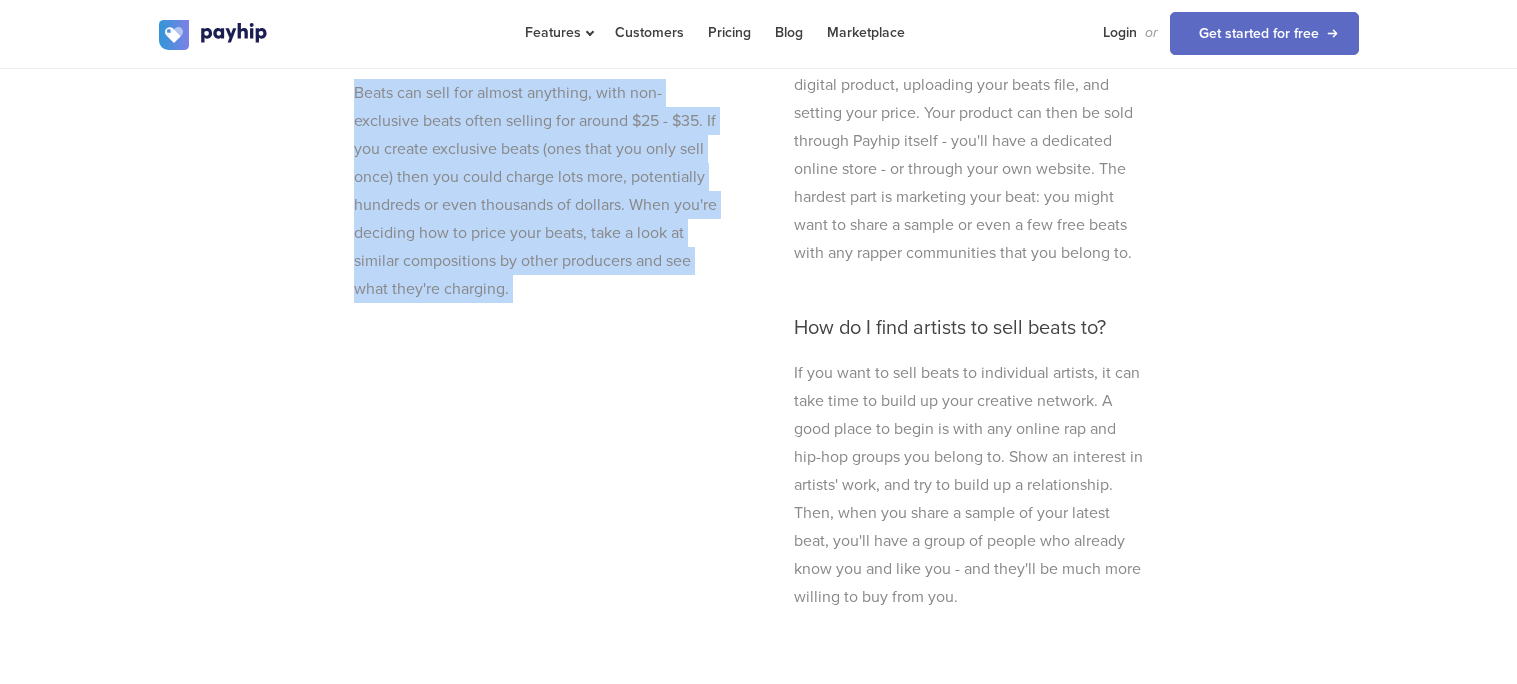 scroll, scrollTop: 6476, scrollLeft: 0, axis: vertical 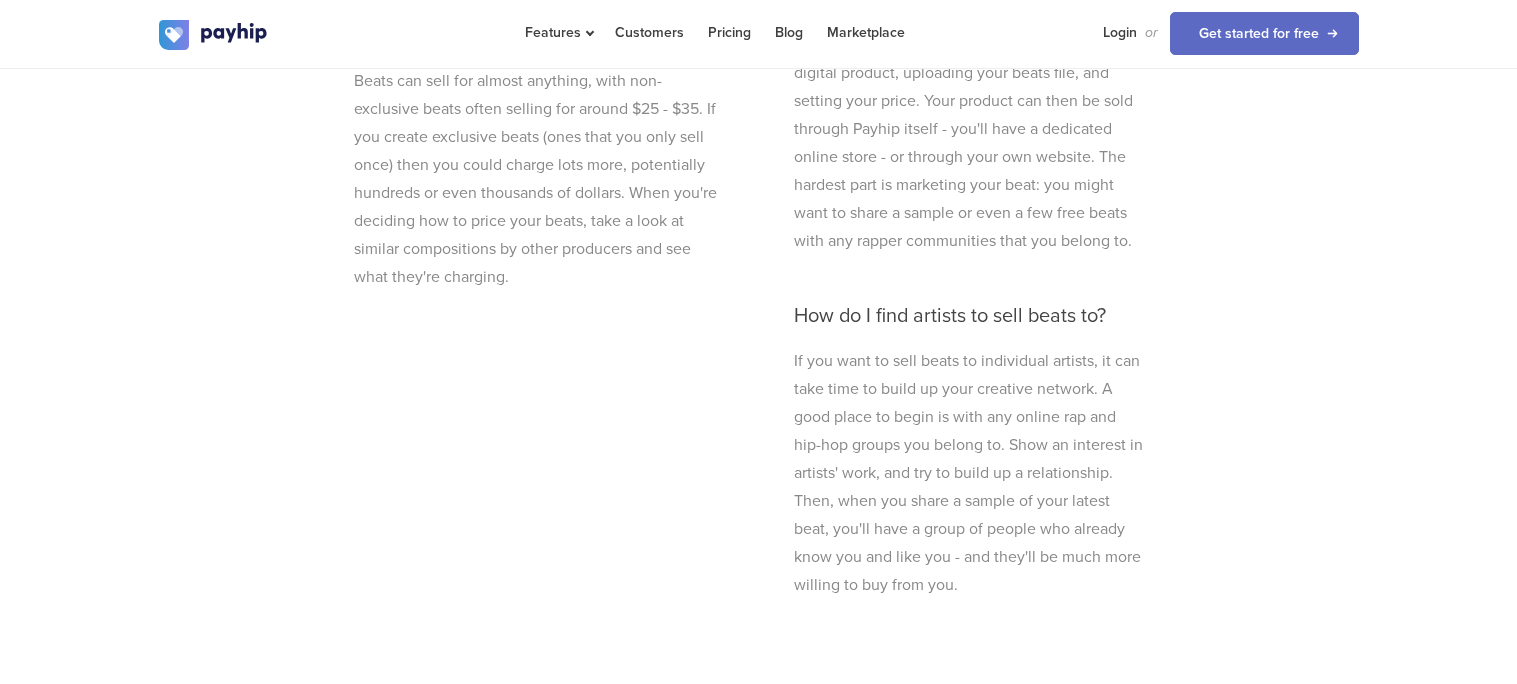 click on "If you want to sell beats to individual artists, it can take time to build up your creative network. A good place to begin is with any online rap and hip-hop groups you belong to. Show an interest in artists' work, and try to build up a relationship. Then, when you share a sample of your latest beat, you'll have a group of people who already know you and like you - and they'll be much more willing to buy from you." at bounding box center [970, 473] 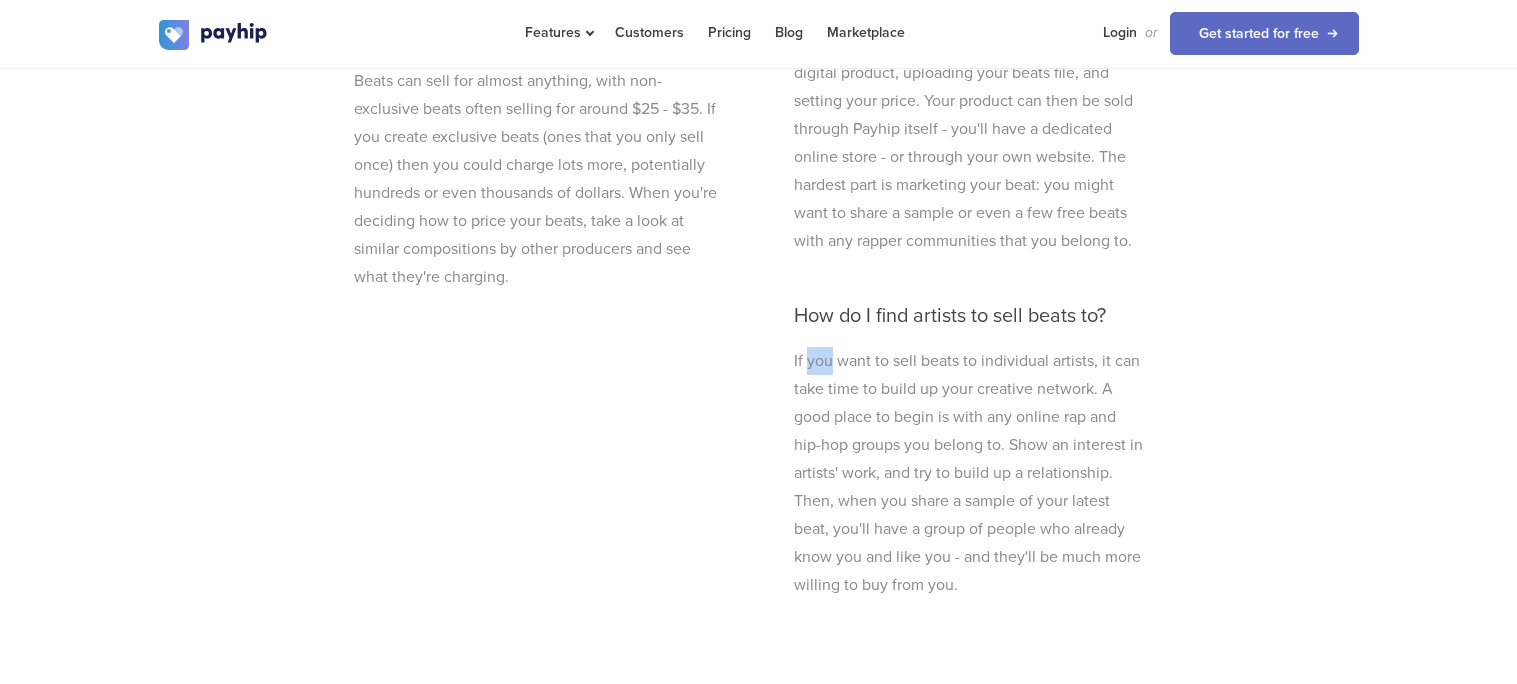 click on "If you want to sell beats to individual artists, it can take time to build up your creative network. A good place to begin is with any online rap and hip-hop groups you belong to. Show an interest in artists' work, and try to build up a relationship. Then, when you share a sample of your latest beat, you'll have a group of people who already know you and like you - and they'll be much more willing to buy from you." at bounding box center [970, 473] 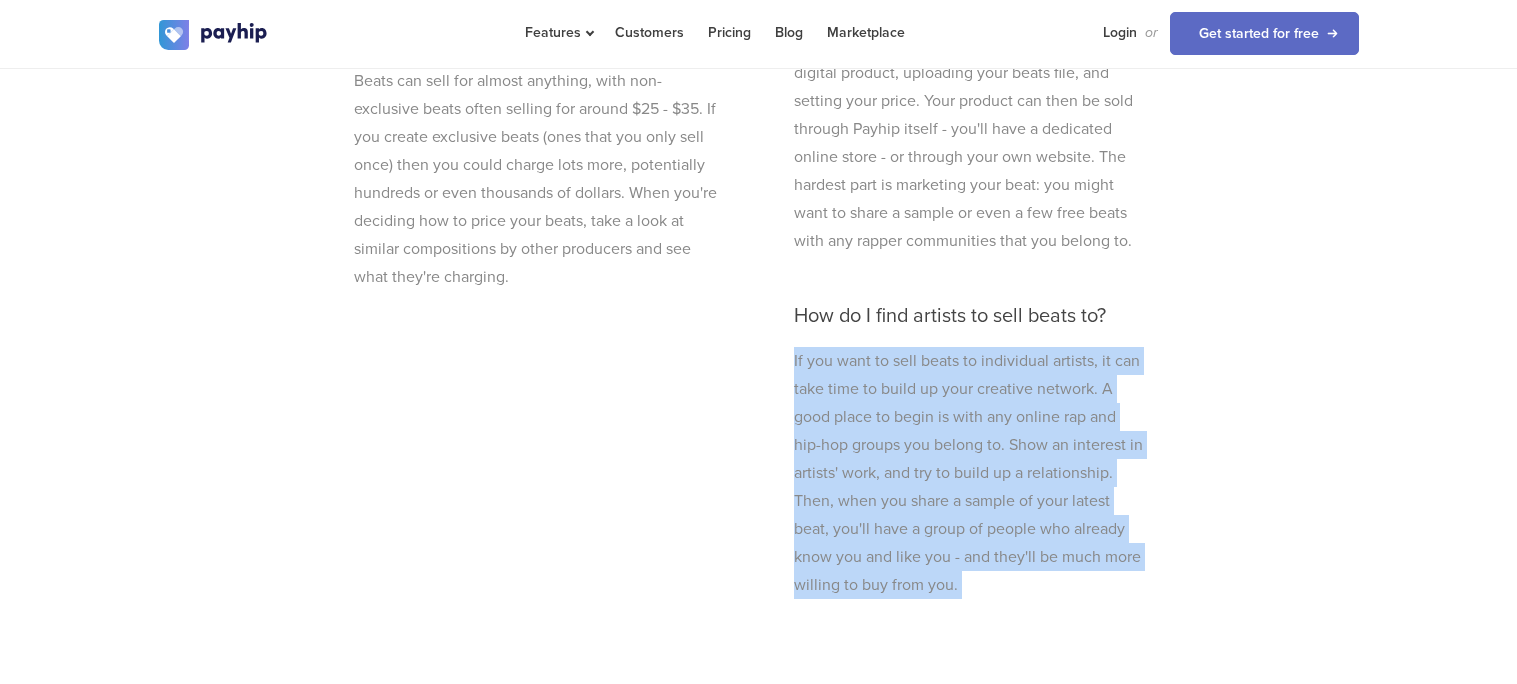 click on "If you want to sell beats to individual artists, it can take time to build up your creative network. A good place to begin is with any online rap and hip-hop groups you belong to. Show an interest in artists' work, and try to build up a relationship. Then, when you share a sample of your latest beat, you'll have a group of people who already know you and like you - and they'll be much more willing to buy from you." at bounding box center [970, 473] 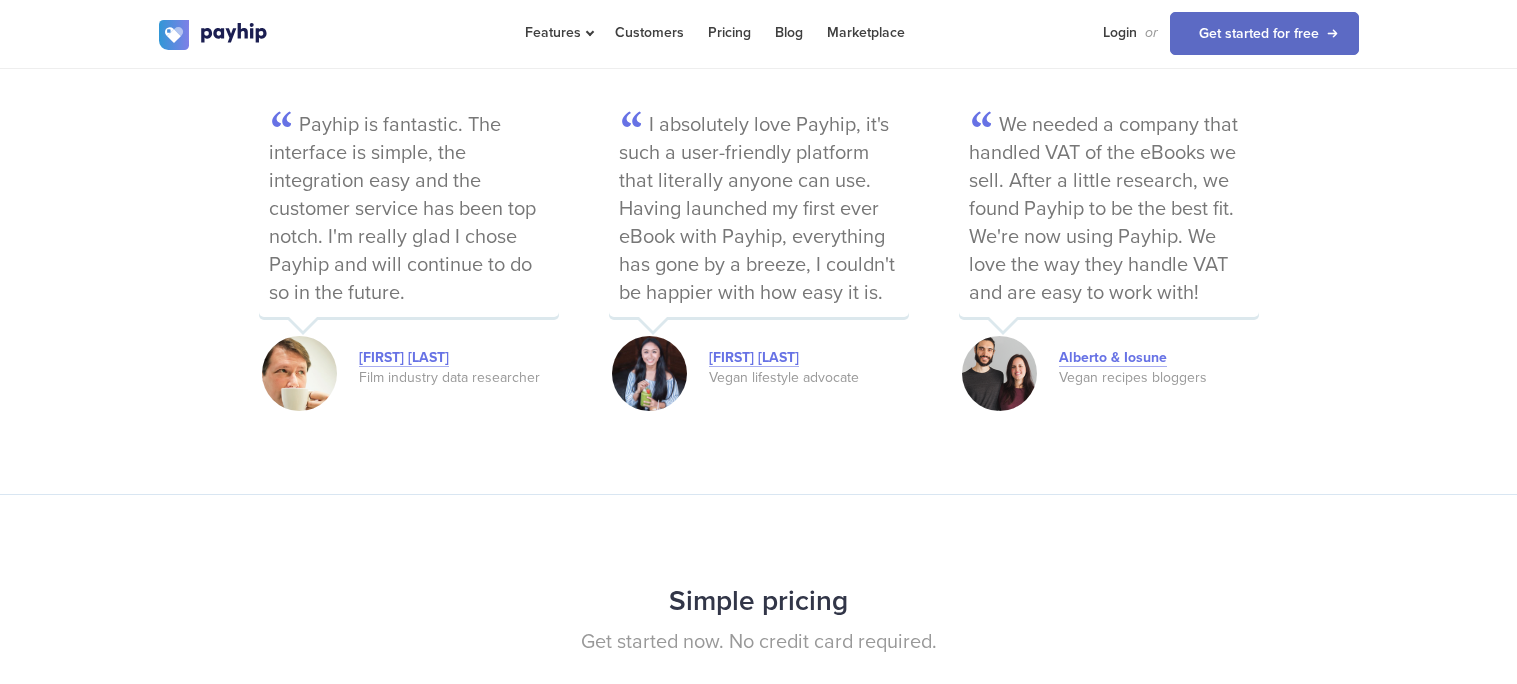 scroll, scrollTop: 2866, scrollLeft: 0, axis: vertical 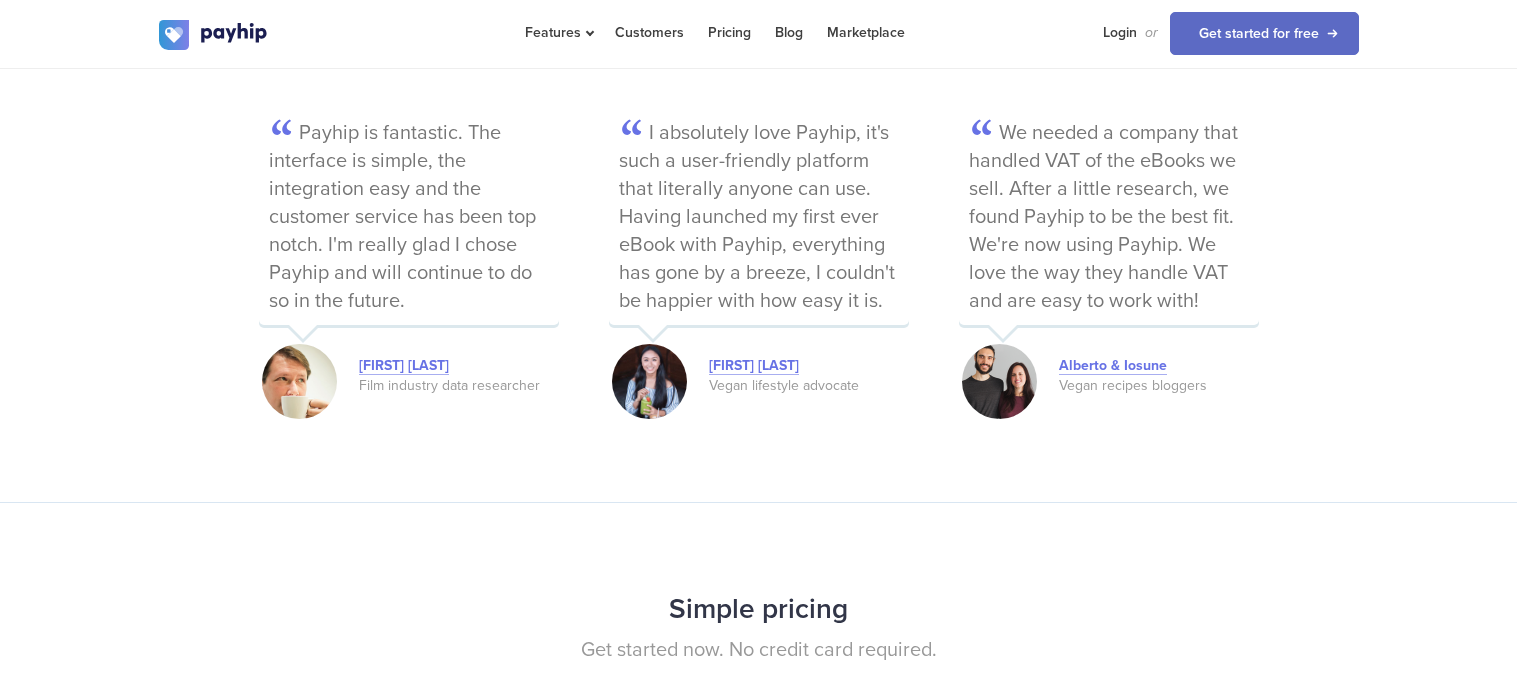 click on "Payhip is fantastic. The interface is simple, the integration easy and the customer service has been top notch. I'm really glad I chose Payhip and will continue to do so in the future." at bounding box center [409, 219] 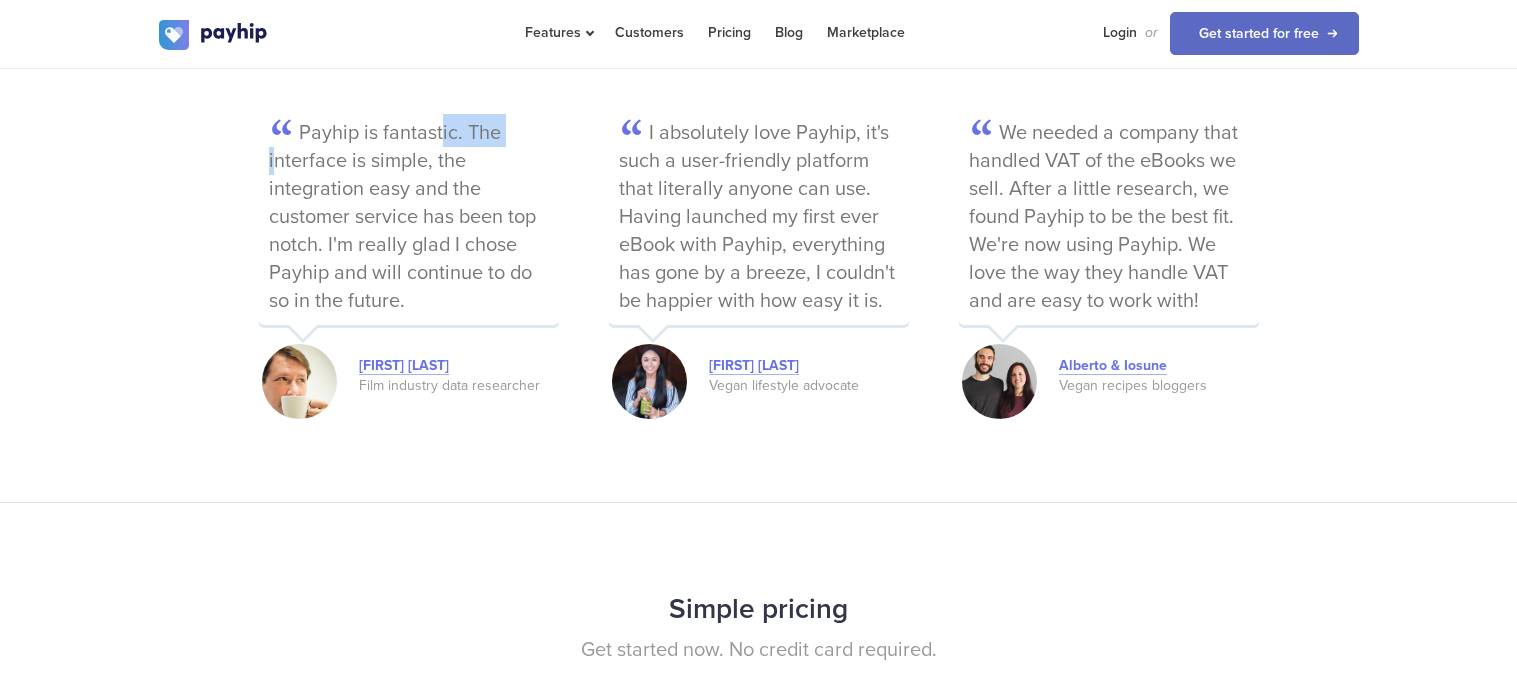 click on "Payhip is fantastic. The interface is simple, the integration easy and the customer service has been top notch. I'm really glad I chose Payhip and will continue to do so in the future." at bounding box center [409, 219] 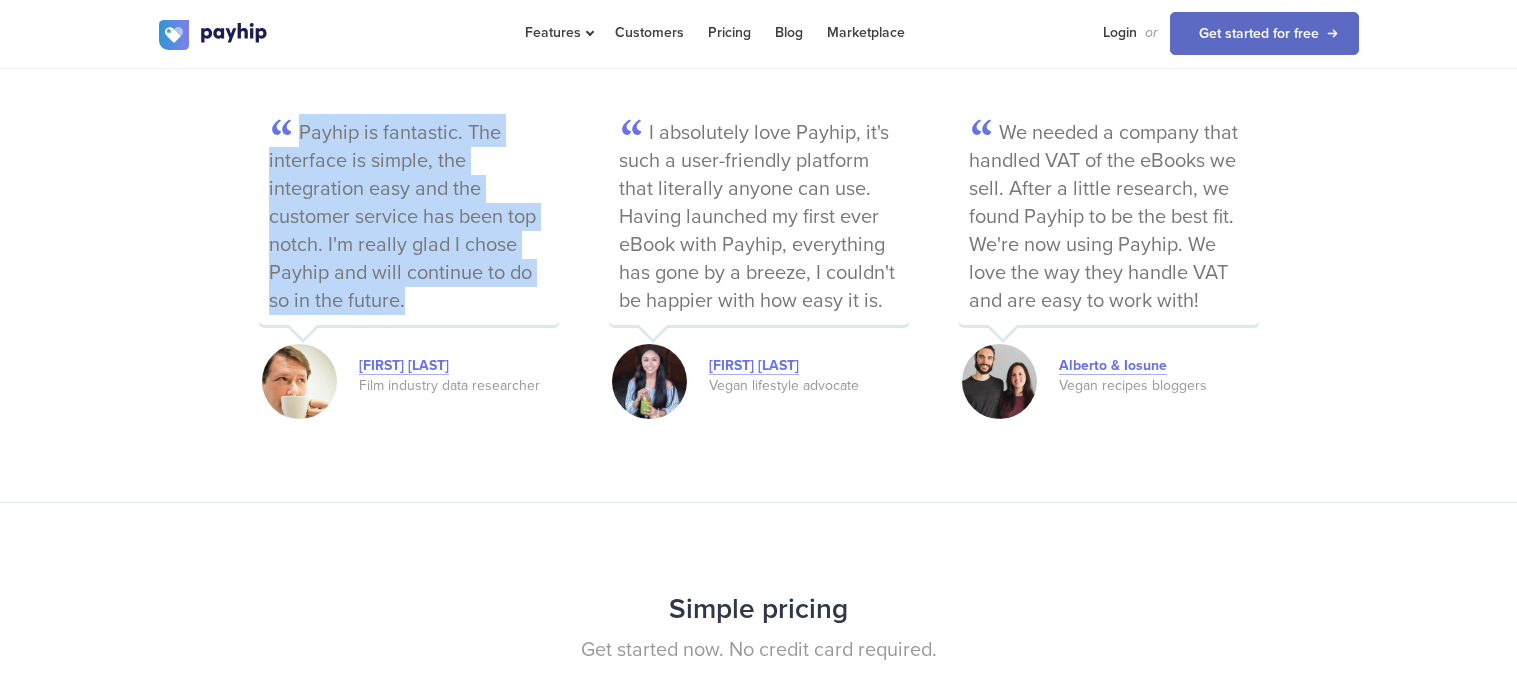 click on "Payhip is fantastic. The interface is simple, the integration easy and the customer service has been top notch. I'm really glad I chose Payhip and will continue to do so in the future." at bounding box center [409, 219] 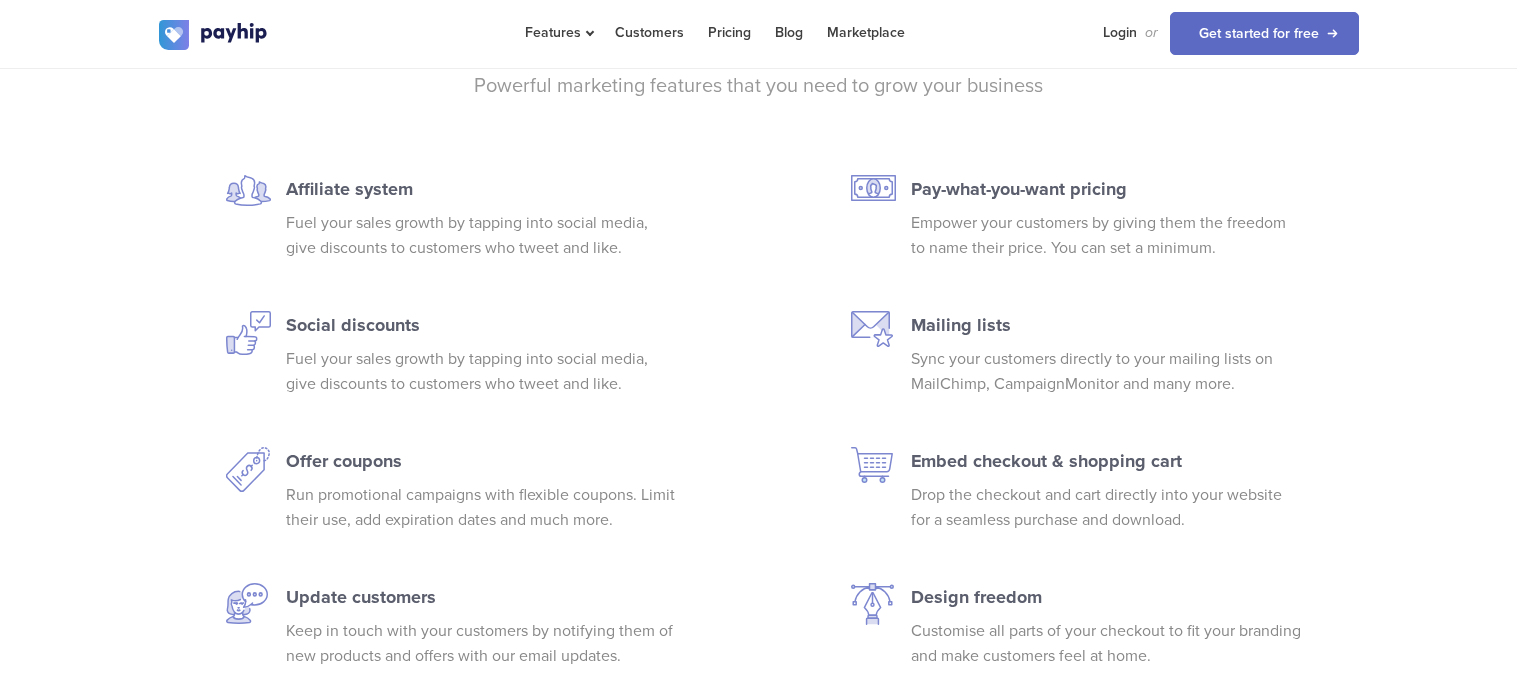 scroll, scrollTop: 4158, scrollLeft: 0, axis: vertical 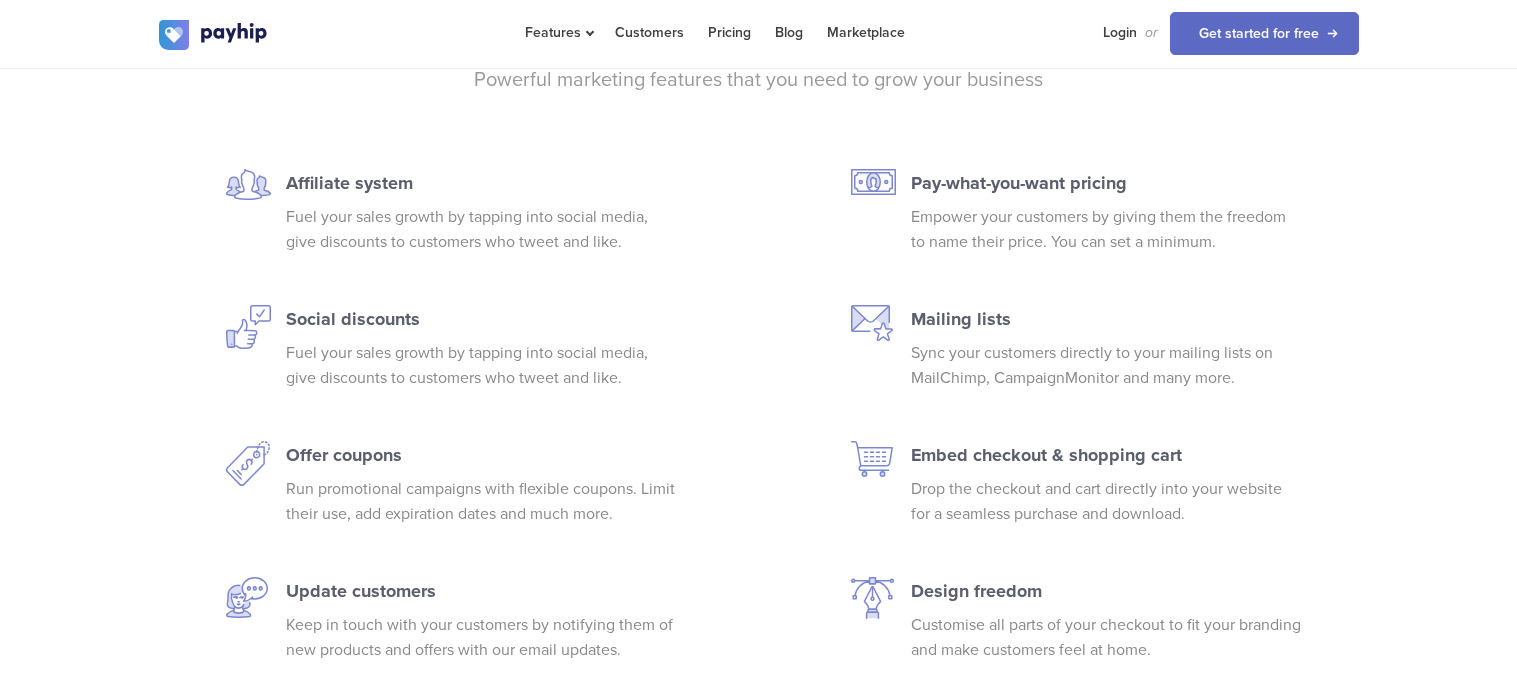 click on "Affiliate system" at bounding box center [481, 183] 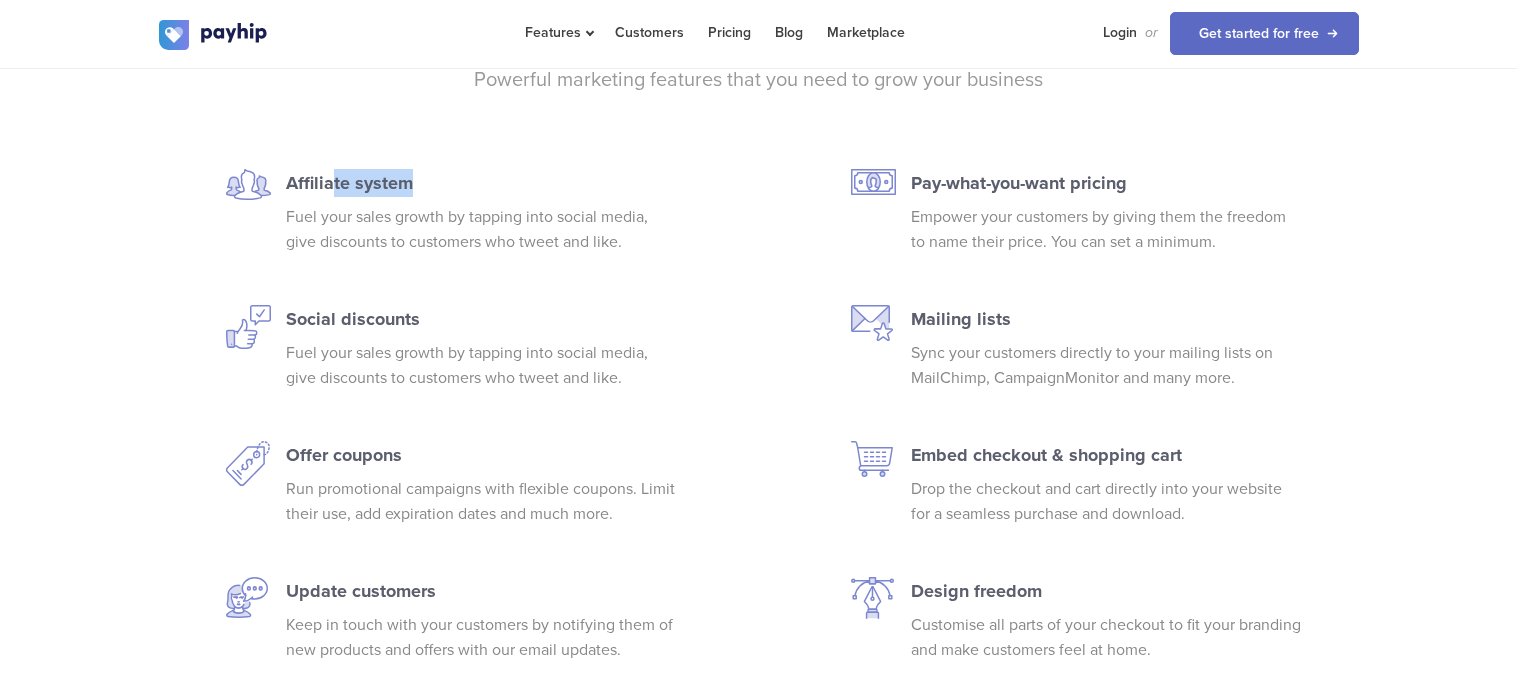 click on "Affiliate system" at bounding box center (481, 183) 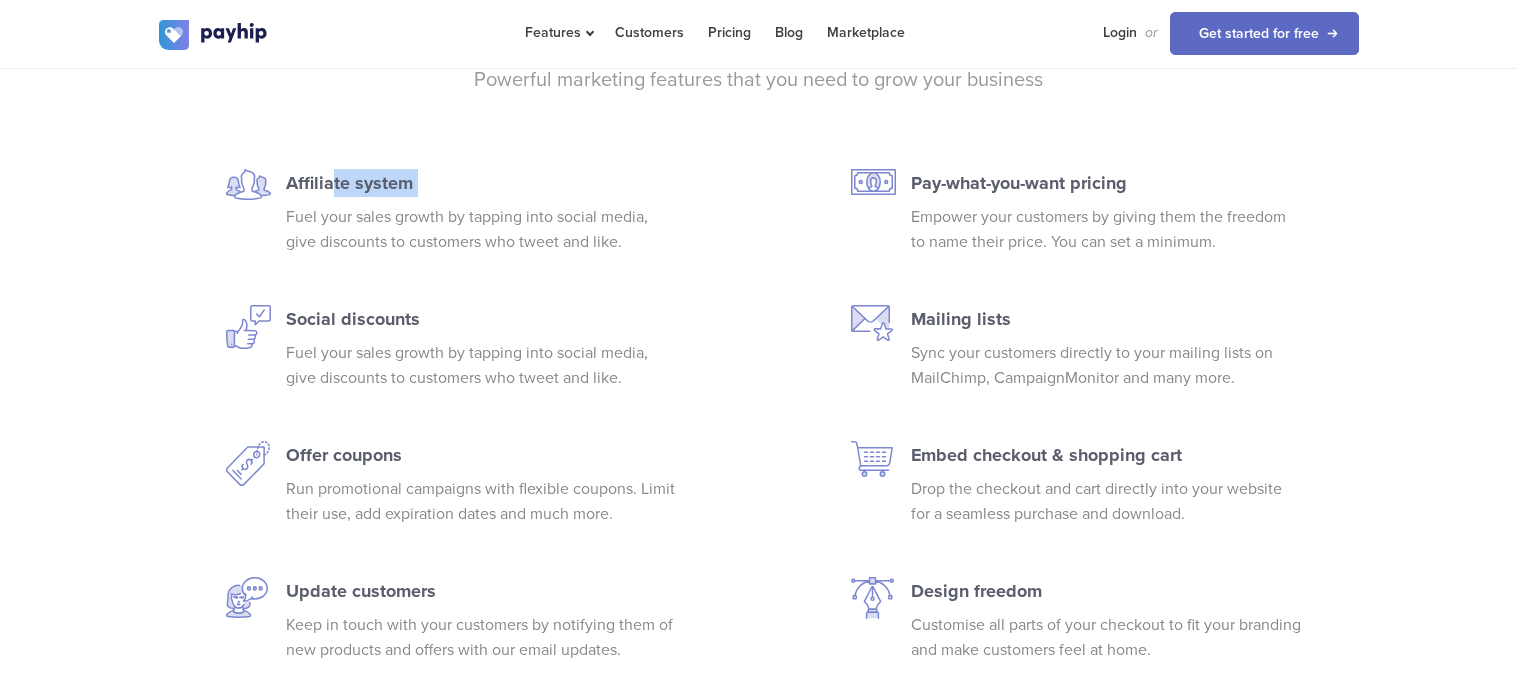 click on "Affiliate system" at bounding box center (481, 183) 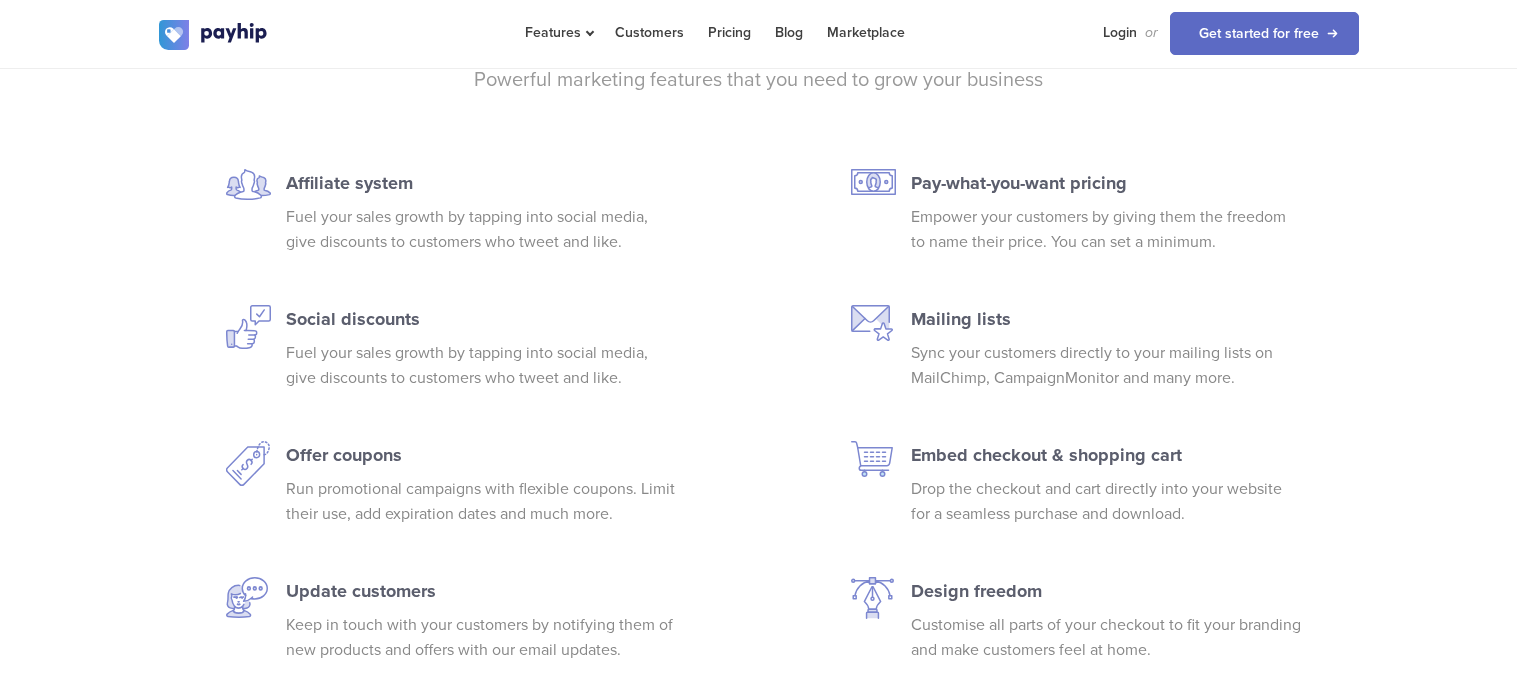click on "Fuel your sales growth by tapping into social media, give discounts to customers who tweet and like." at bounding box center (481, 230) 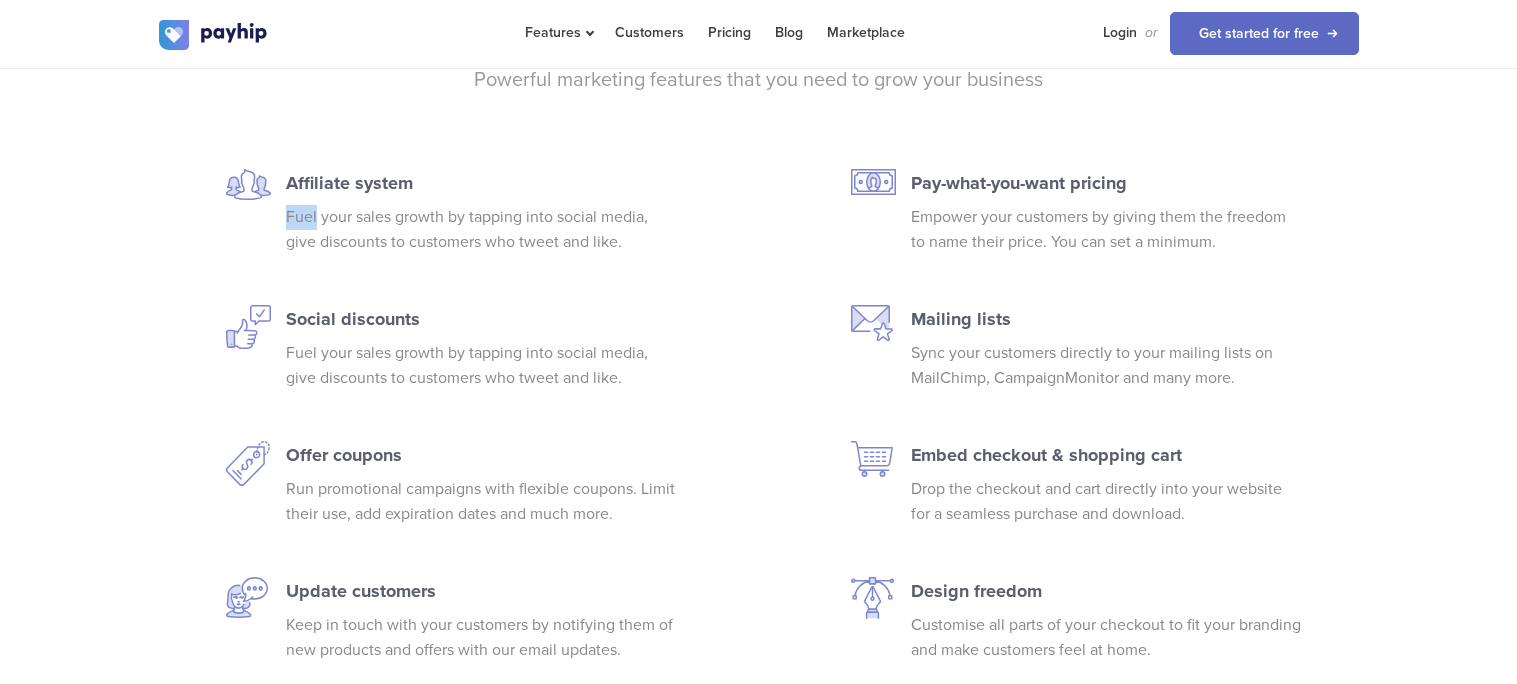 click on "Fuel your sales growth by tapping into social media, give discounts to customers who tweet and like." at bounding box center (481, 230) 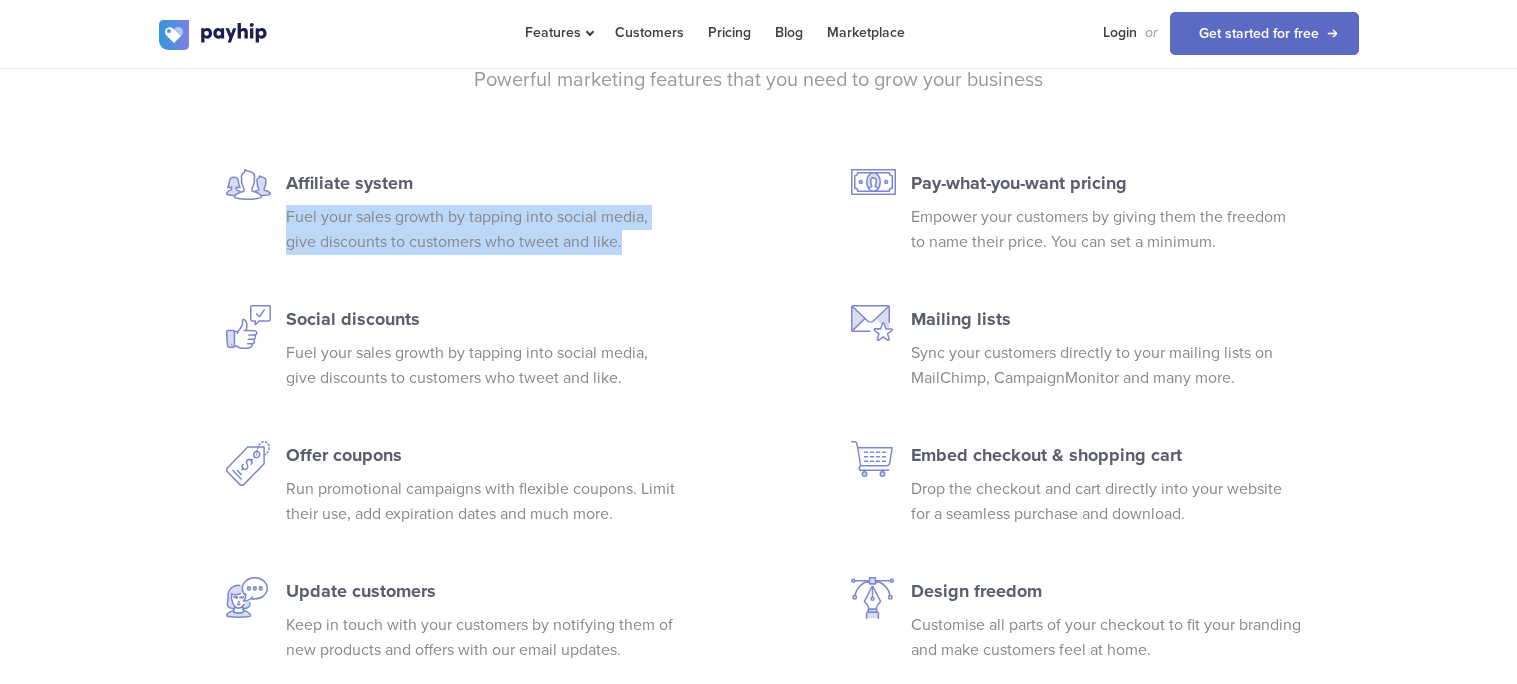 click on "Fuel your sales growth by tapping into social media, give discounts to customers who tweet and like." at bounding box center (481, 230) 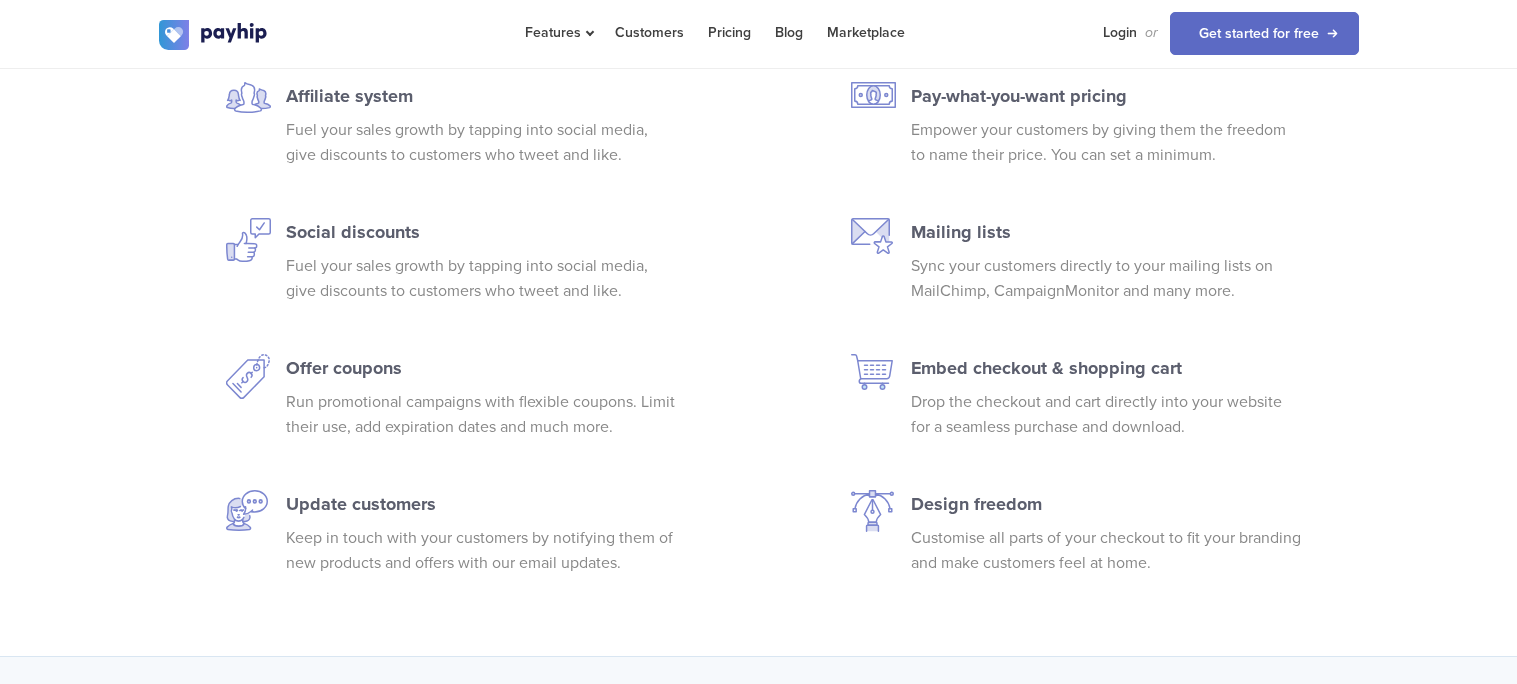 scroll, scrollTop: 4247, scrollLeft: 0, axis: vertical 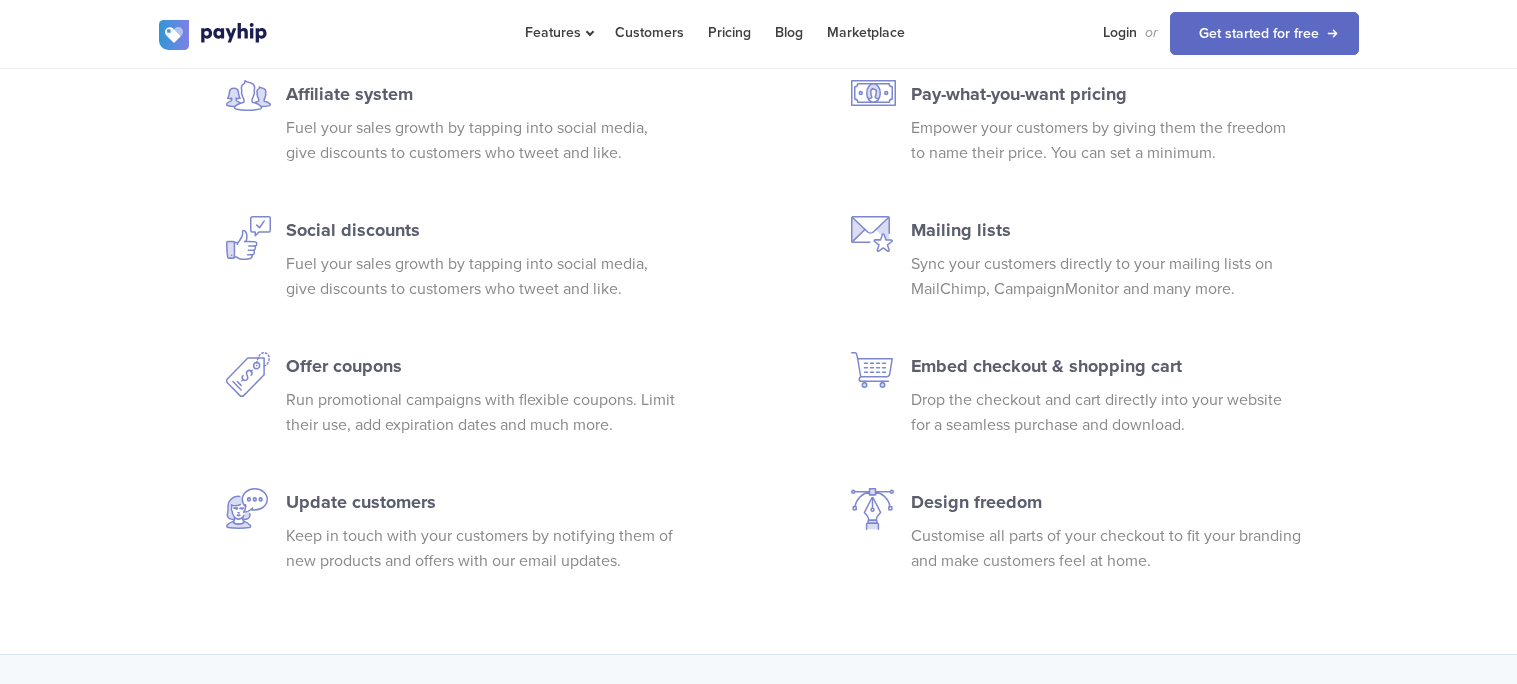 click on "Affiliate system
Fuel your sales growth by tapping into social media, give discounts to customers who tweet and like.
Social discounts
Fuel your sales growth by tapping into social media, give discounts to customers who tweet and like.
Offer coupons
Run promotional campaigns with flexible coupons. Limit their use, add expiration dates and much more.
Update customers
Keep in touch with your customers by notifying them of new products and offers with our email updates." at bounding box center [481, 327] 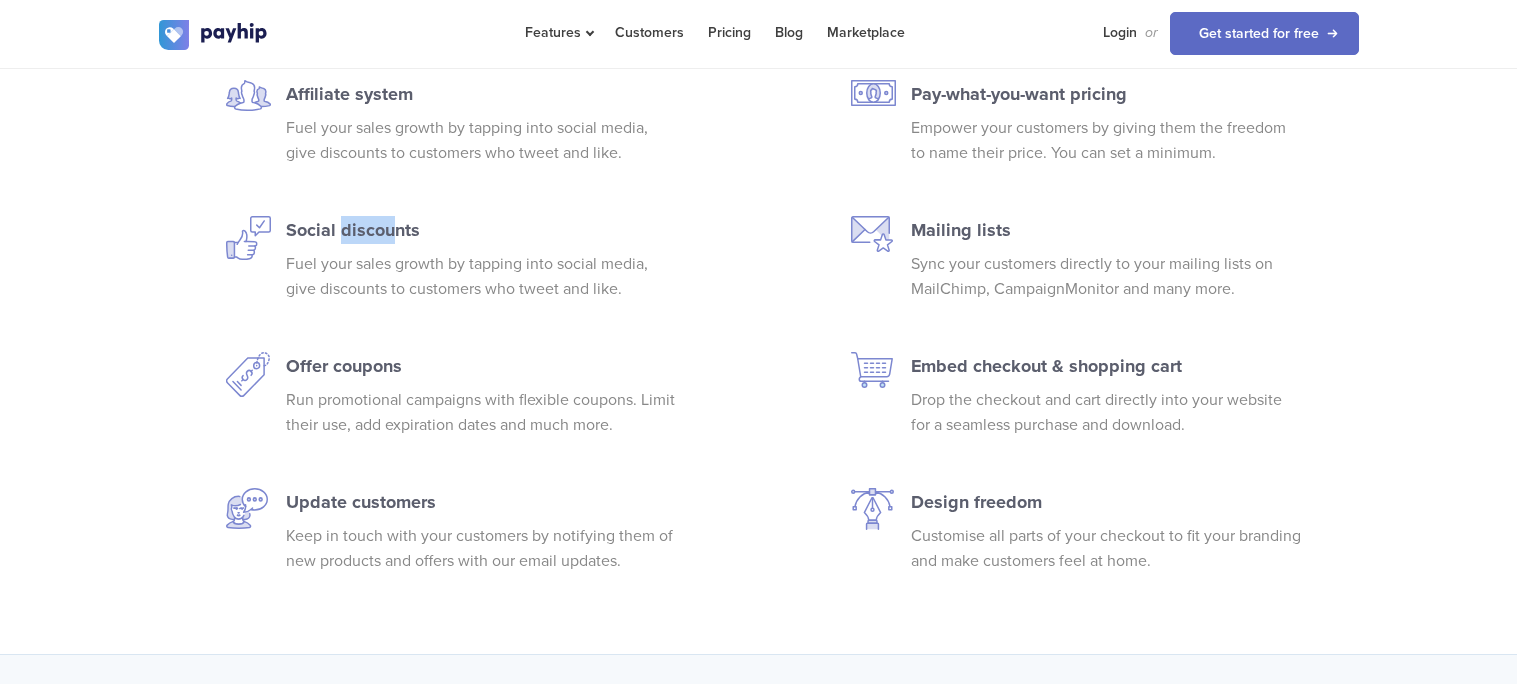 click on "Affiliate system
Fuel your sales growth by tapping into social media, give discounts to customers who tweet and like.
Social discounts
Fuel your sales growth by tapping into social media, give discounts to customers who tweet and like.
Offer coupons
Run promotional campaigns with flexible coupons. Limit their use, add expiration dates and much more.
Update customers
Keep in touch with your customers by notifying them of new products and offers with our email updates." at bounding box center [481, 327] 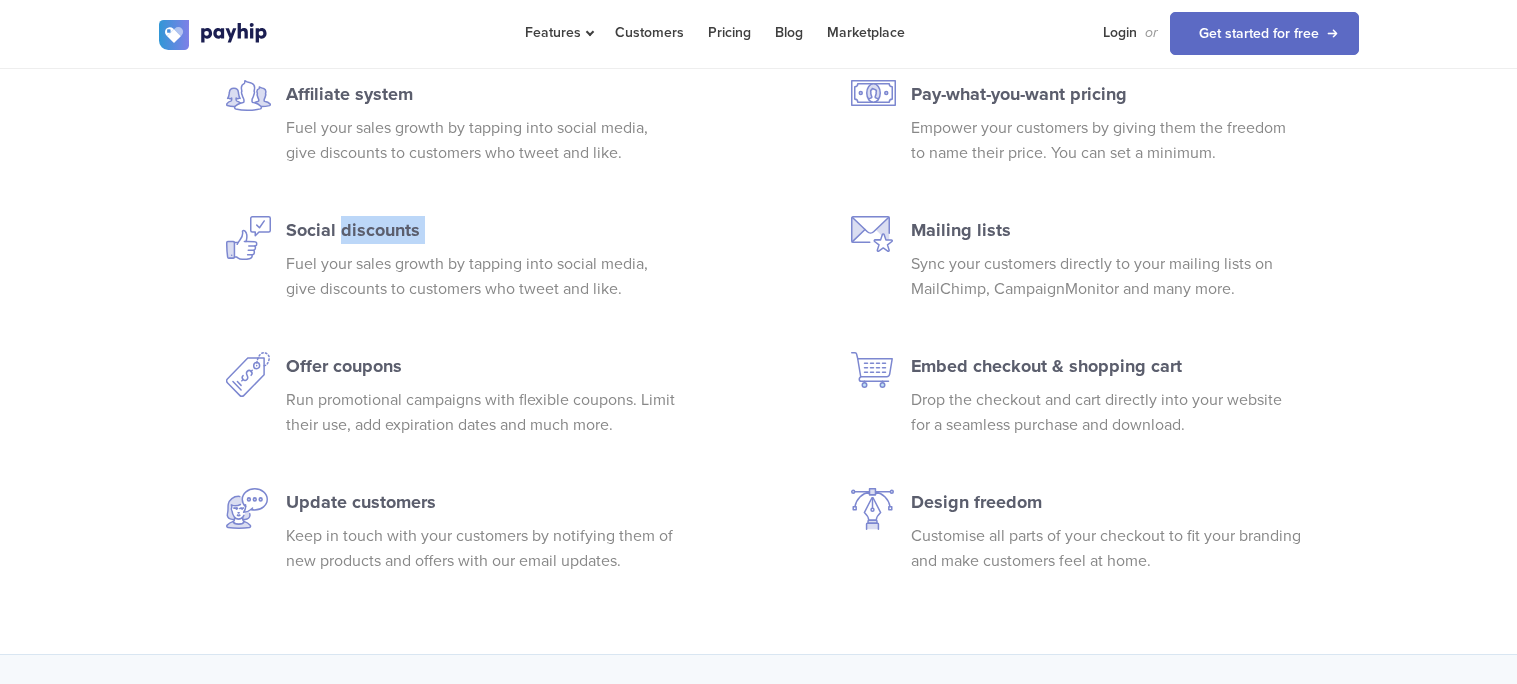 click on "Affiliate system
Fuel your sales growth by tapping into social media, give discounts to customers who tweet and like.
Social discounts
Fuel your sales growth by tapping into social media, give discounts to customers who tweet and like.
Offer coupons
Run promotional campaigns with flexible coupons. Limit their use, add expiration dates and much more.
Update customers
Keep in touch with your customers by notifying them of new products and offers with our email updates." at bounding box center (481, 327) 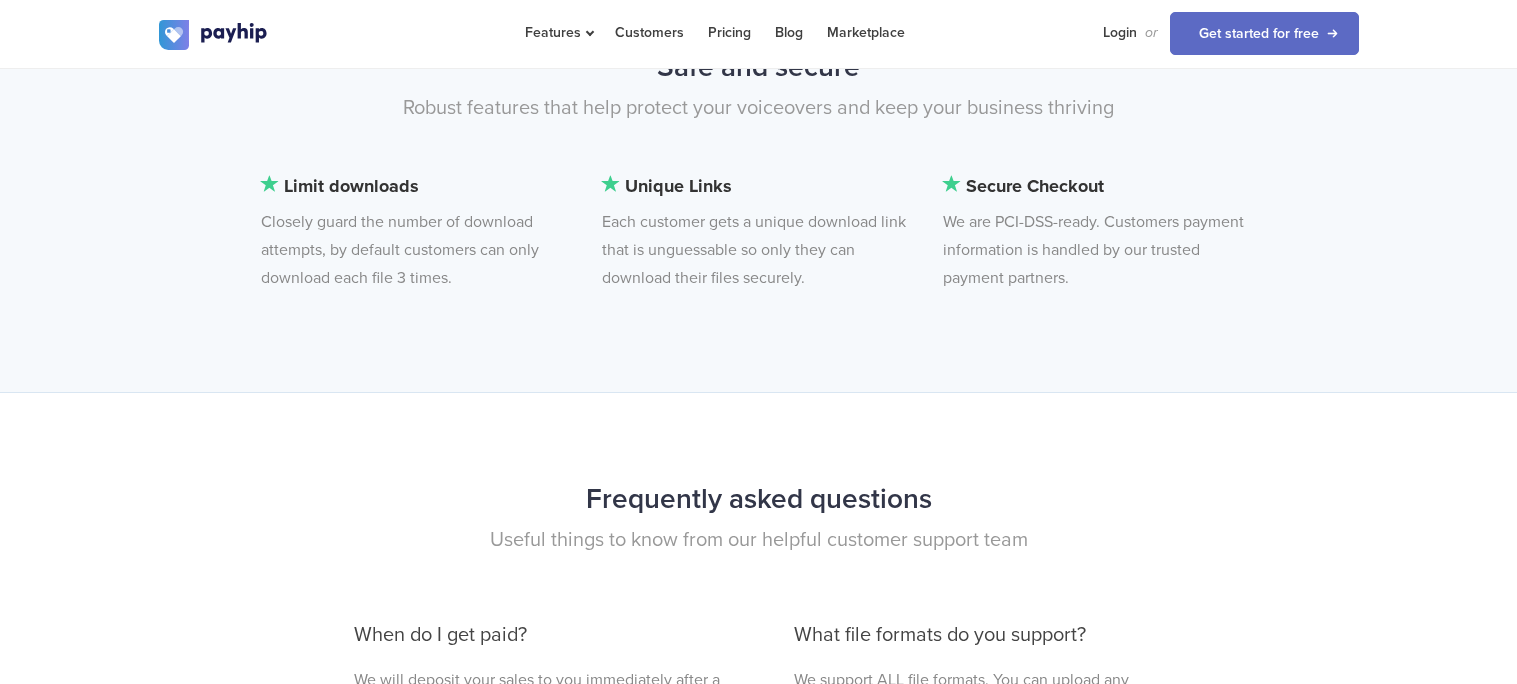 scroll, scrollTop: 4946, scrollLeft: 0, axis: vertical 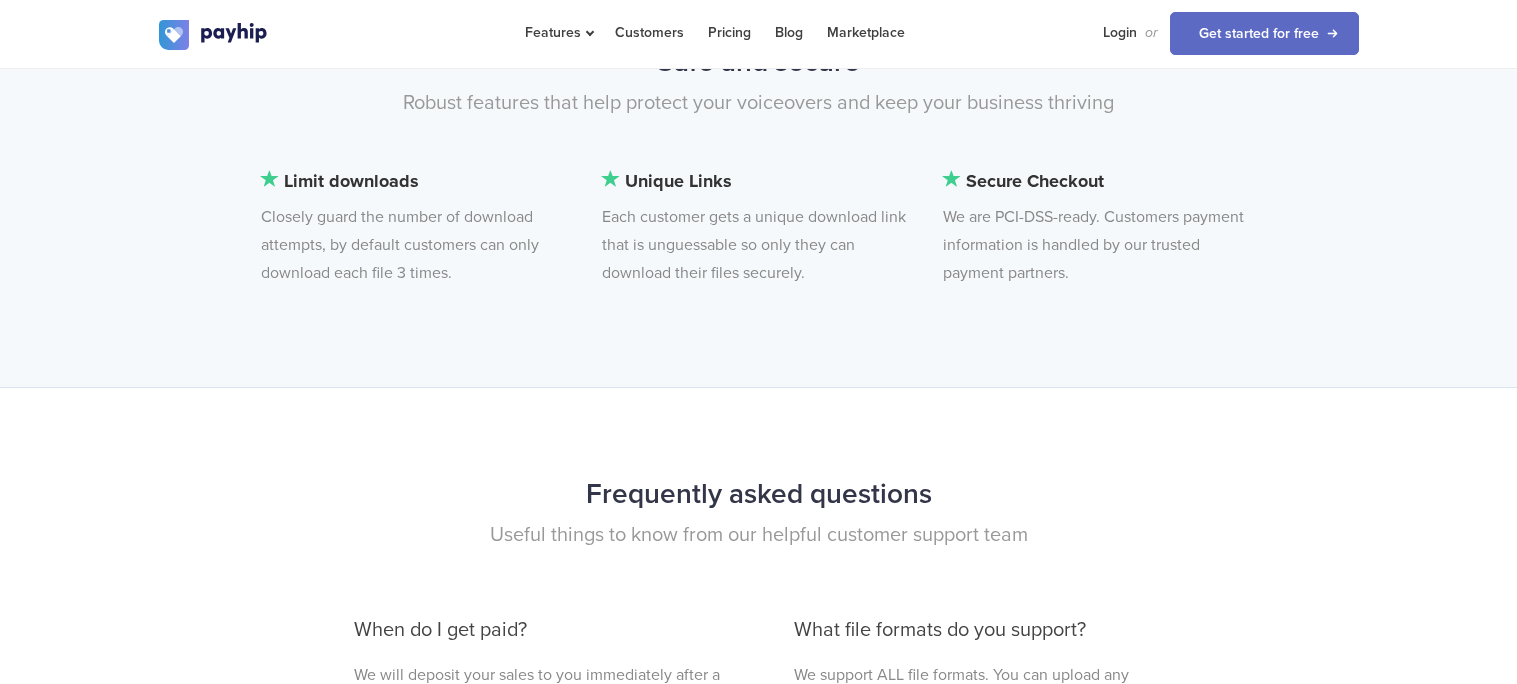 click on "Limit downloads  Closely guard the number of download attempts, by default customers can only download each file 3 times." at bounding box center [415, 227] 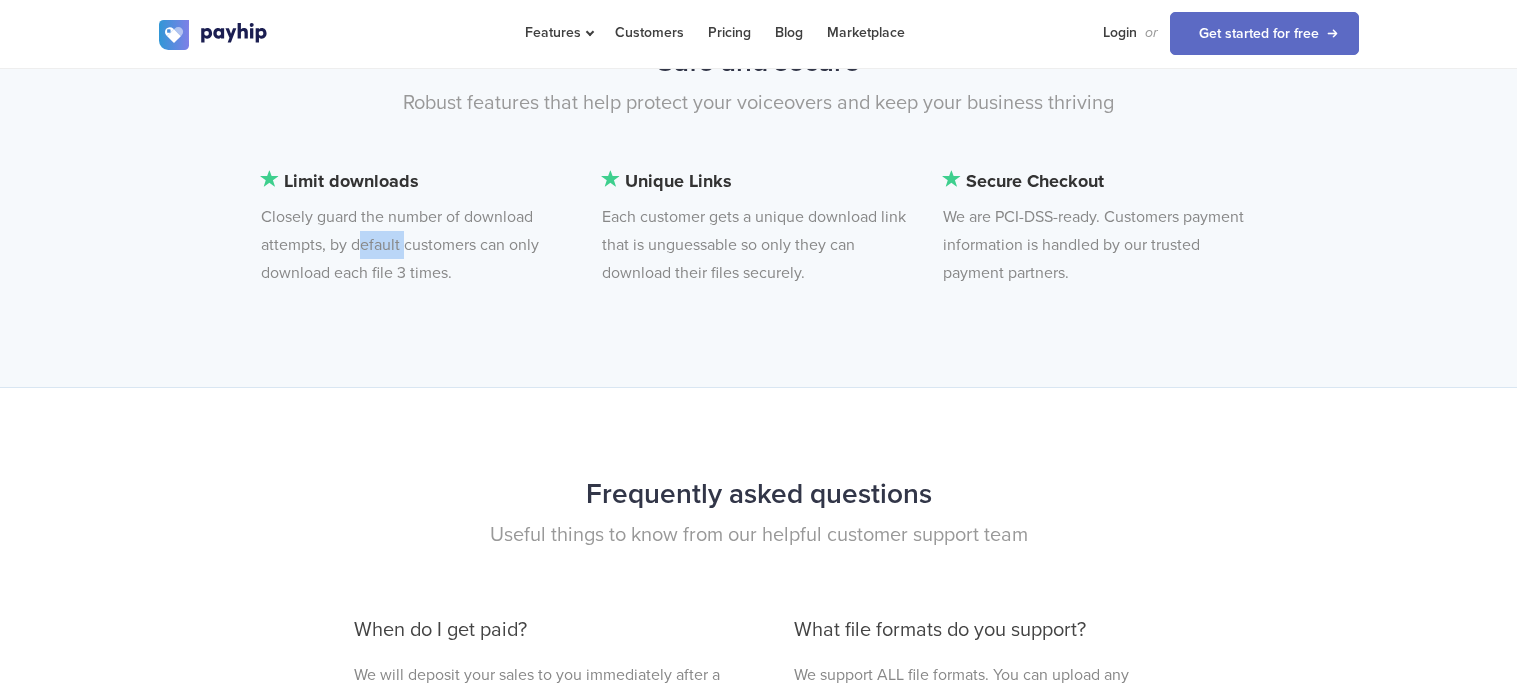 click on "Limit downloads  Closely guard the number of download attempts, by default customers can only download each file 3 times." at bounding box center (415, 227) 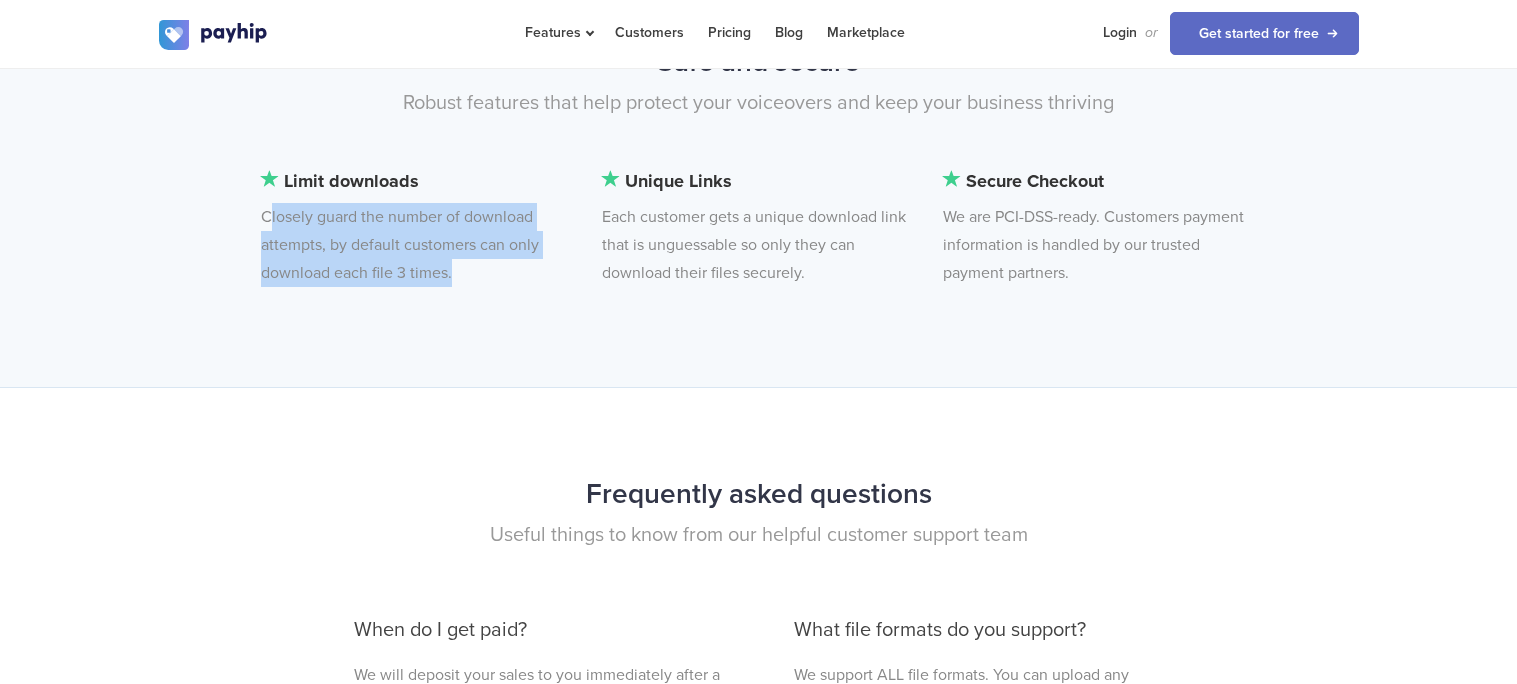 click on "Limit downloads  Closely guard the number of download attempts, by default customers can only download each file 3 times." at bounding box center [415, 227] 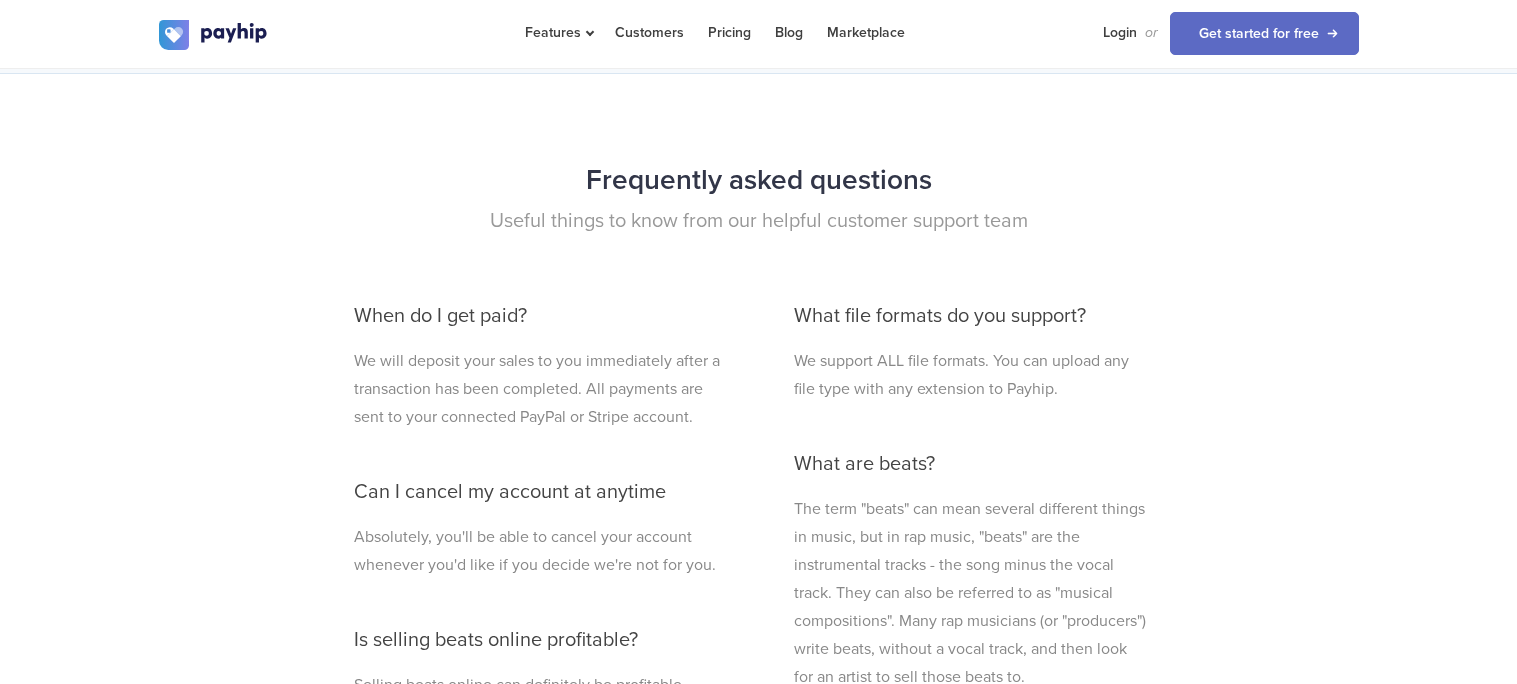 scroll, scrollTop: 5266, scrollLeft: 0, axis: vertical 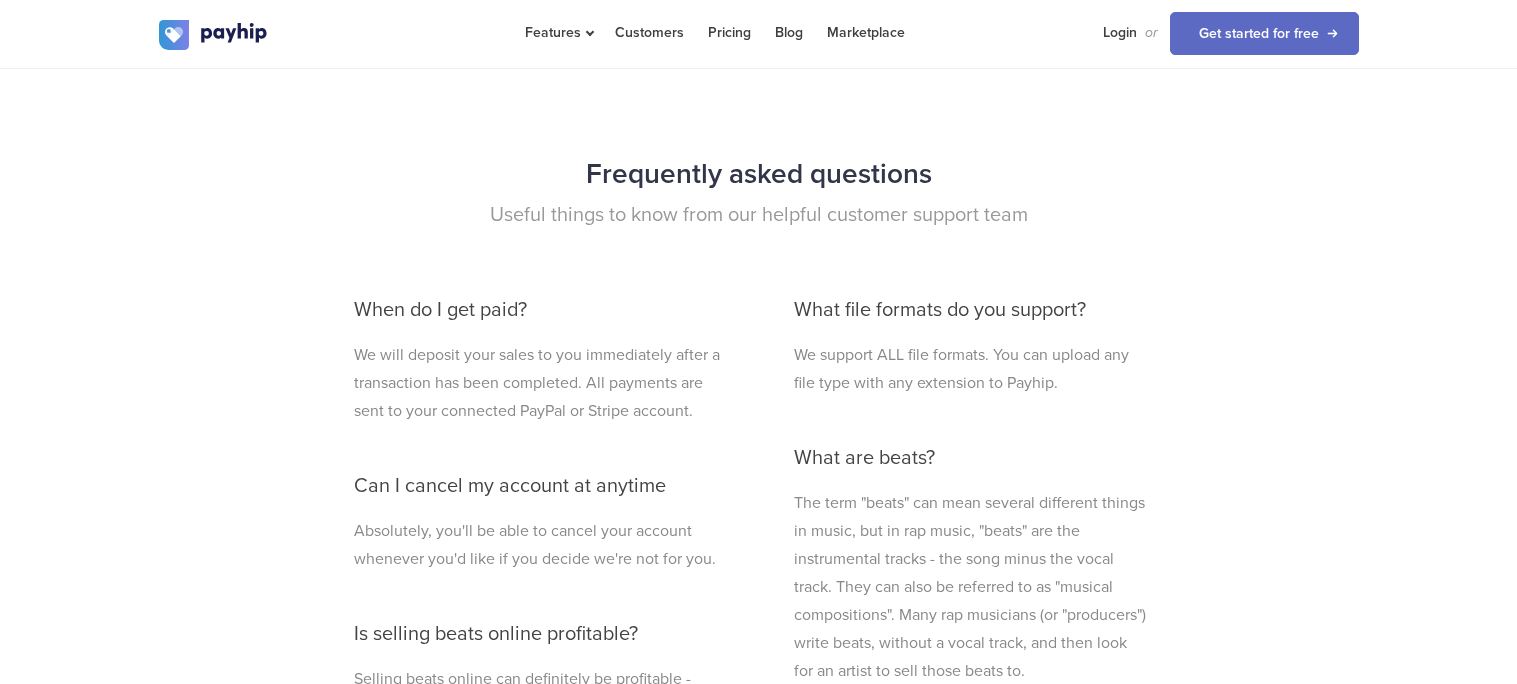 click on "What file formats do you support?" at bounding box center [970, 310] 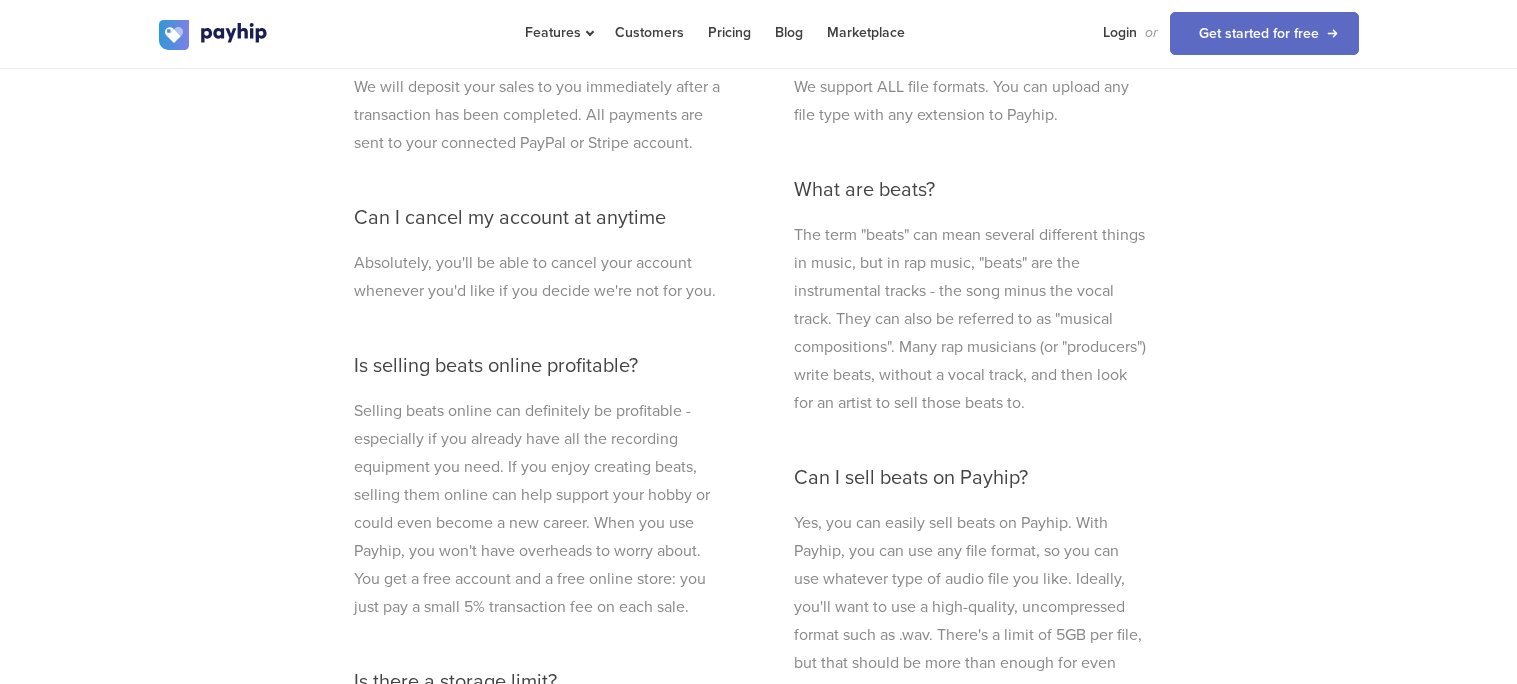 scroll, scrollTop: 5538, scrollLeft: 0, axis: vertical 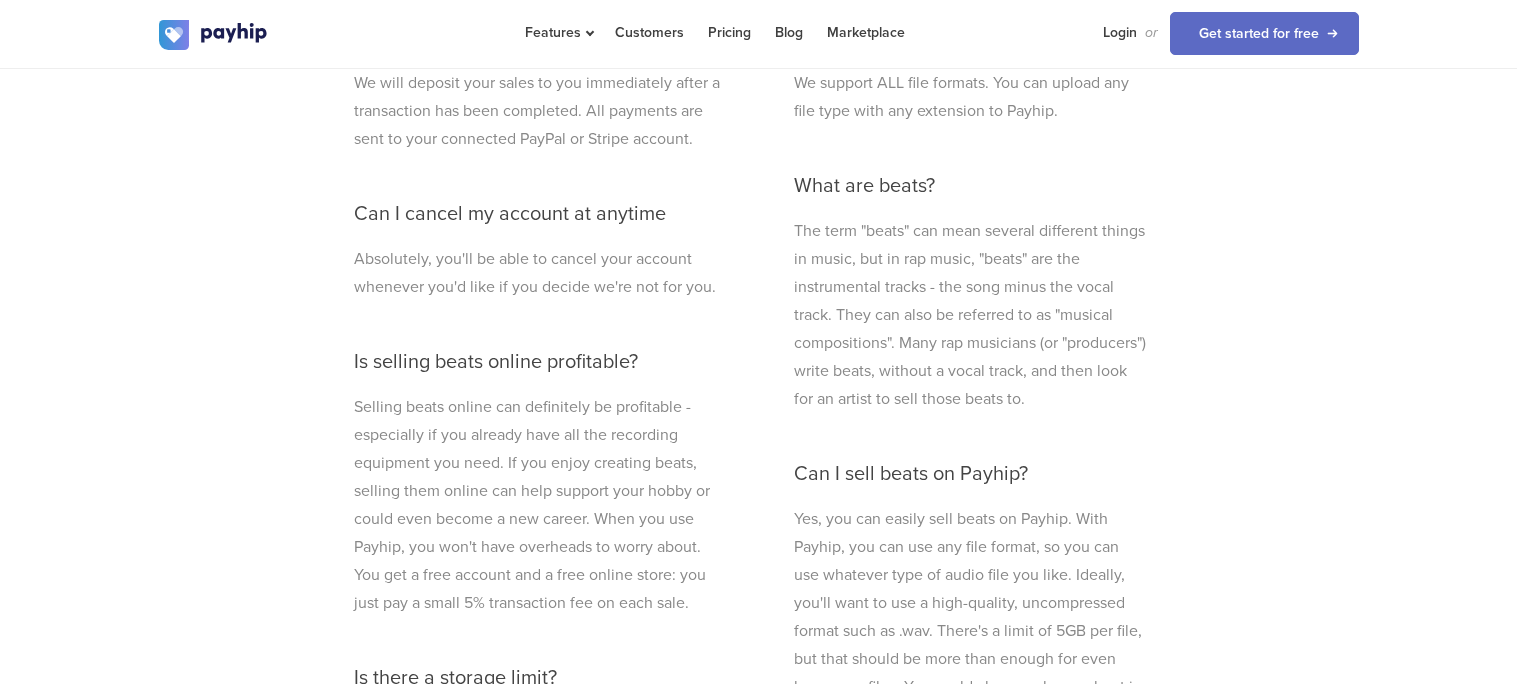 click on "The term "beats" can mean several different things in music, but in rap music, "beats" are the instrumental tracks - the song minus the vocal track. They can also be referred to as "musical compositions". Many rap musicians (or "producers") write beats, without a vocal track, and then look for an artist to sell those beats to." at bounding box center [970, 315] 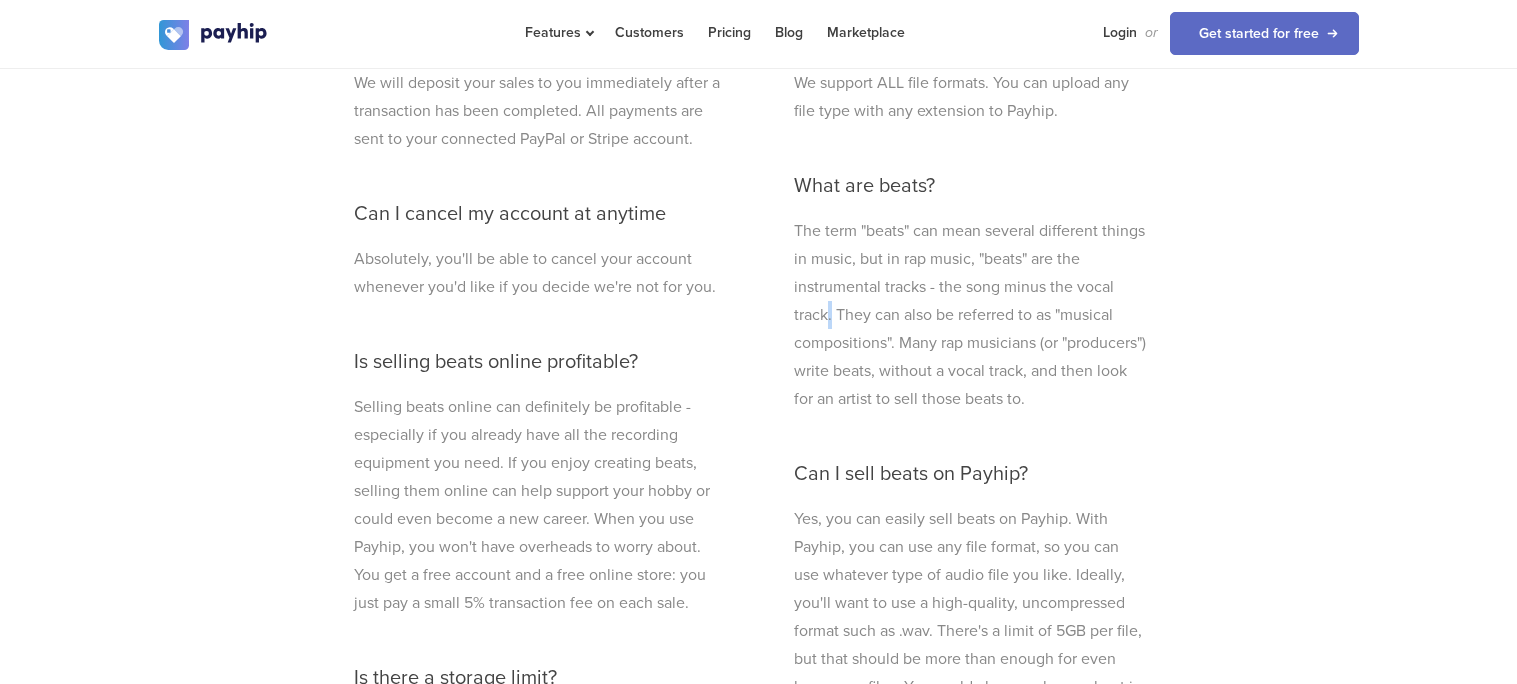 click on "The term "beats" can mean several different things in music, but in rap music, "beats" are the instrumental tracks - the song minus the vocal track. They can also be referred to as "musical compositions". Many rap musicians (or "producers") write beats, without a vocal track, and then look for an artist to sell those beats to." at bounding box center (970, 315) 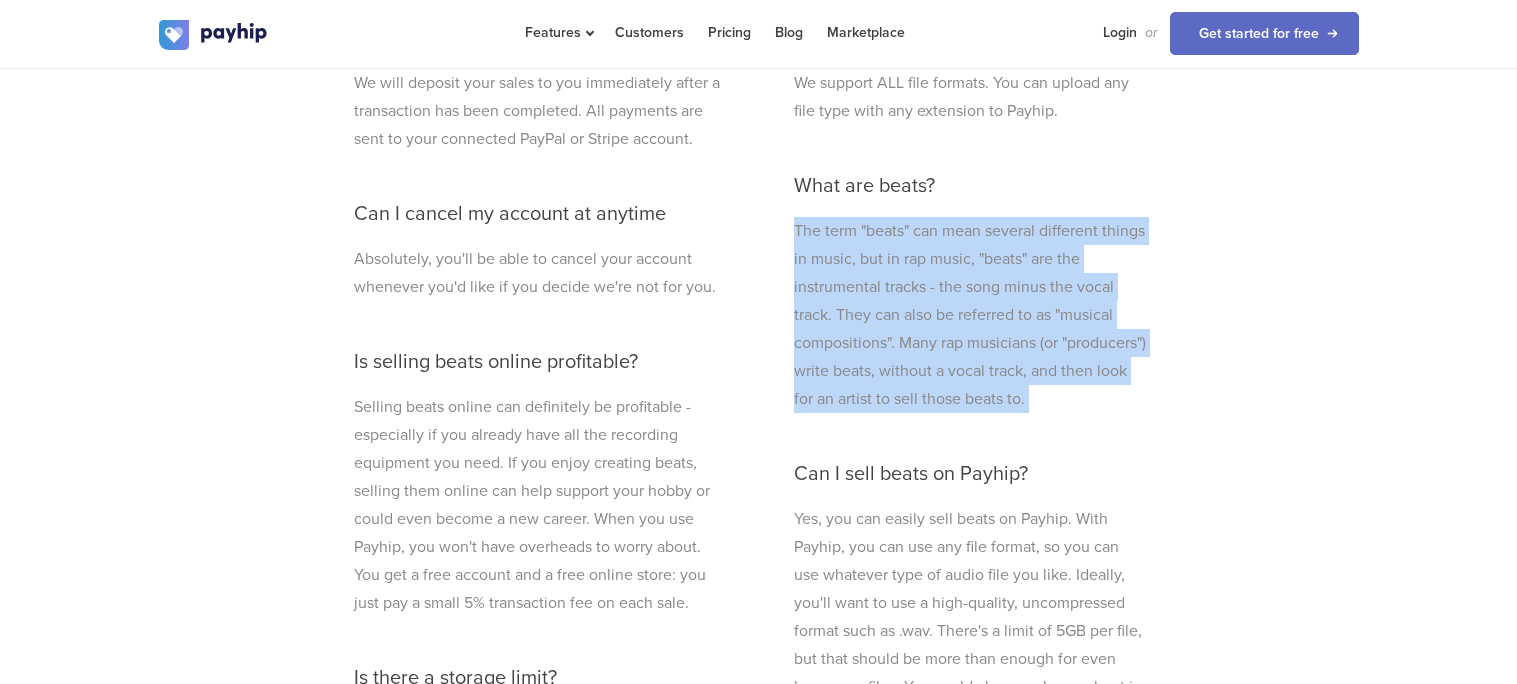 click on "The term "beats" can mean several different things in music, but in rap music, "beats" are the instrumental tracks - the song minus the vocal track. They can also be referred to as "musical compositions". Many rap musicians (or "producers") write beats, without a vocal track, and then look for an artist to sell those beats to." at bounding box center [970, 315] 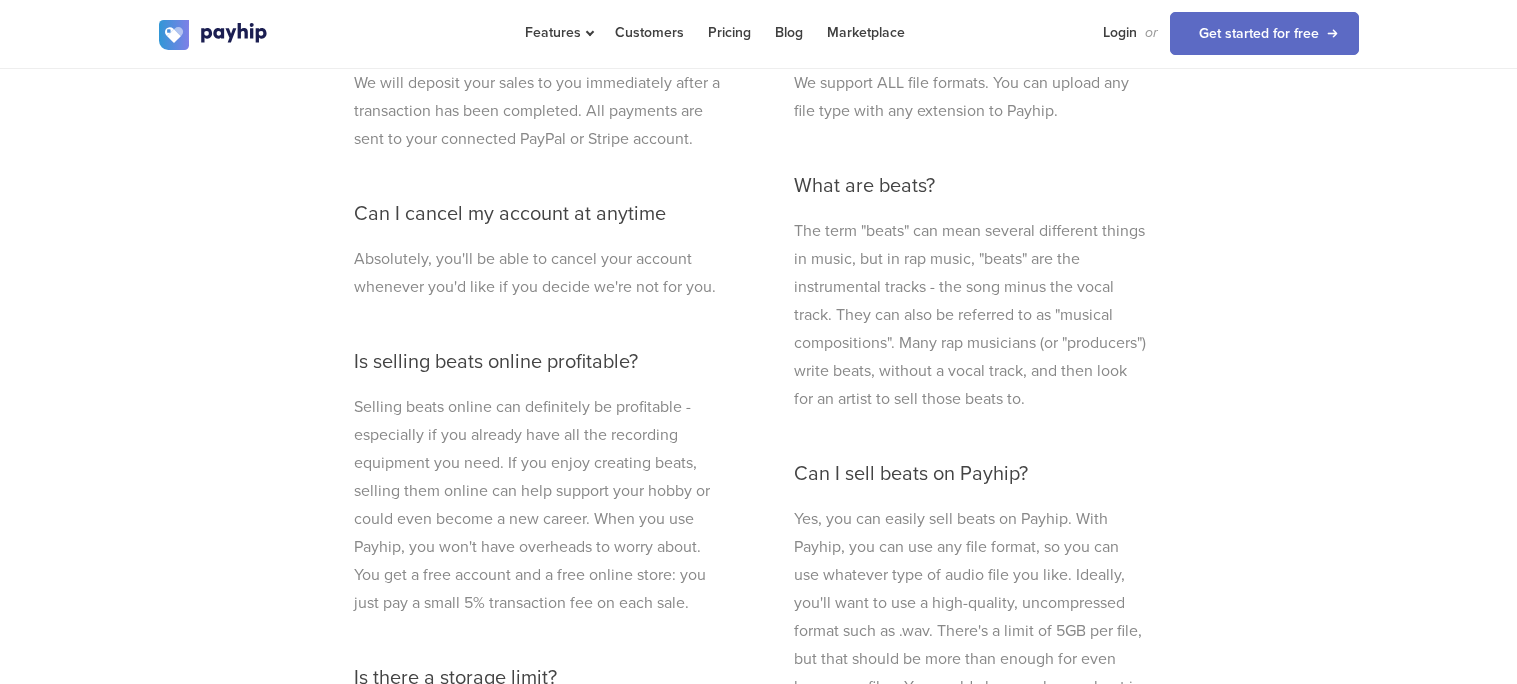 click on "The term "beats" can mean several different things in music, but in rap music, "beats" are the instrumental tracks - the song minus the vocal track. They can also be referred to as "musical compositions". Many rap musicians (or "producers") write beats, without a vocal track, and then look for an artist to sell those beats to." at bounding box center (970, 315) 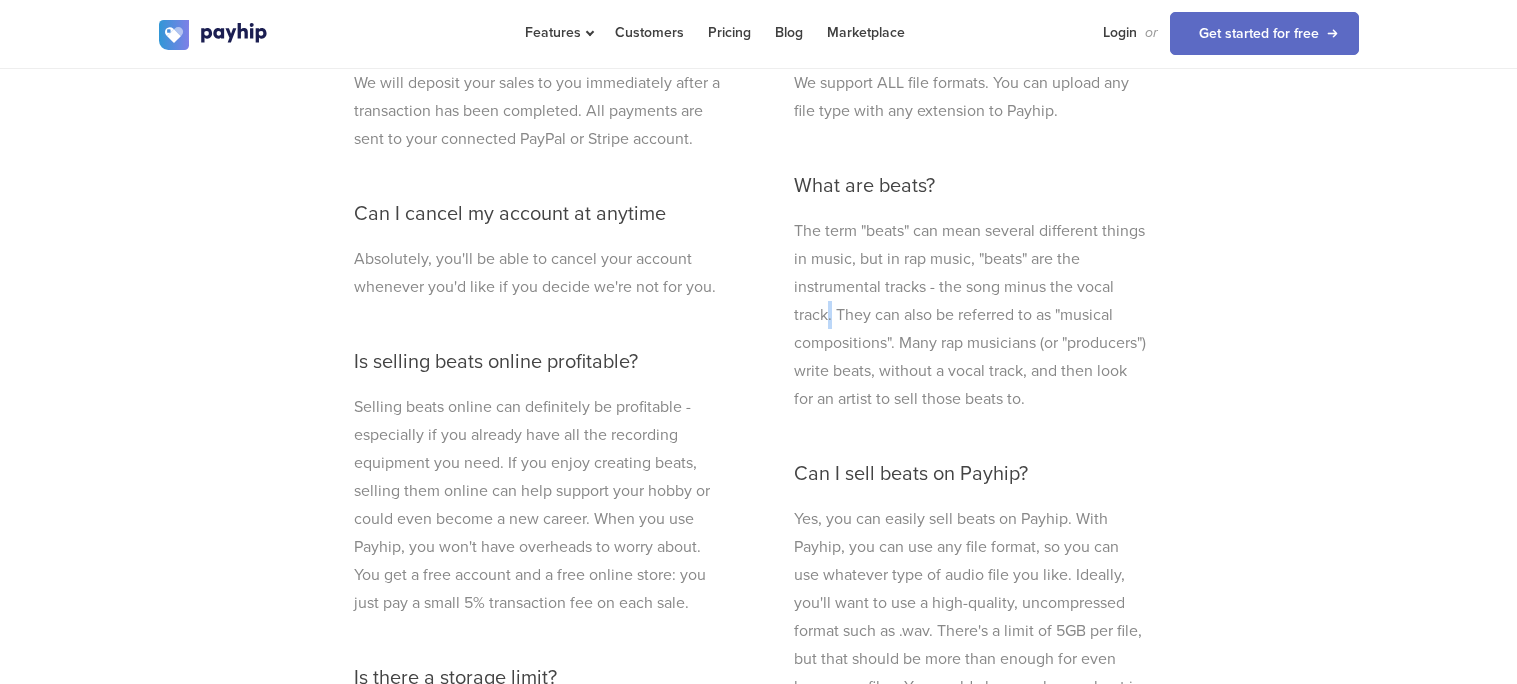 click on "The term "beats" can mean several different things in music, but in rap music, "beats" are the instrumental tracks - the song minus the vocal track. They can also be referred to as "musical compositions". Many rap musicians (or "producers") write beats, without a vocal track, and then look for an artist to sell those beats to." at bounding box center [970, 315] 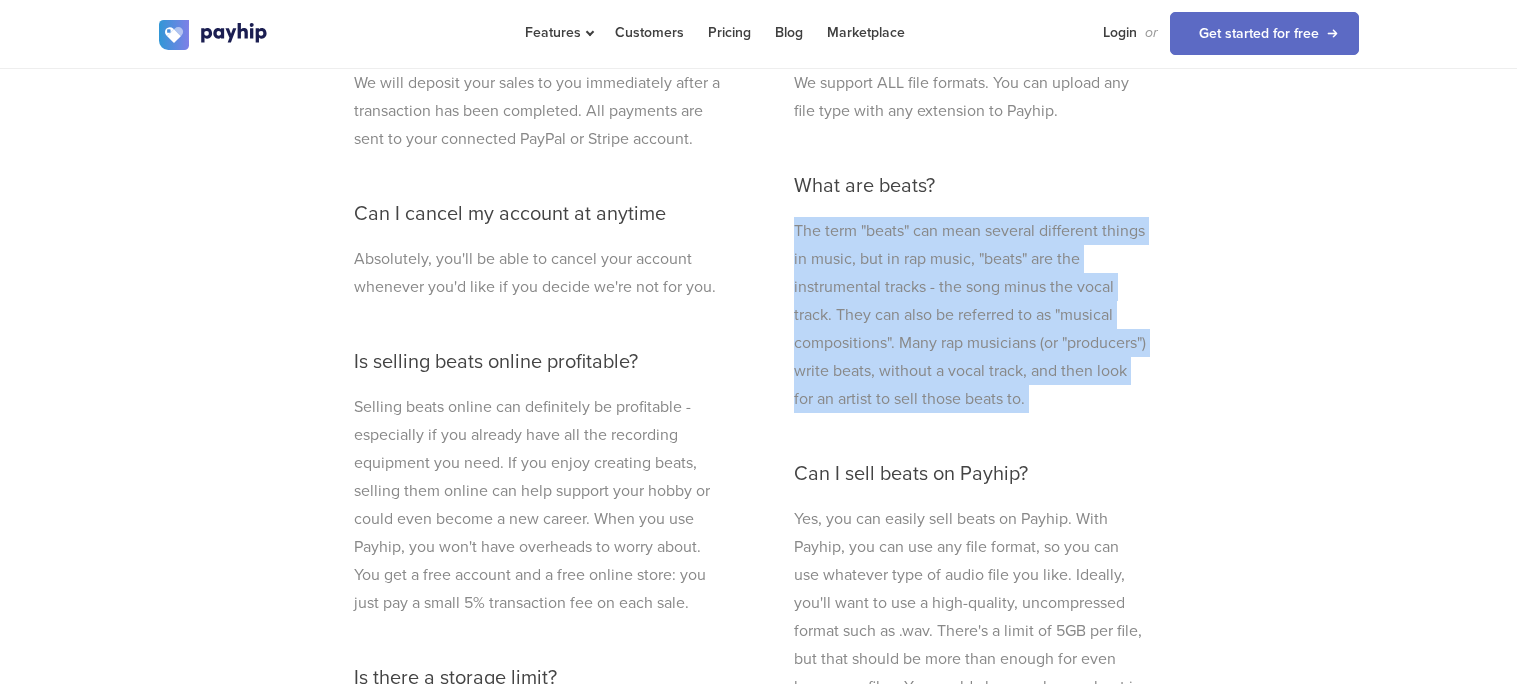 click on "The term "beats" can mean several different things in music, but in rap music, "beats" are the instrumental tracks - the song minus the vocal track. They can also be referred to as "musical compositions". Many rap musicians (or "producers") write beats, without a vocal track, and then look for an artist to sell those beats to." at bounding box center [970, 315] 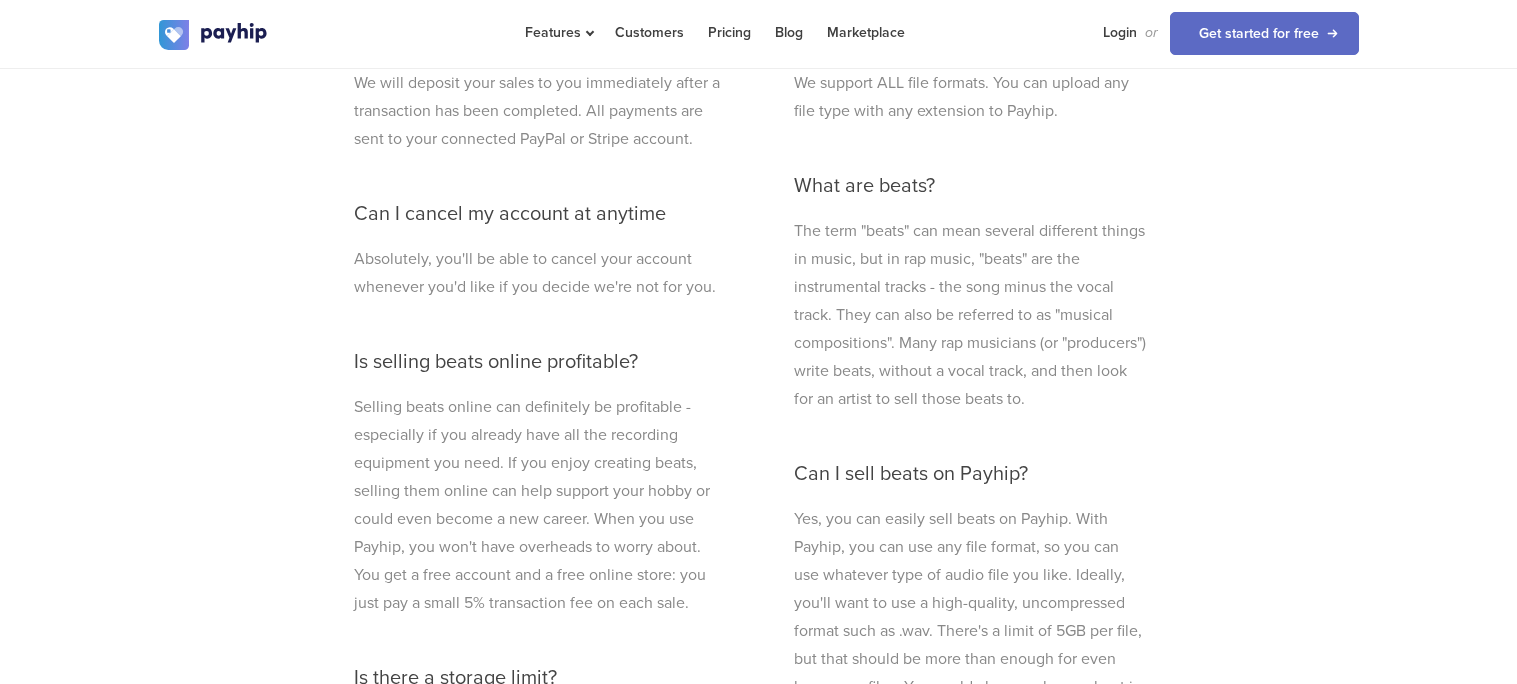 click on "The term "beats" can mean several different things in music, but in rap music, "beats" are the instrumental tracks - the song minus the vocal track. They can also be referred to as "musical compositions". Many rap musicians (or "producers") write beats, without a vocal track, and then look for an artist to sell those beats to." at bounding box center (970, 315) 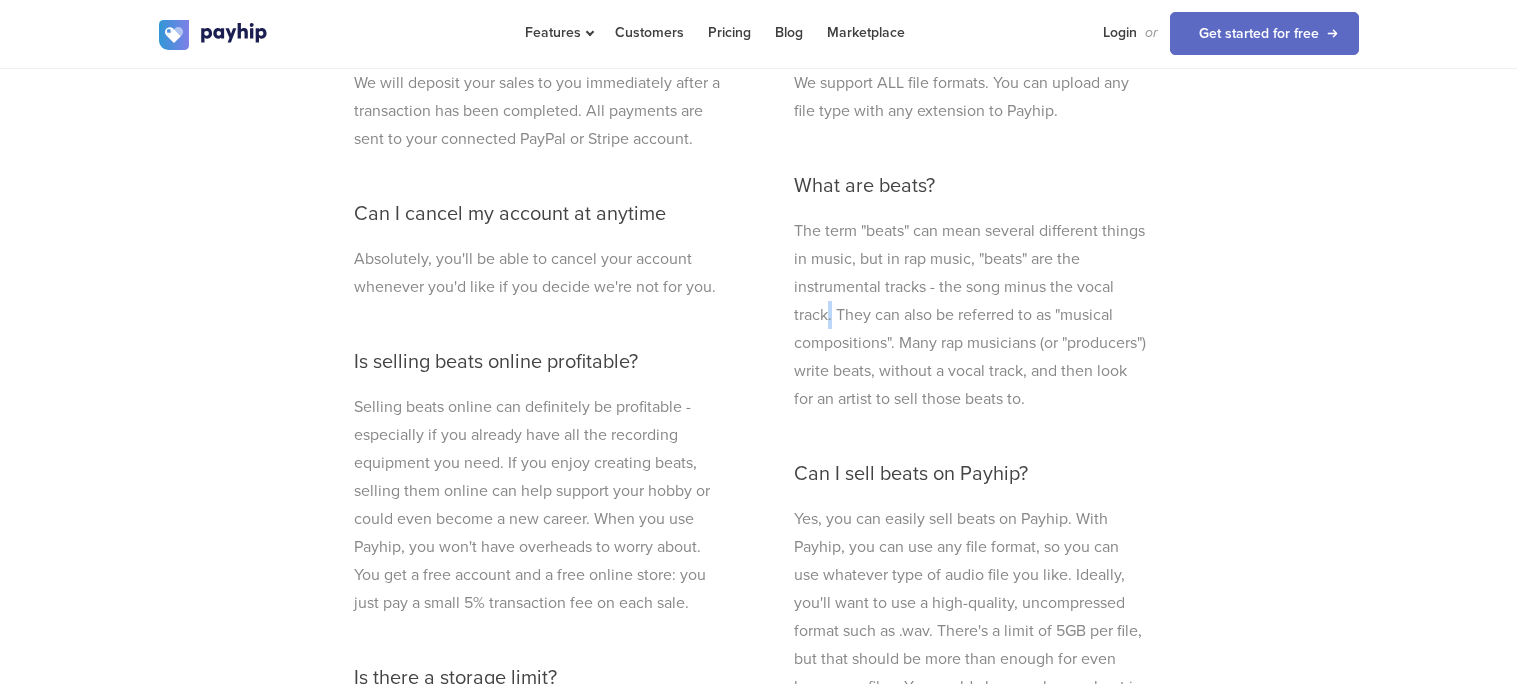 click on "The term "beats" can mean several different things in music, but in rap music, "beats" are the instrumental tracks - the song minus the vocal track. They can also be referred to as "musical compositions". Many rap musicians (or "producers") write beats, without a vocal track, and then look for an artist to sell those beats to." at bounding box center [970, 315] 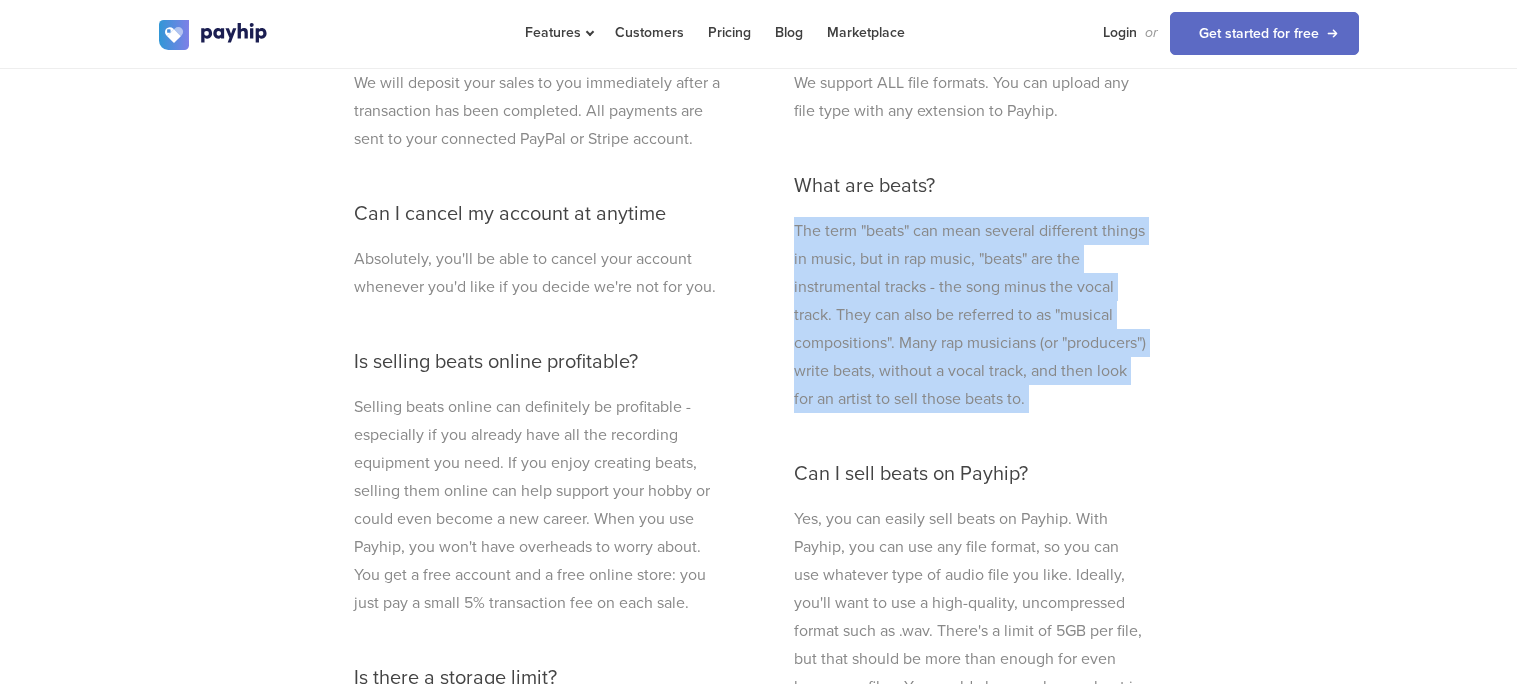 click on "The term "beats" can mean several different things in music, but in rap music, "beats" are the instrumental tracks - the song minus the vocal track. They can also be referred to as "musical compositions". Many rap musicians (or "producers") write beats, without a vocal track, and then look for an artist to sell those beats to." at bounding box center (970, 315) 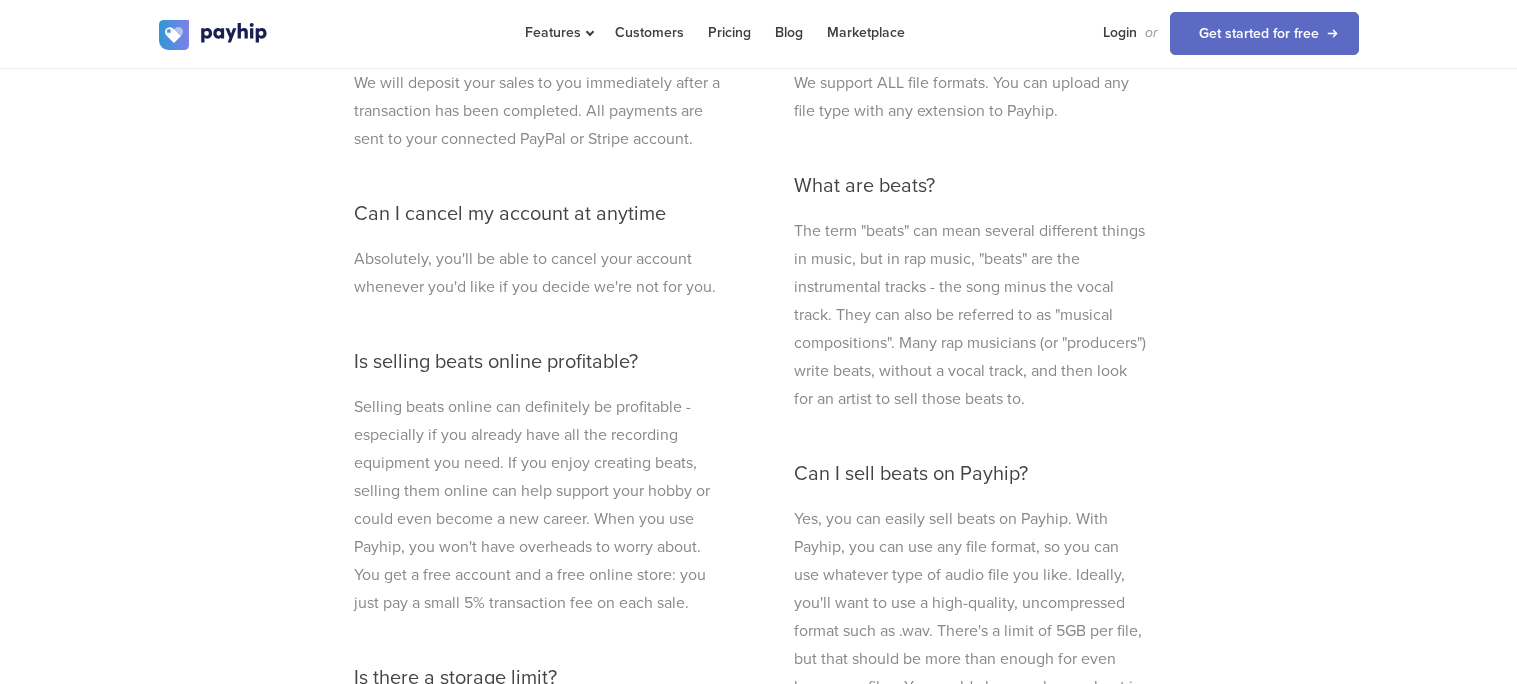 click on "The term "beats" can mean several different things in music, but in rap music, "beats" are the instrumental tracks - the song minus the vocal track. They can also be referred to as "musical compositions". Many rap musicians (or "producers") write beats, without a vocal track, and then look for an artist to sell those beats to." at bounding box center (970, 315) 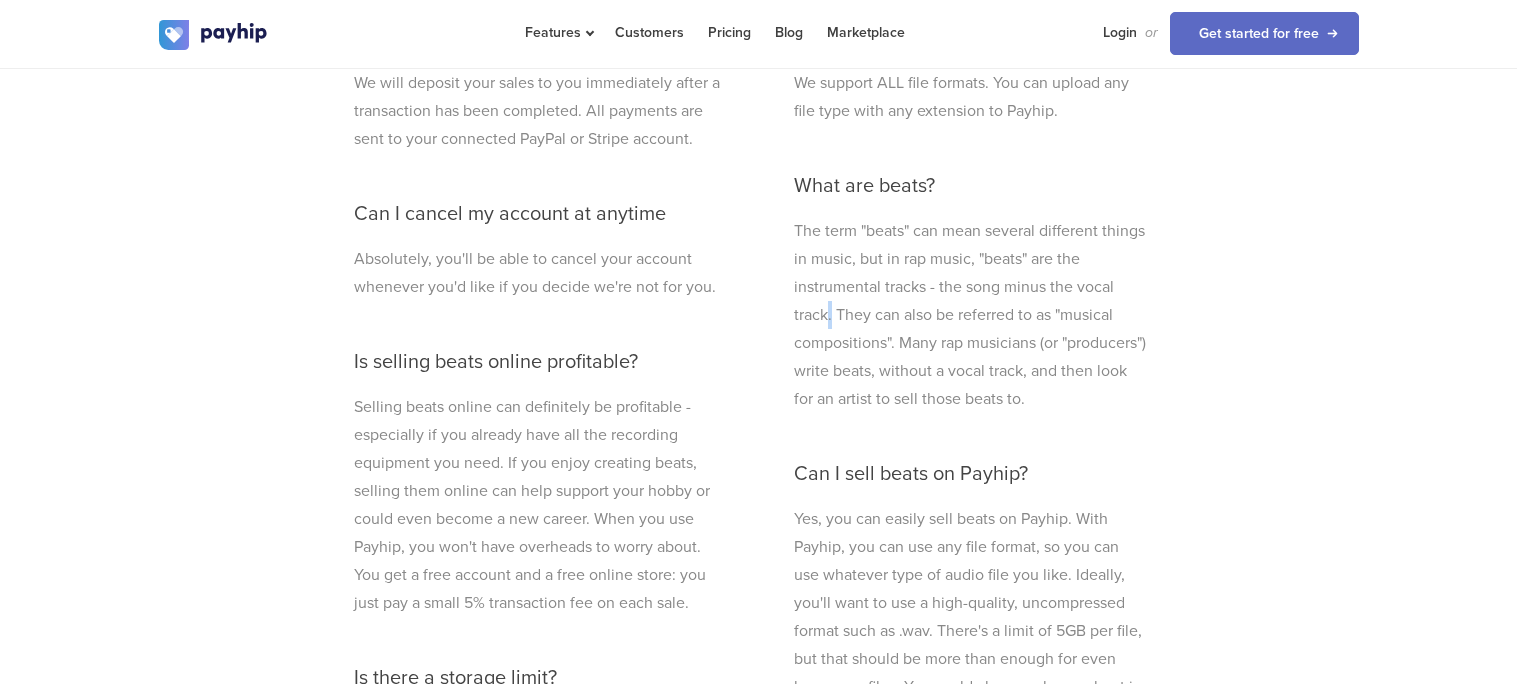 click on "The term "beats" can mean several different things in music, but in rap music, "beats" are the instrumental tracks - the song minus the vocal track. They can also be referred to as "musical compositions". Many rap musicians (or "producers") write beats, without a vocal track, and then look for an artist to sell those beats to." at bounding box center [970, 315] 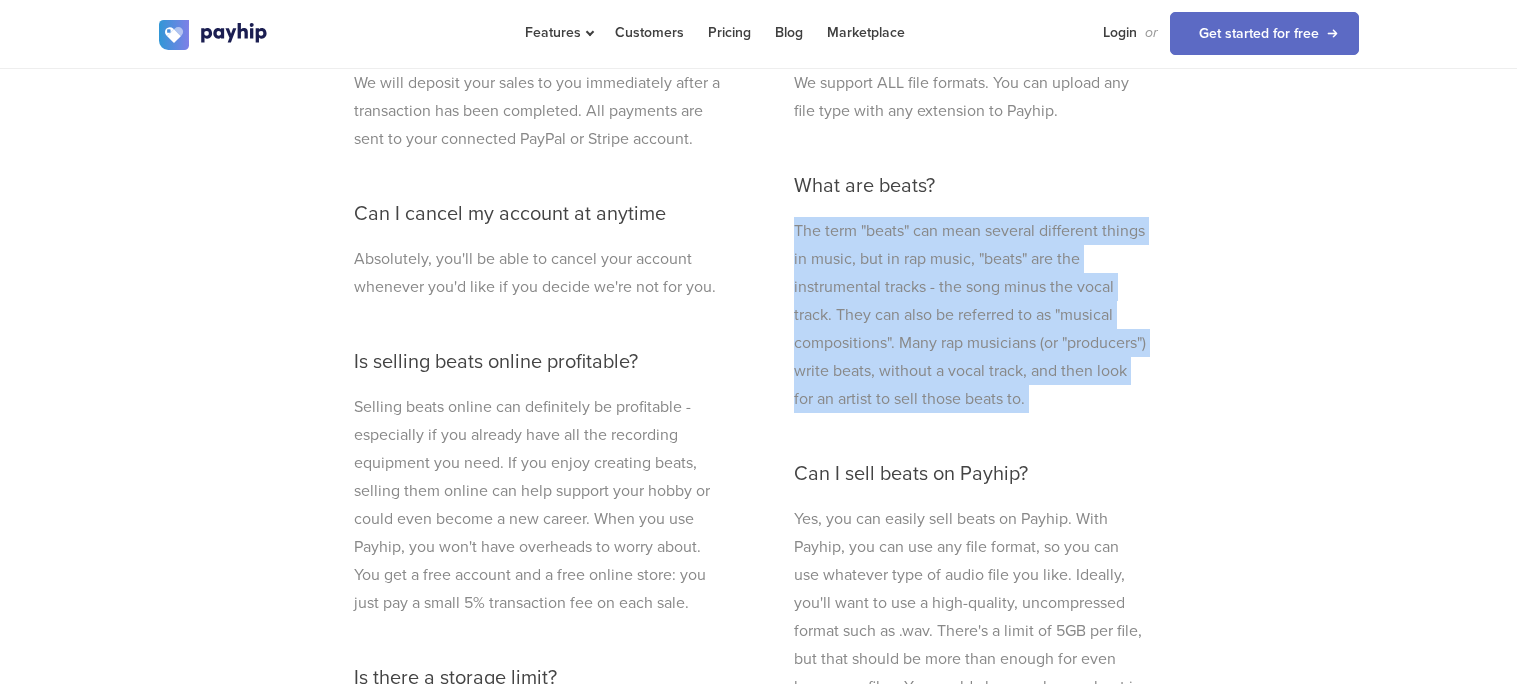 click on "The term "beats" can mean several different things in music, but in rap music, "beats" are the instrumental tracks - the song minus the vocal track. They can also be referred to as "musical compositions". Many rap musicians (or "producers") write beats, without a vocal track, and then look for an artist to sell those beats to." at bounding box center (970, 315) 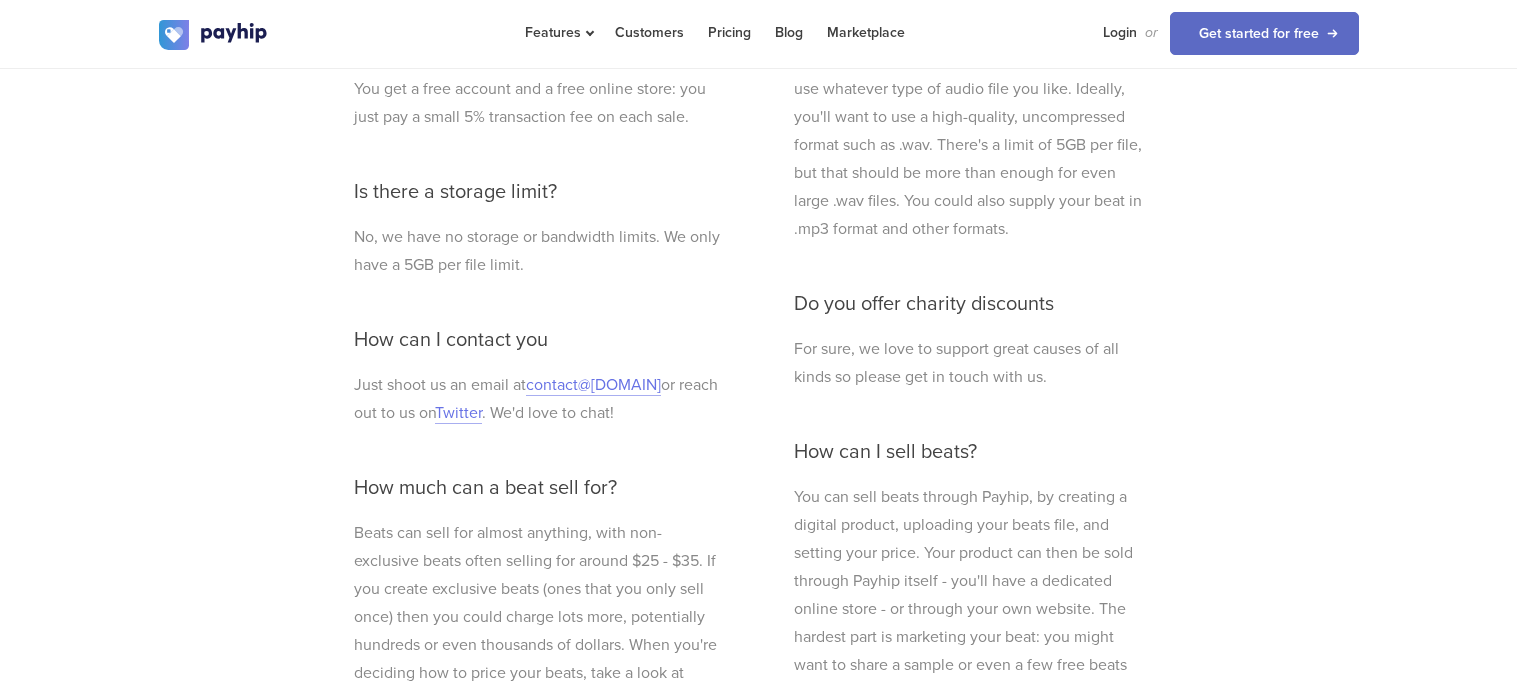 scroll, scrollTop: 6028, scrollLeft: 0, axis: vertical 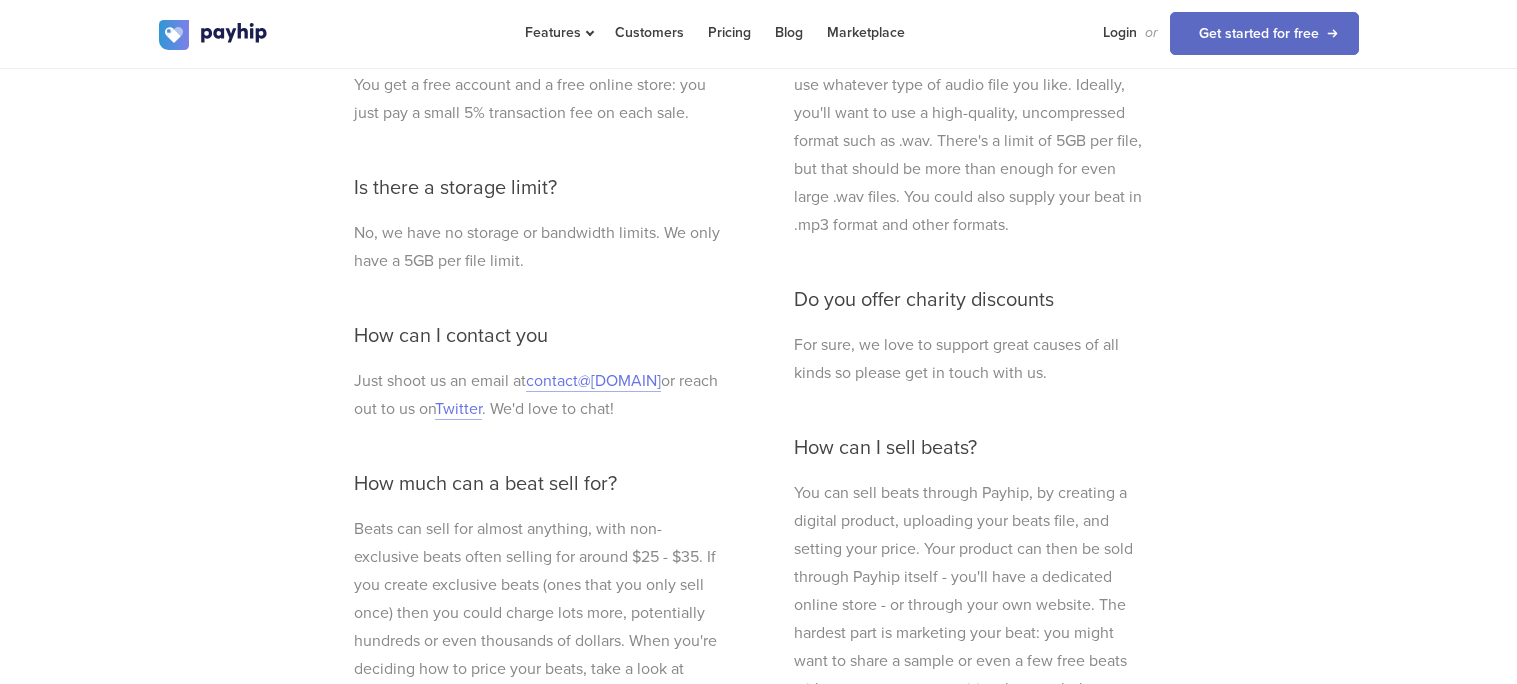 click on "What file formats do you support?
We support ALL file formats. You can upload any file type with any extension to Payhip.
What are beats?
The term "beats" can mean several different things in music, but in rap music, "beats" are the instrumental tracks - the song minus the vocal track. They can also be referred to as "musical compositions". Many rap musicians (or "producers") write beats, without a vocal track, and then look for an artist to sell those beats to.
Can I sell beats on Payhip?
Yes, you can easily sell beats on Payhip. With Payhip, you can use any file format, so you can use whatever type of audio file you like. Ideally, you'll want to use a high-quality, uncompressed format such as .wav. There's a limit of 5GB per file, but that should be more than enough for even large .wav files. You could also supply your beat in .mp3 format and other formats.
Do you offer charity discounts" at bounding box center [970, 307] 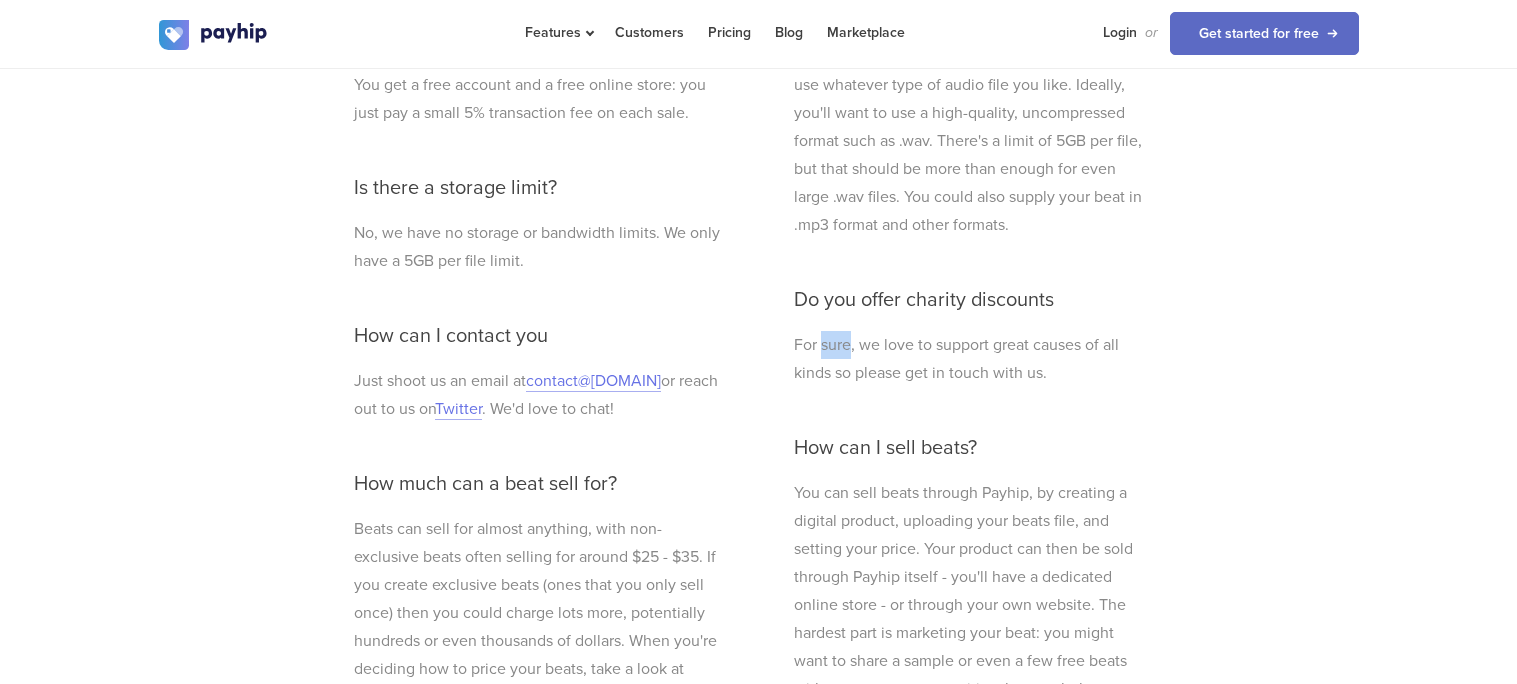 click on "What file formats do you support?
We support ALL file formats. You can upload any file type with any extension to Payhip.
What are beats?
The term "beats" can mean several different things in music, but in rap music, "beats" are the instrumental tracks - the song minus the vocal track. They can also be referred to as "musical compositions". Many rap musicians (or "producers") write beats, without a vocal track, and then look for an artist to sell those beats to.
Can I sell beats on Payhip?
Yes, you can easily sell beats on Payhip. With Payhip, you can use any file format, so you can use whatever type of audio file you like. Ideally, you'll want to use a high-quality, uncompressed format such as .wav. There's a limit of 5GB per file, but that should be more than enough for even large .wav files. You could also supply your beat in .mp3 format and other formats.
Do you offer charity discounts" at bounding box center [970, 307] 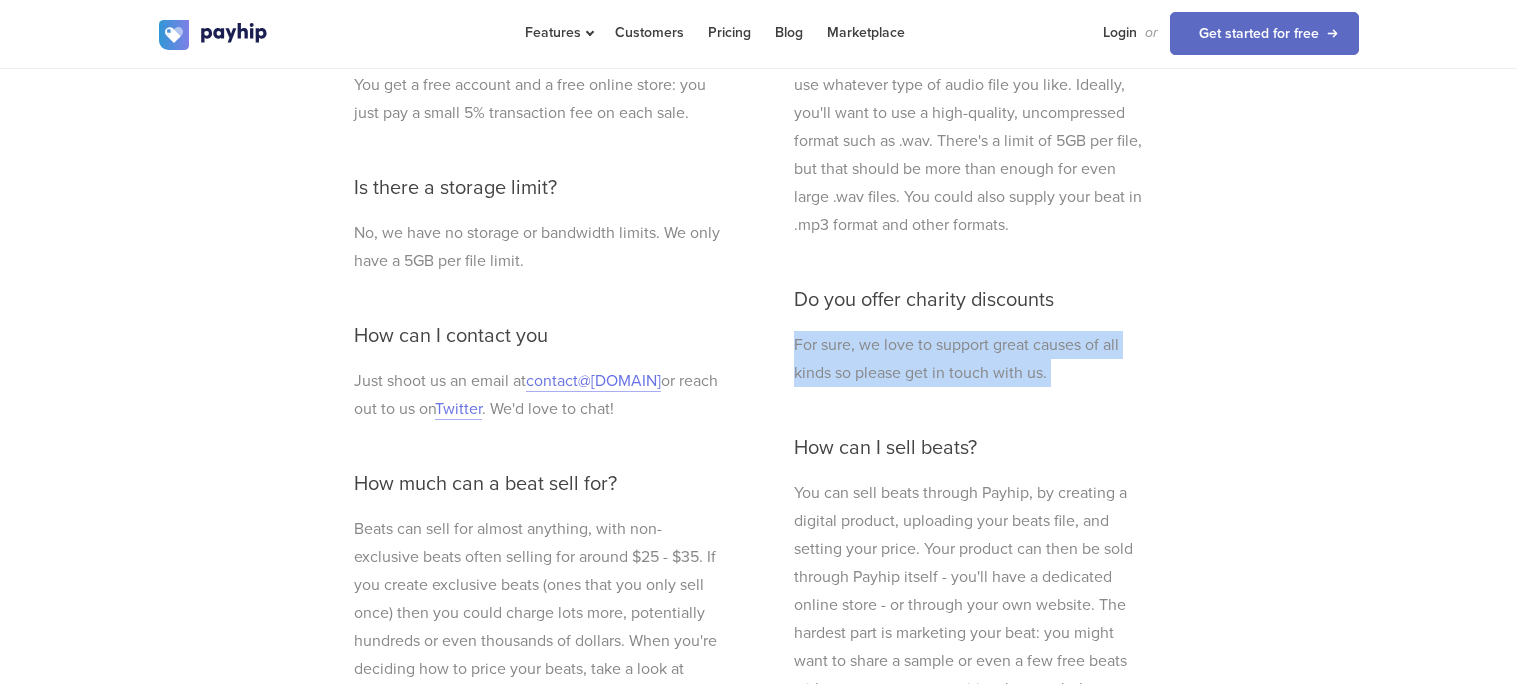 click on "What file formats do you support?
We support ALL file formats. You can upload any file type with any extension to Payhip.
What are beats?
The term "beats" can mean several different things in music, but in rap music, "beats" are the instrumental tracks - the song minus the vocal track. They can also be referred to as "musical compositions". Many rap musicians (or "producers") write beats, without a vocal track, and then look for an artist to sell those beats to.
Can I sell beats on Payhip?
Yes, you can easily sell beats on Payhip. With Payhip, you can use any file format, so you can use whatever type of audio file you like. Ideally, you'll want to use a high-quality, uncompressed format such as .wav. There's a limit of 5GB per file, but that should be more than enough for even large .wav files. You could also supply your beat in .mp3 format and other formats.
Do you offer charity discounts" at bounding box center (970, 307) 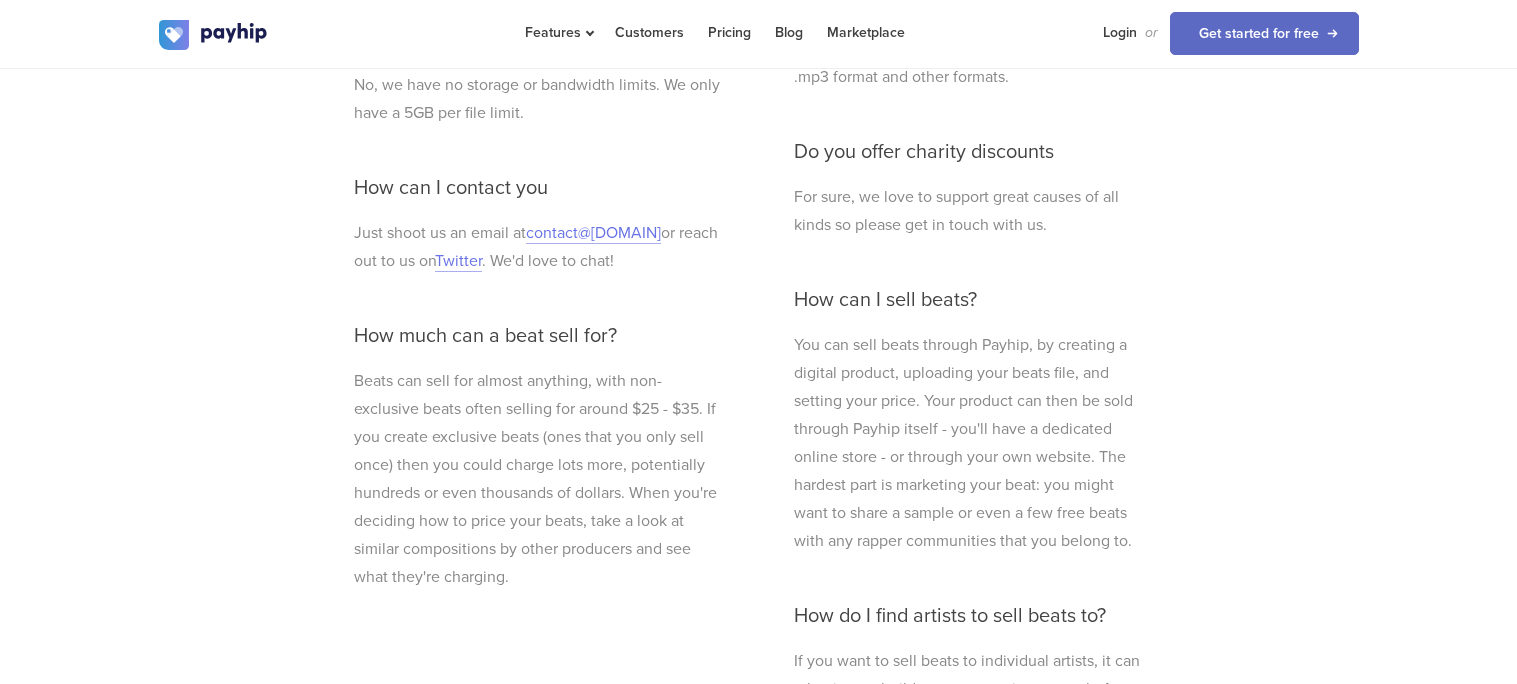 scroll, scrollTop: 6194, scrollLeft: 0, axis: vertical 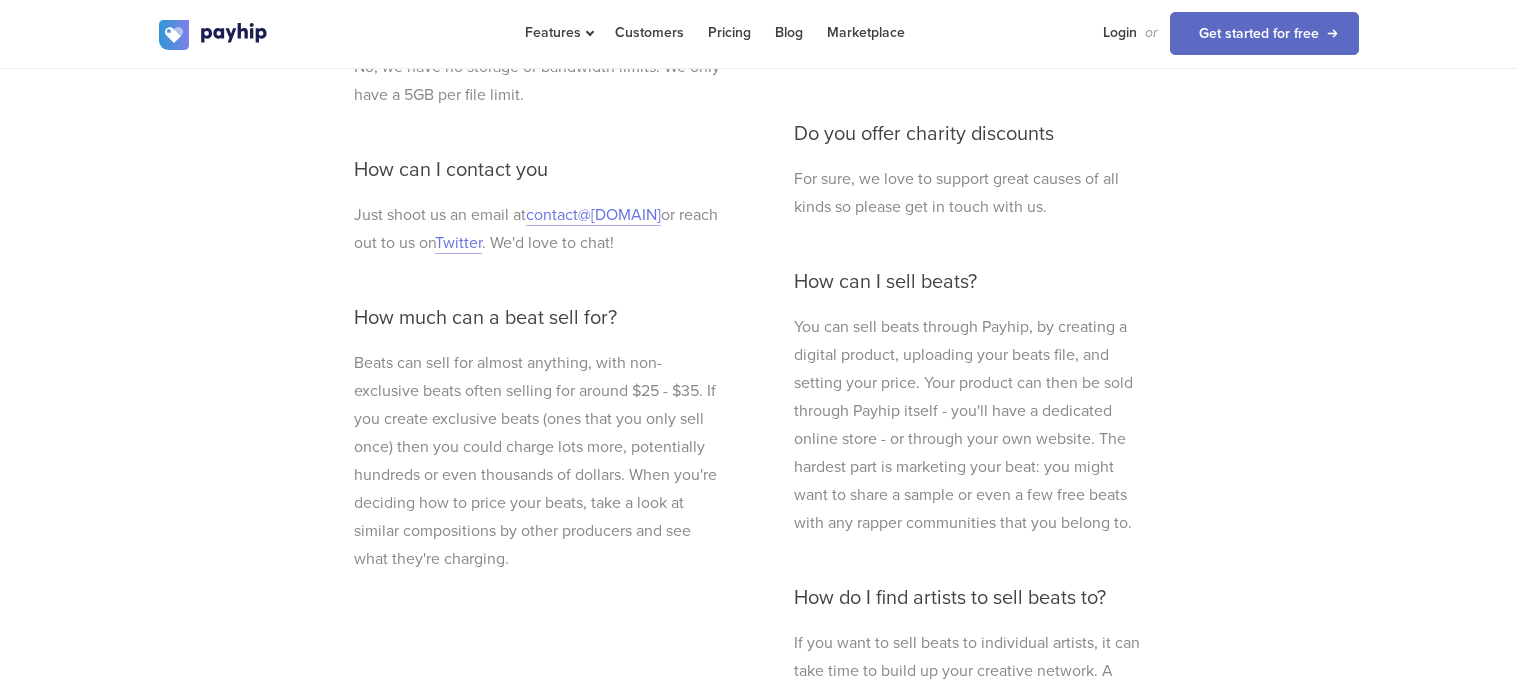 click on "You can sell beats through Payhip, by creating a digital product, uploading your beats file, and setting your price. Your product can then be sold through Payhip itself - you'll have a dedicated online store - or through your own website. The hardest part is marketing your beat: you might want to share a sample or even a few free beats with any rapper communities that you belong to." at bounding box center [970, 425] 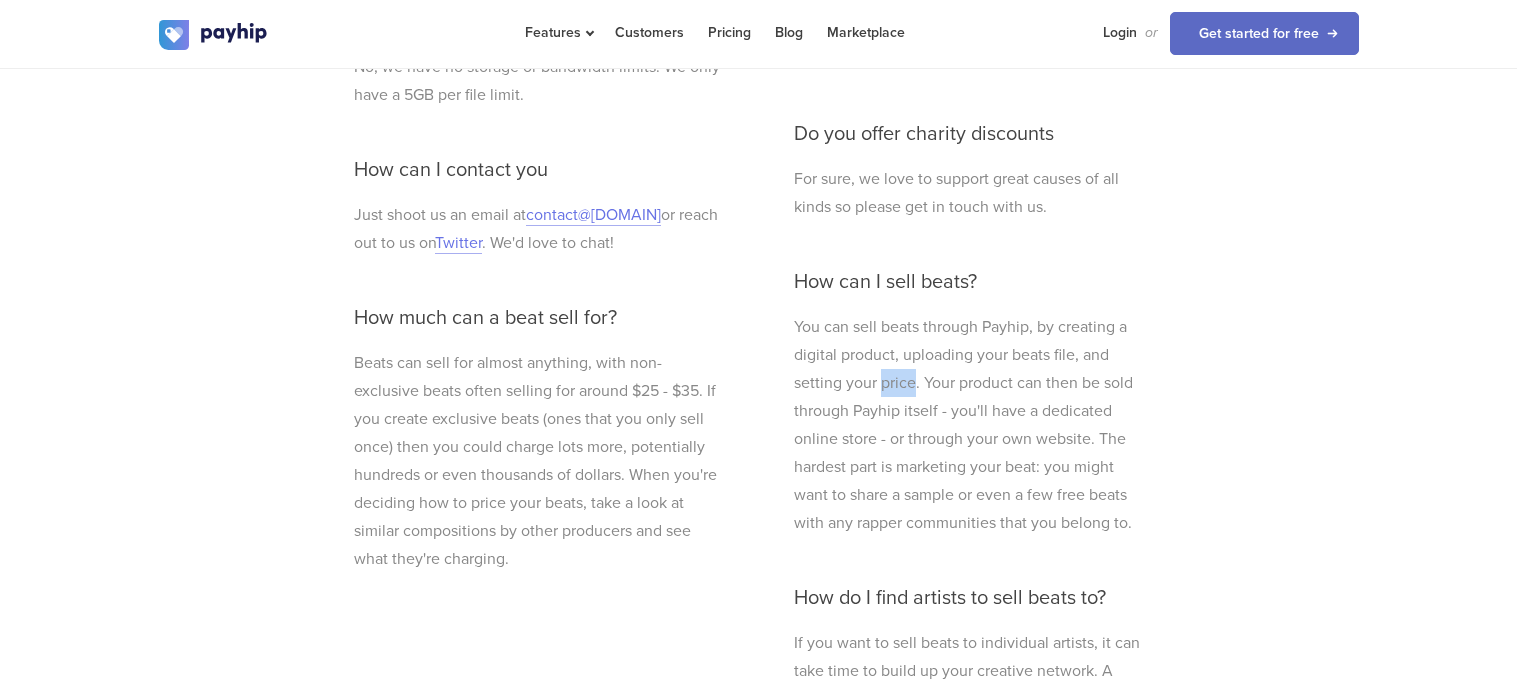click on "You can sell beats through Payhip, by creating a digital product, uploading your beats file, and setting your price. Your product can then be sold through Payhip itself - you'll have a dedicated online store - or through your own website. The hardest part is marketing your beat: you might want to share a sample or even a few free beats with any rapper communities that you belong to." at bounding box center (970, 425) 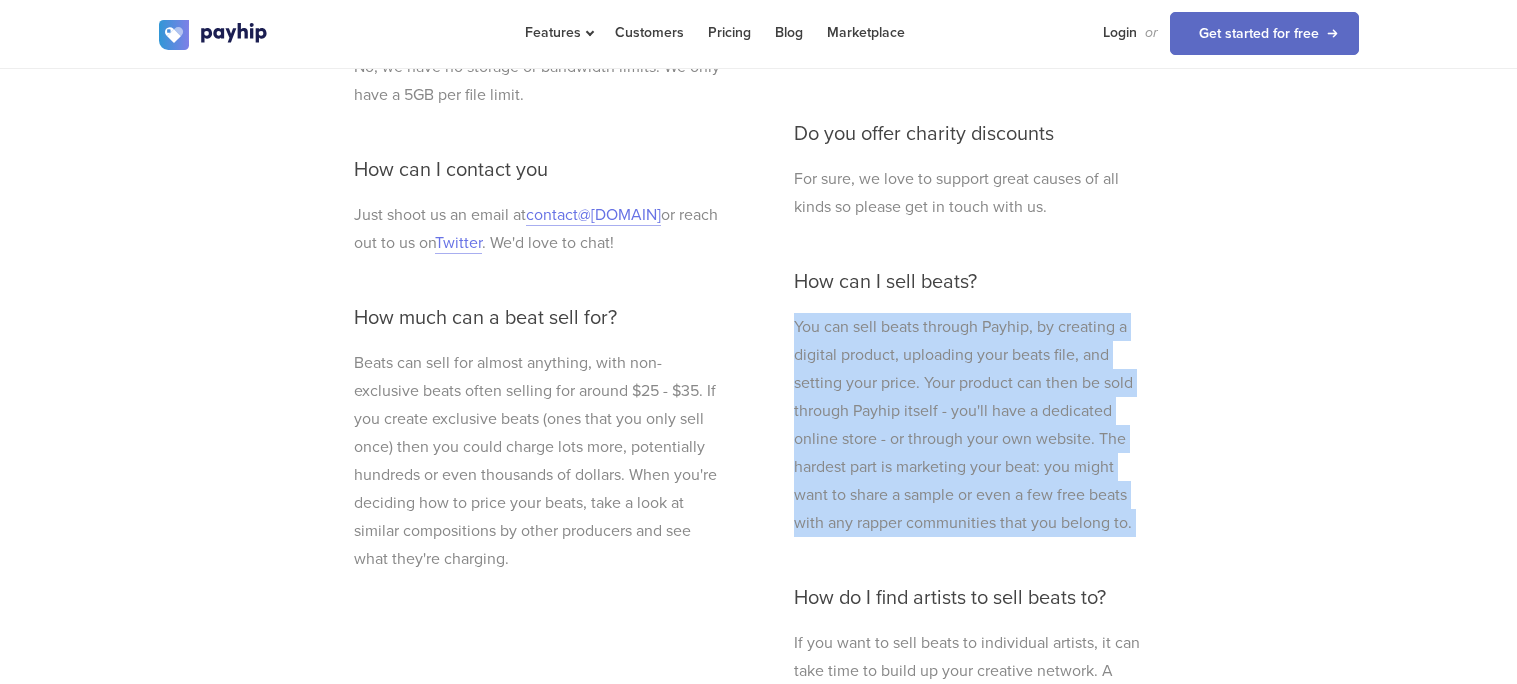 click on "You can sell beats through Payhip, by creating a digital product, uploading your beats file, and setting your price. Your product can then be sold through Payhip itself - you'll have a dedicated online store - or through your own website. The hardest part is marketing your beat: you might want to share a sample or even a few free beats with any rapper communities that you belong to." at bounding box center [970, 425] 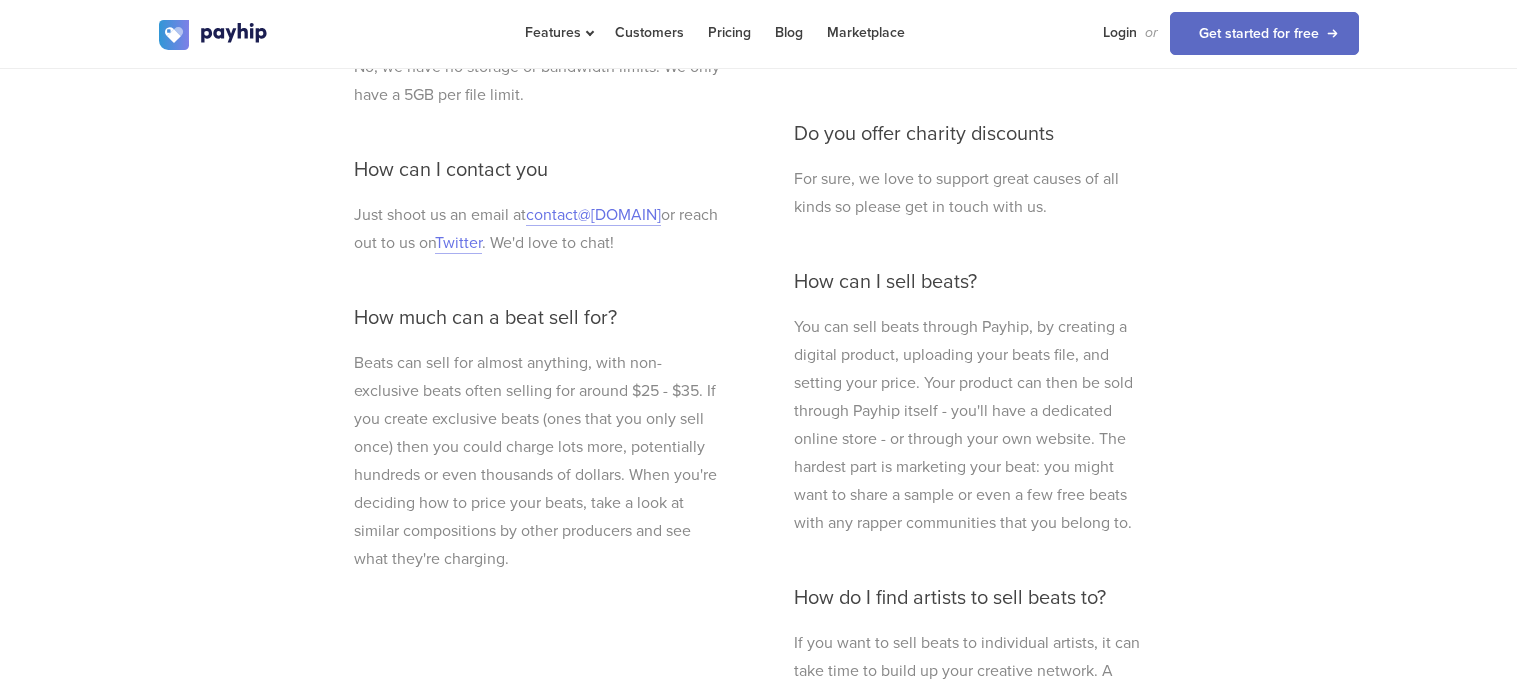 click on "You can sell beats through Payhip, by creating a digital product, uploading your beats file, and setting your price. Your product can then be sold through Payhip itself - you'll have a dedicated online store - or through your own website. The hardest part is marketing your beat: you might want to share a sample or even a few free beats with any rapper communities that you belong to." at bounding box center [970, 425] 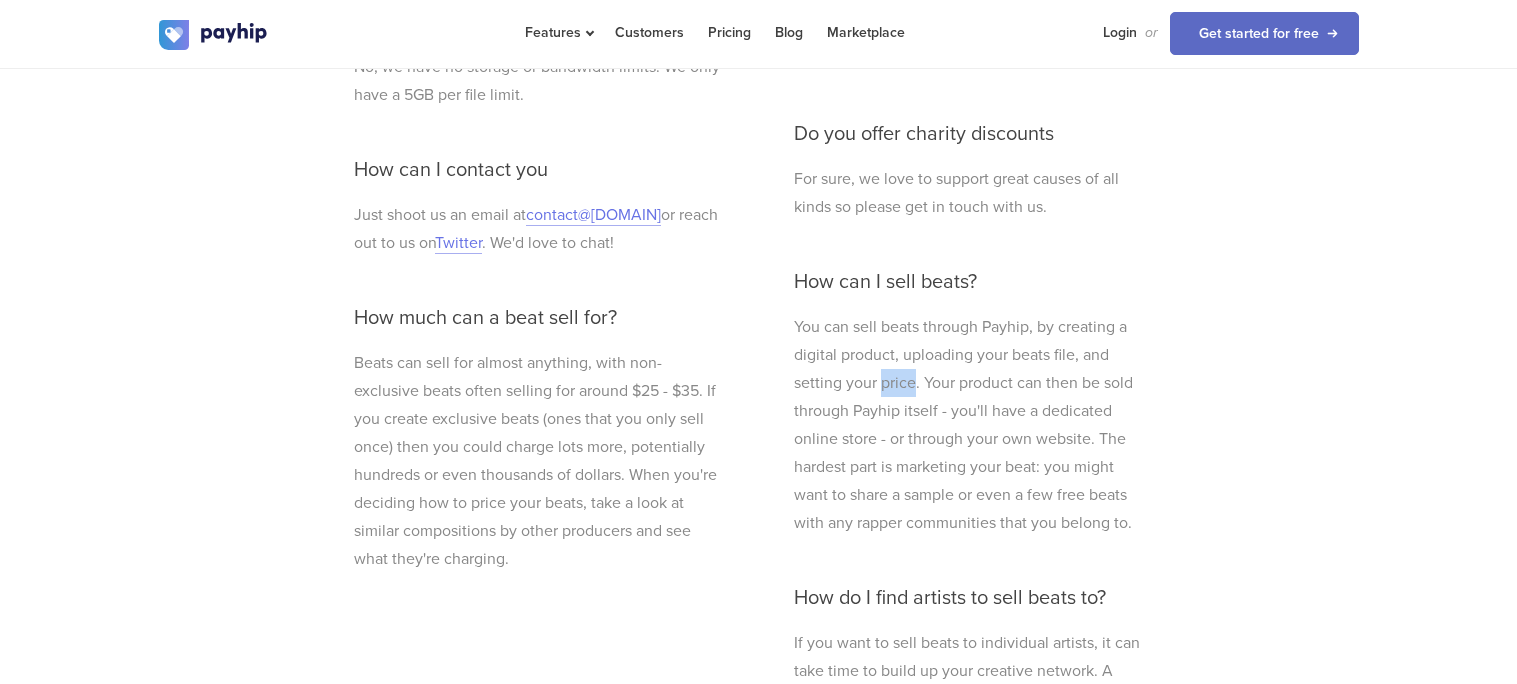 click on "You can sell beats through Payhip, by creating a digital product, uploading your beats file, and setting your price. Your product can then be sold through Payhip itself - you'll have a dedicated online store - or through your own website. The hardest part is marketing your beat: you might want to share a sample or even a few free beats with any rapper communities that you belong to." at bounding box center (970, 425) 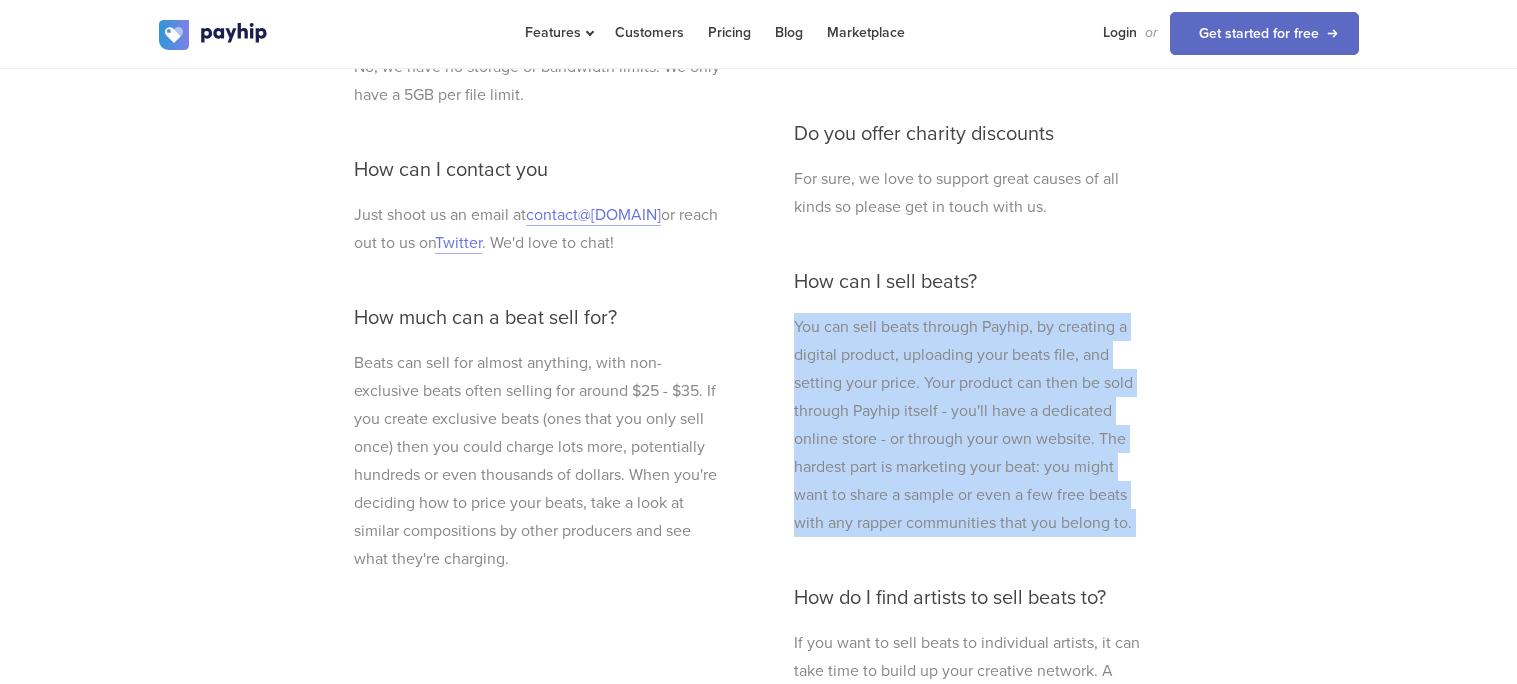 click on "You can sell beats through Payhip, by creating a digital product, uploading your beats file, and setting your price. Your product can then be sold through Payhip itself - you'll have a dedicated online store - or through your own website. The hardest part is marketing your beat: you might want to share a sample or even a few free beats with any rapper communities that you belong to." at bounding box center [970, 425] 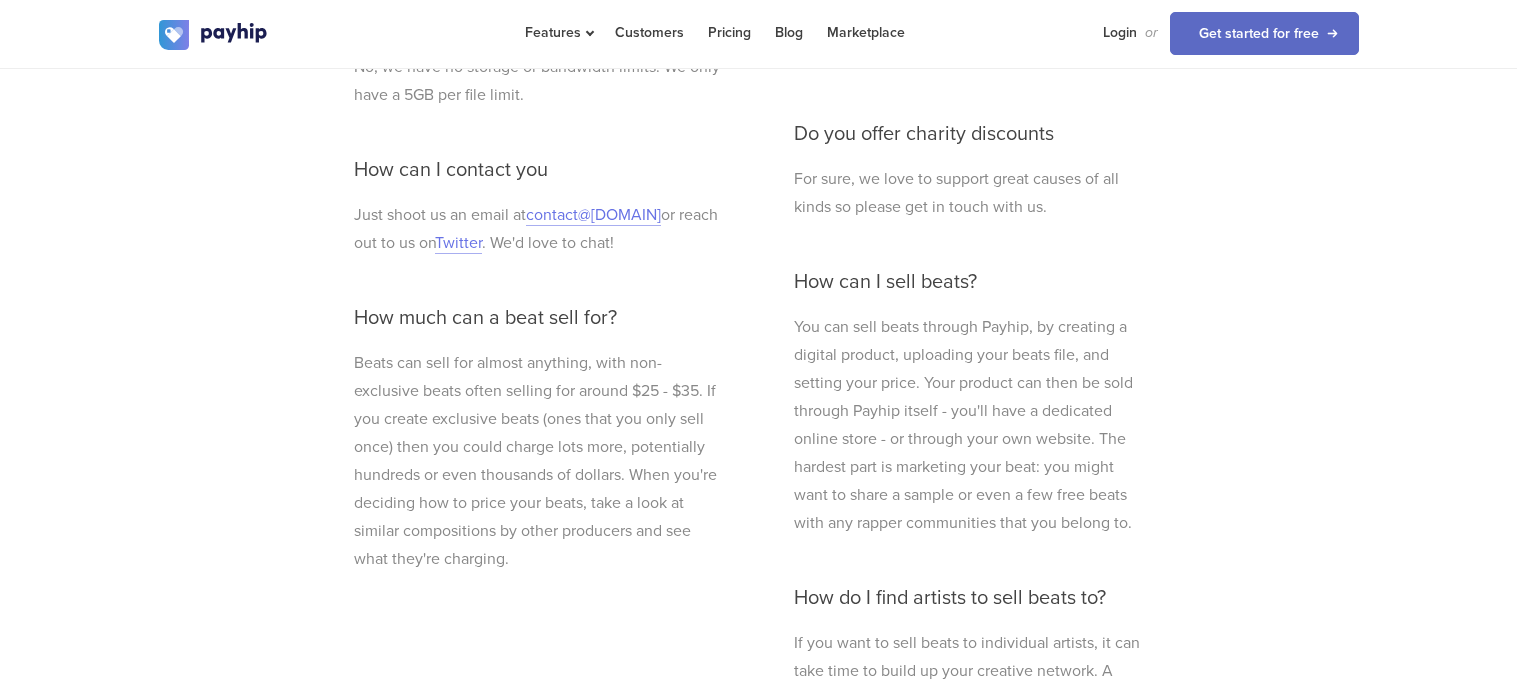 click on "You can sell beats through Payhip, by creating a digital product, uploading your beats file, and setting your price. Your product can then be sold through Payhip itself - you'll have a dedicated online store - or through your own website. The hardest part is marketing your beat: you might want to share a sample or even a few free beats with any rapper communities that you belong to." at bounding box center [970, 425] 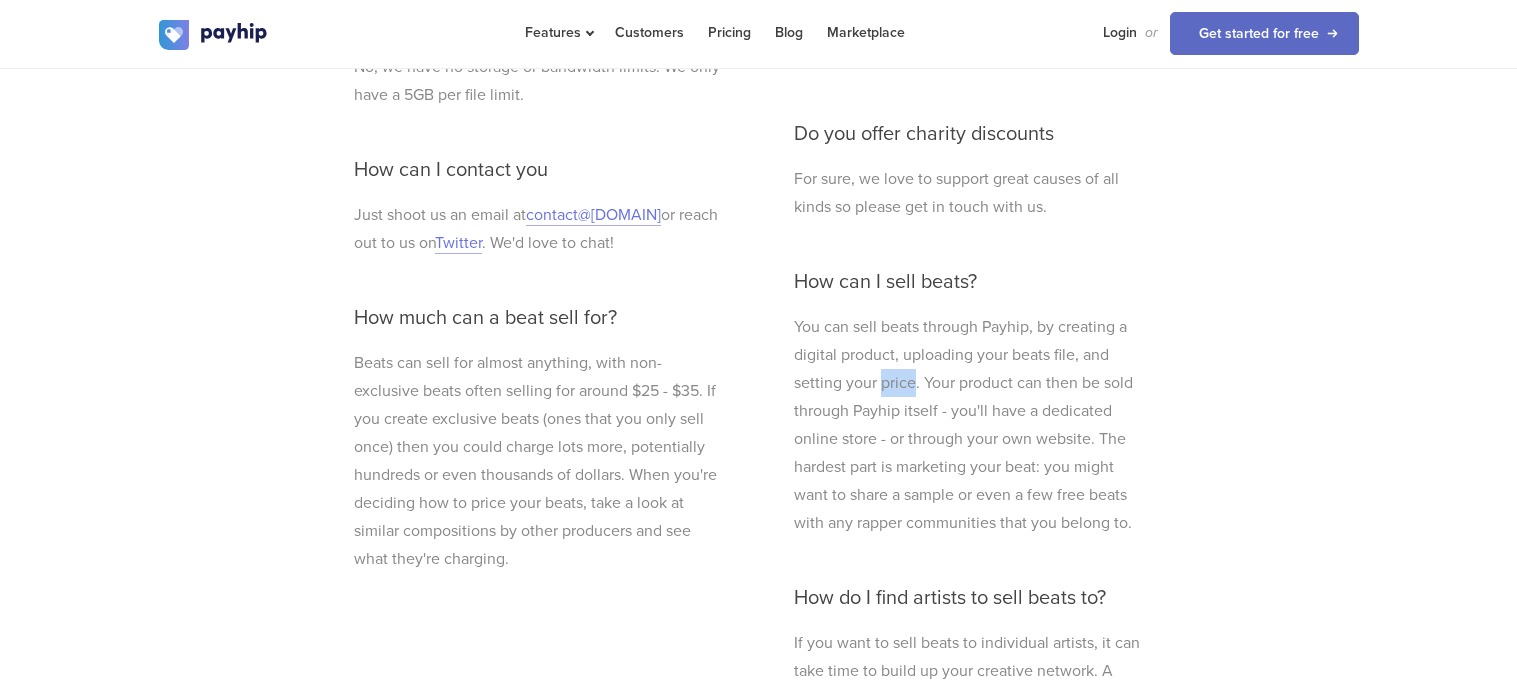 click on "You can sell beats through Payhip, by creating a digital product, uploading your beats file, and setting your price. Your product can then be sold through Payhip itself - you'll have a dedicated online store - or through your own website. The hardest part is marketing your beat: you might want to share a sample or even a few free beats with any rapper communities that you belong to." at bounding box center [970, 425] 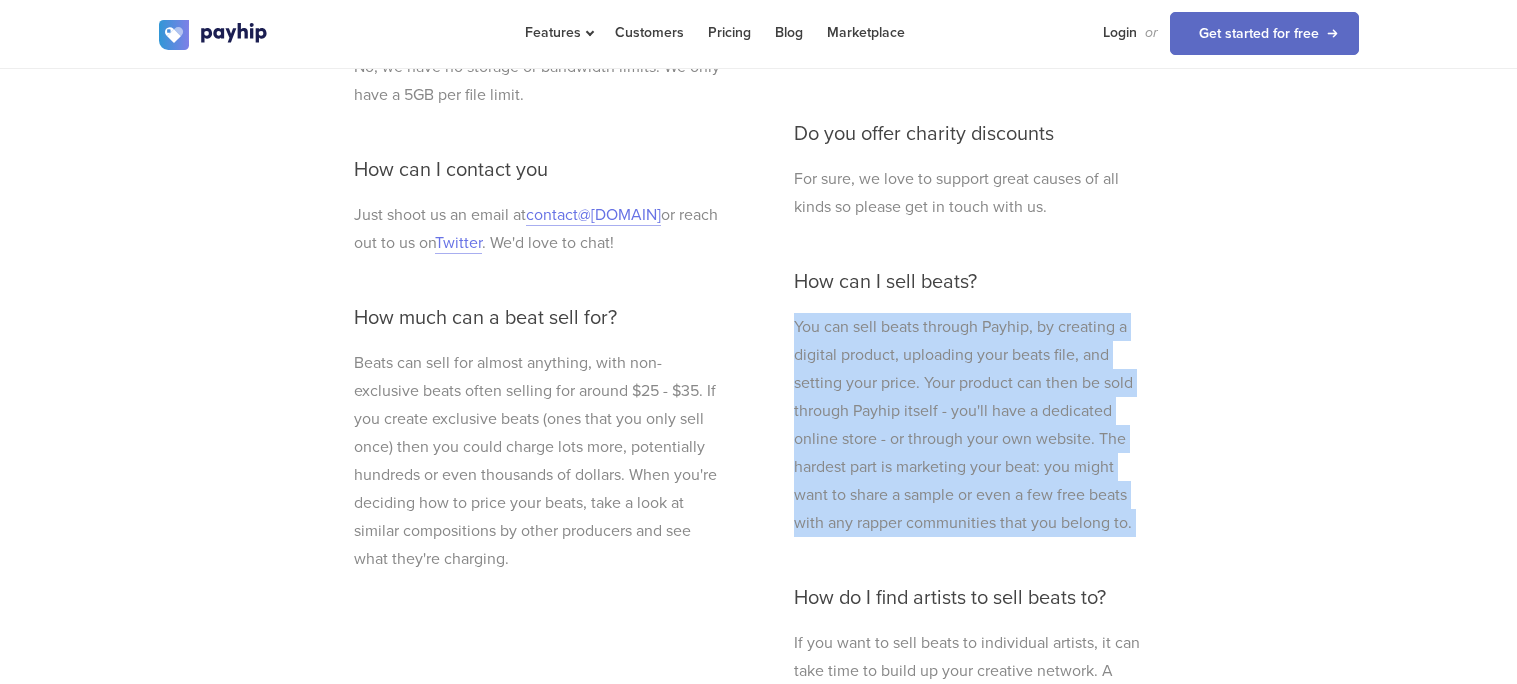 click on "You can sell beats through Payhip, by creating a digital product, uploading your beats file, and setting your price. Your product can then be sold through Payhip itself - you'll have a dedicated online store - or through your own website. The hardest part is marketing your beat: you might want to share a sample or even a few free beats with any rapper communities that you belong to." at bounding box center [970, 425] 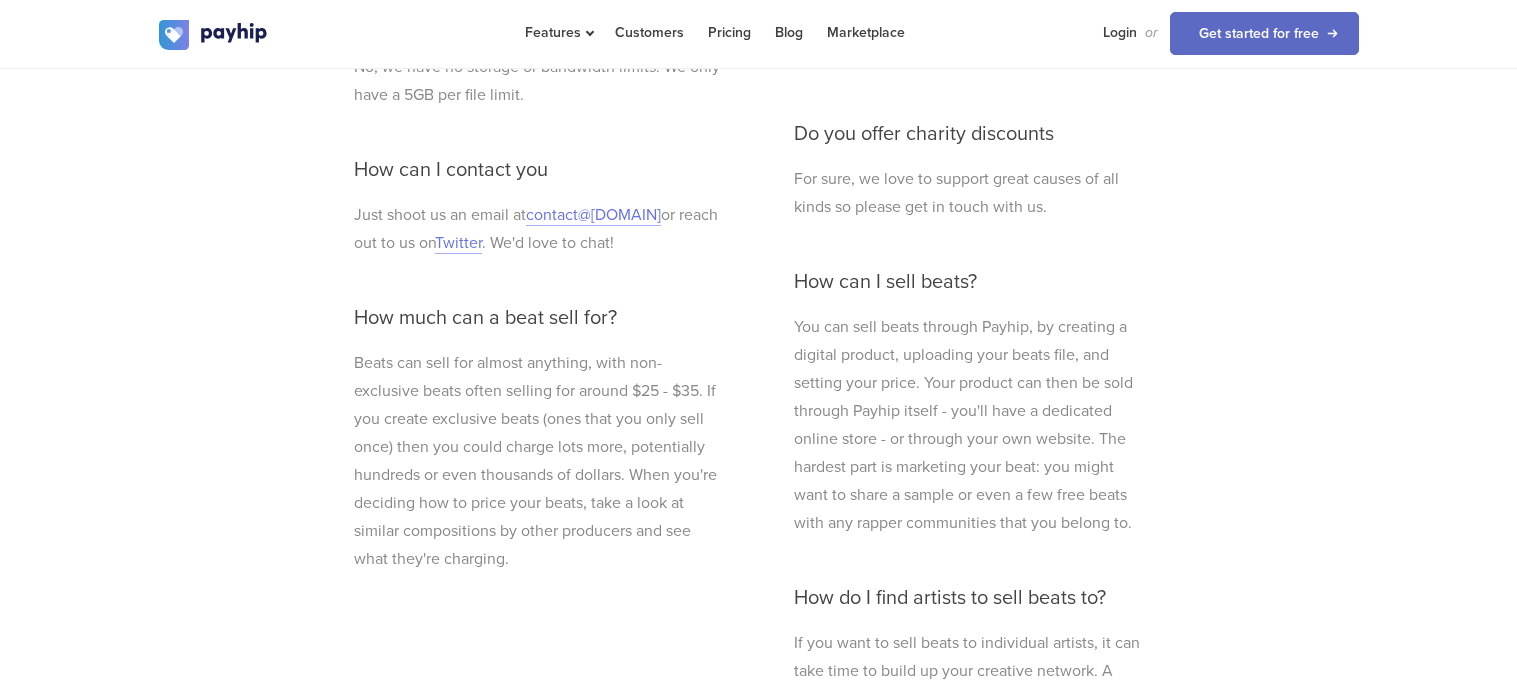 click on "You can sell beats through Payhip, by creating a digital product, uploading your beats file, and setting your price. Your product can then be sold through Payhip itself - you'll have a dedicated online store - or through your own website. The hardest part is marketing your beat: you might want to share a sample or even a few free beats with any rapper communities that you belong to." at bounding box center [970, 425] 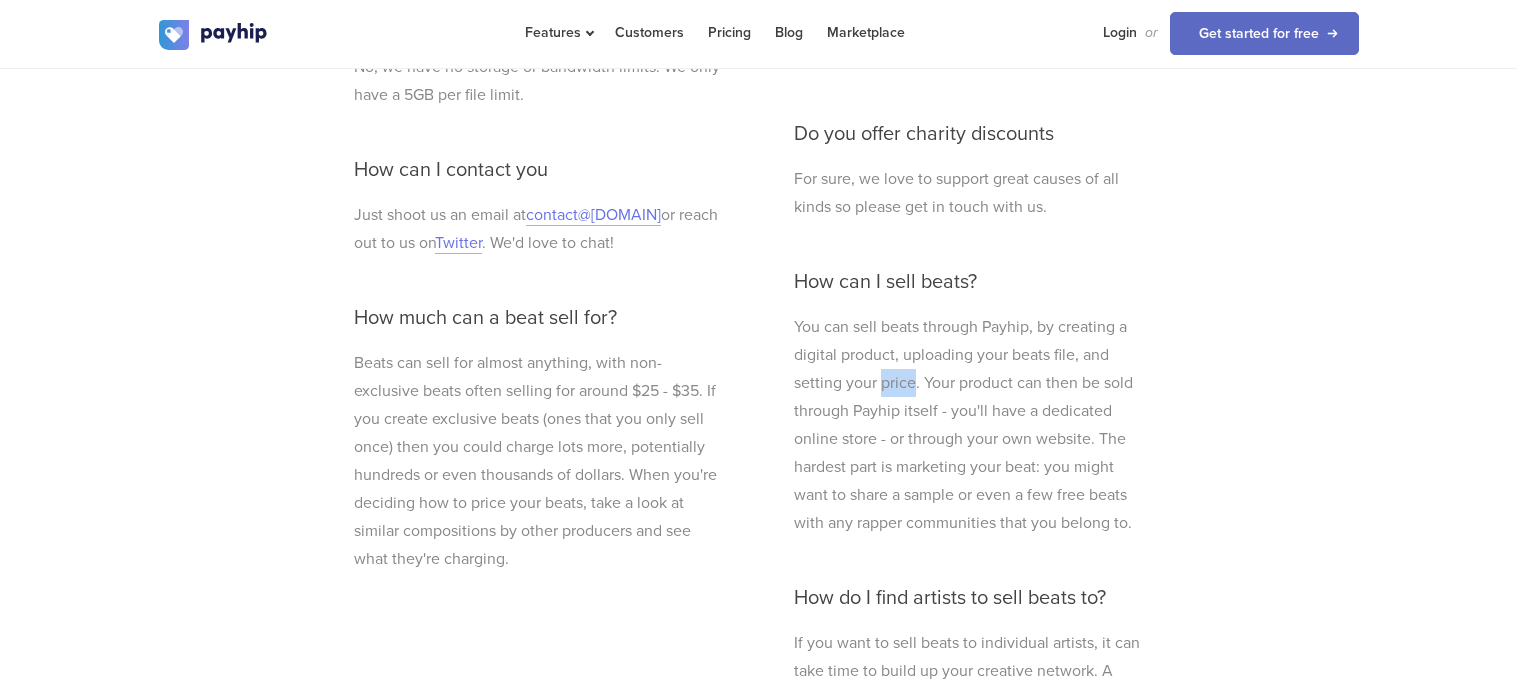 click on "You can sell beats through Payhip, by creating a digital product, uploading your beats file, and setting your price. Your product can then be sold through Payhip itself - you'll have a dedicated online store - or through your own website. The hardest part is marketing your beat: you might want to share a sample or even a few free beats with any rapper communities that you belong to." at bounding box center [970, 425] 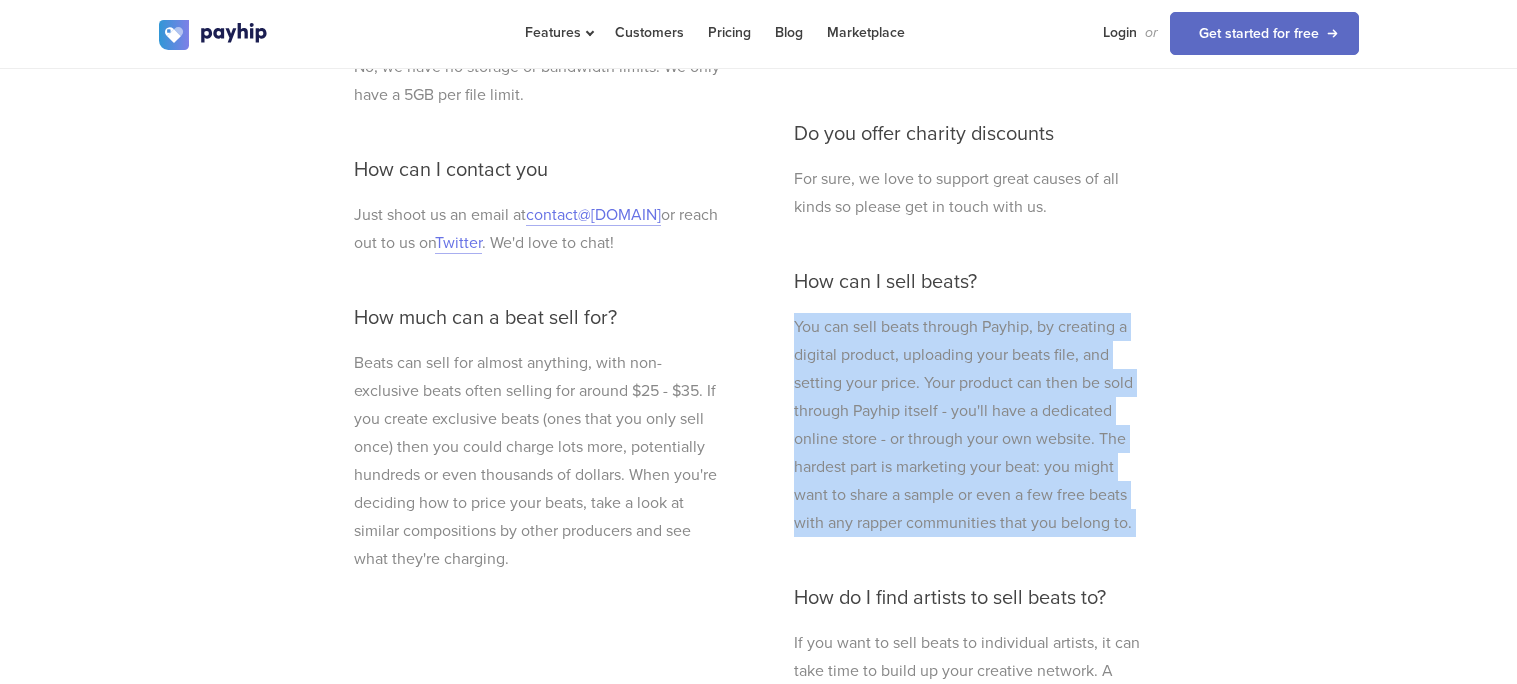 click on "You can sell beats through Payhip, by creating a digital product, uploading your beats file, and setting your price. Your product can then be sold through Payhip itself - you'll have a dedicated online store - or through your own website. The hardest part is marketing your beat: you might want to share a sample or even a few free beats with any rapper communities that you belong to." at bounding box center (970, 425) 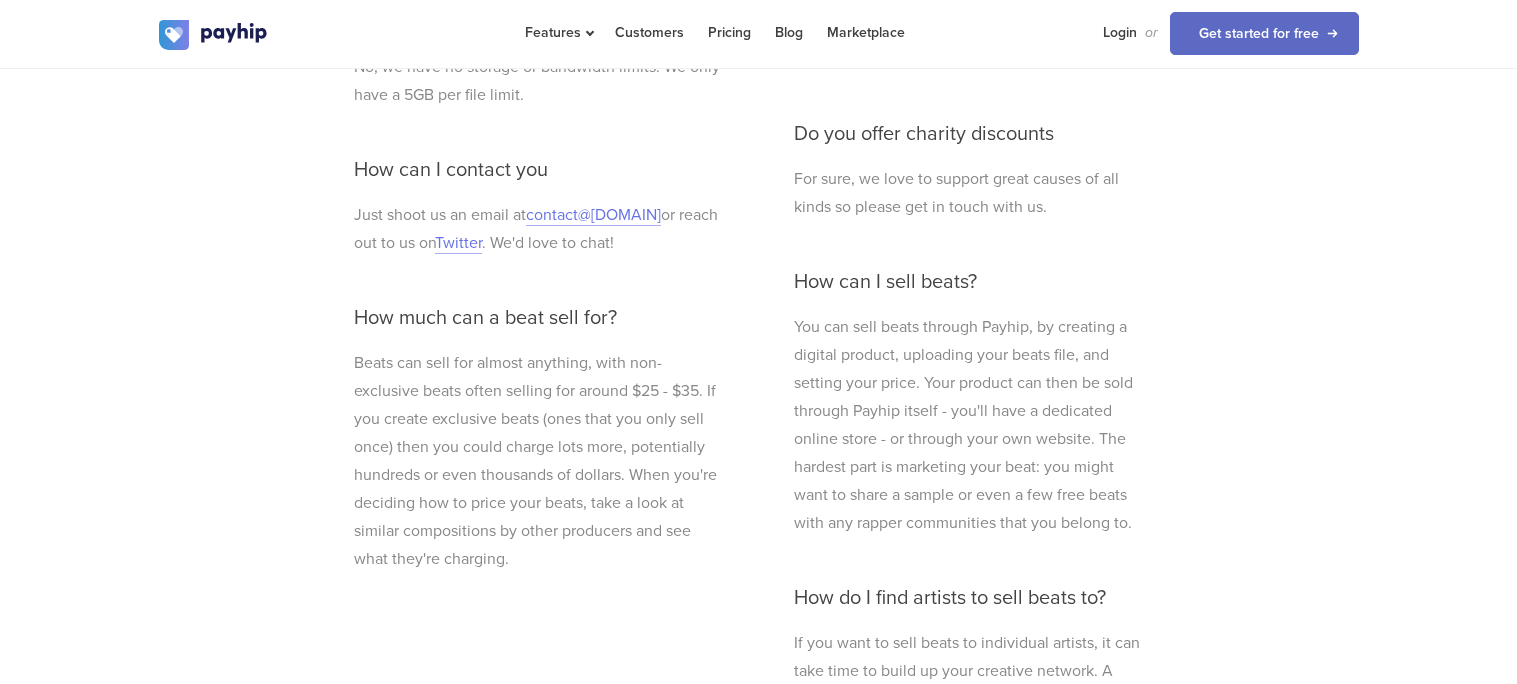 click on "You can sell beats through Payhip, by creating a digital product, uploading your beats file, and setting your price. Your product can then be sold through Payhip itself - you'll have a dedicated online store - or through your own website. The hardest part is marketing your beat: you might want to share a sample or even a few free beats with any rapper communities that you belong to." at bounding box center (970, 425) 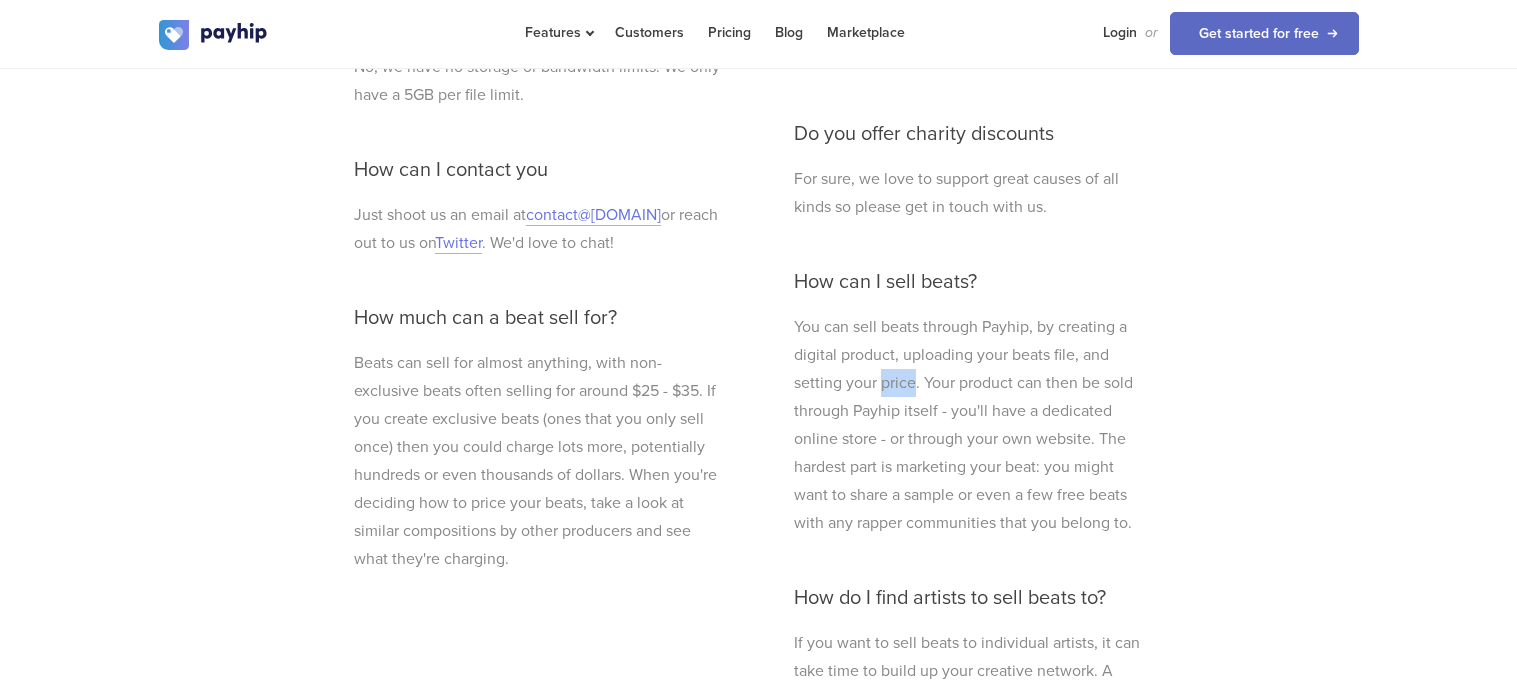click on "You can sell beats through Payhip, by creating a digital product, uploading your beats file, and setting your price. Your product can then be sold through Payhip itself - you'll have a dedicated online store - or through your own website. The hardest part is marketing your beat: you might want to share a sample or even a few free beats with any rapper communities that you belong to." at bounding box center [970, 425] 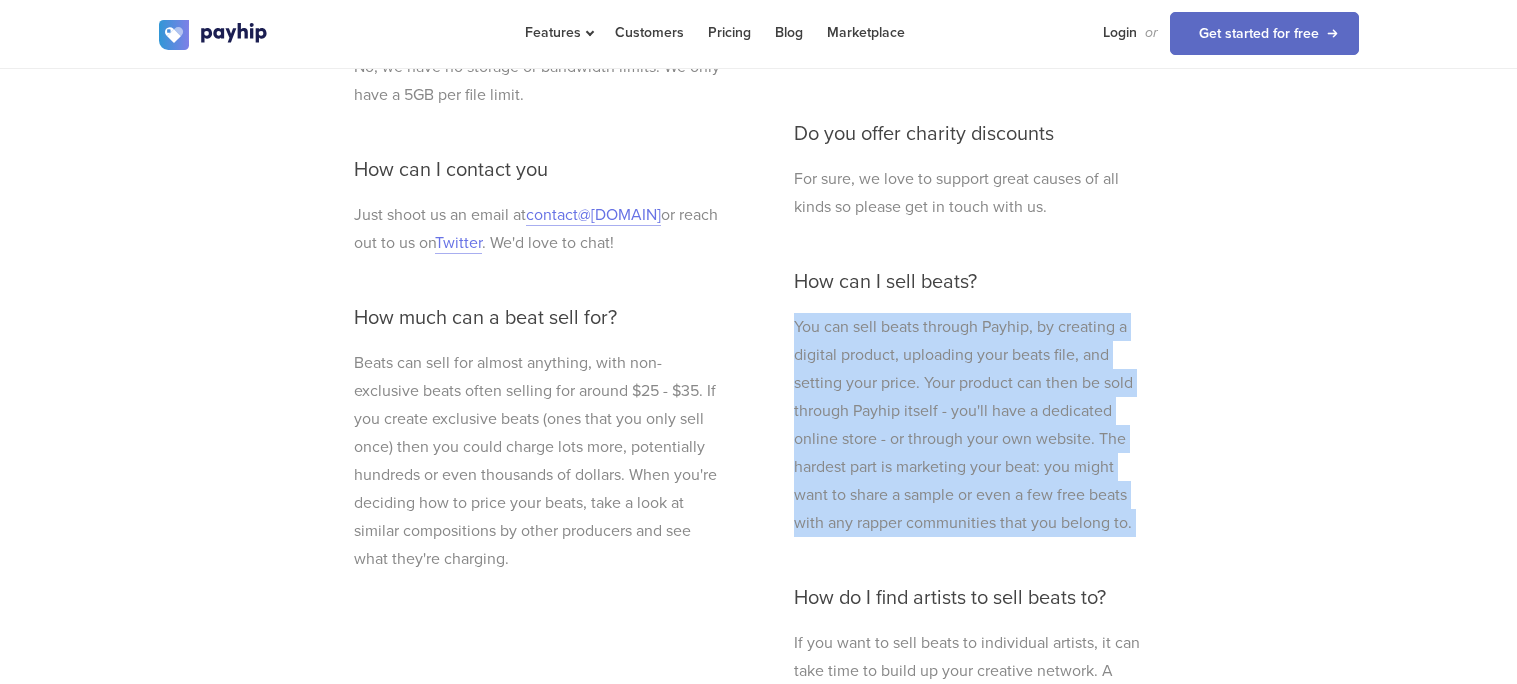 click on "You can sell beats through Payhip, by creating a digital product, uploading your beats file, and setting your price. Your product can then be sold through Payhip itself - you'll have a dedicated online store - or through your own website. The hardest part is marketing your beat: you might want to share a sample or even a few free beats with any rapper communities that you belong to." at bounding box center (970, 425) 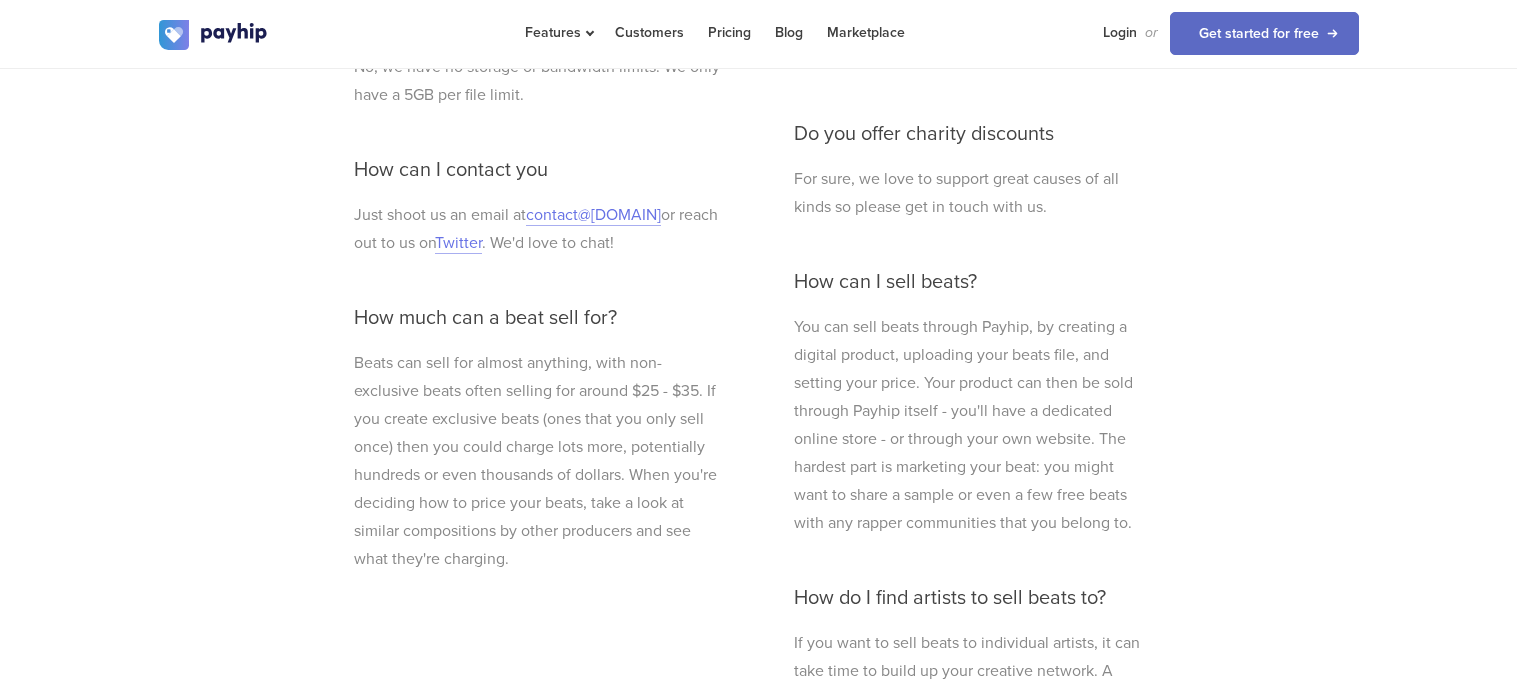 click on "You can sell beats through Payhip, by creating a digital product, uploading your beats file, and setting your price. Your product can then be sold through Payhip itself - you'll have a dedicated online store - or through your own website. The hardest part is marketing your beat: you might want to share a sample or even a few free beats with any rapper communities that you belong to." at bounding box center (970, 425) 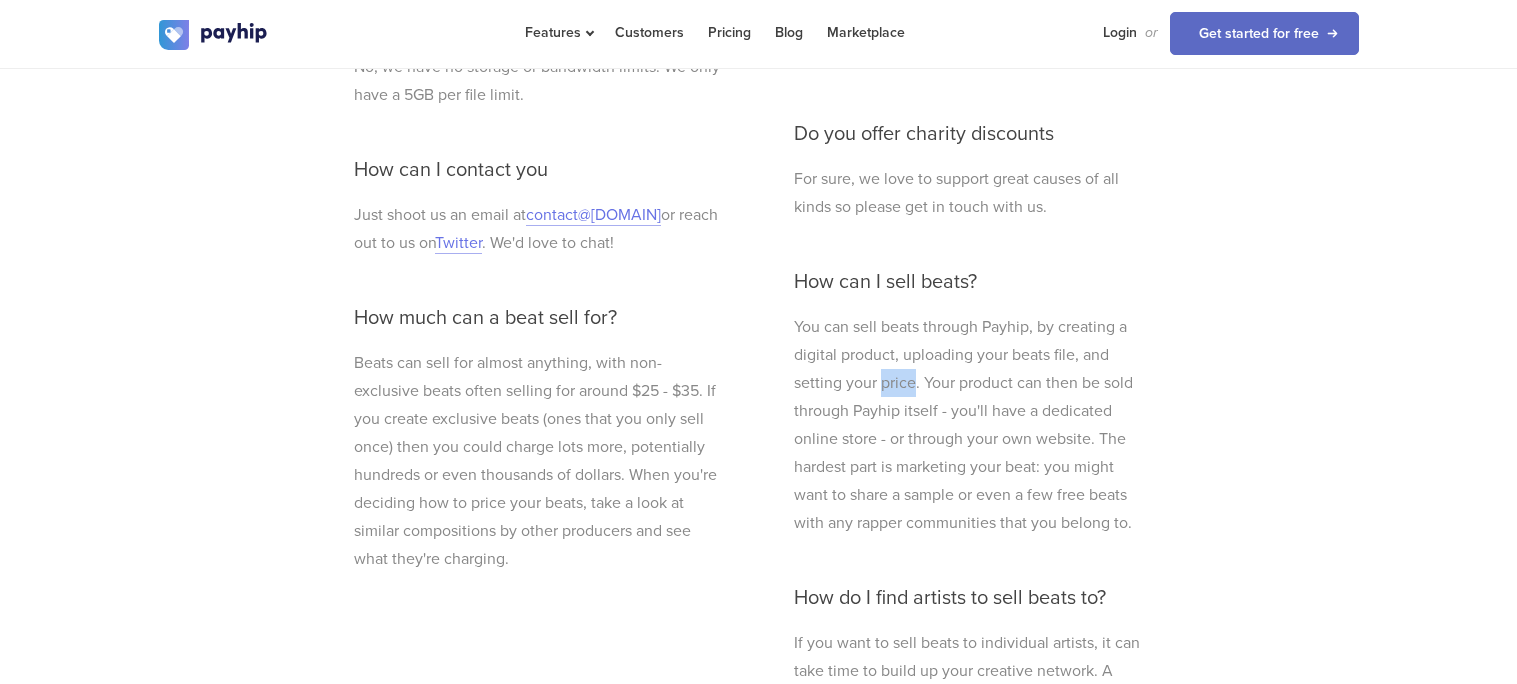 click on "You can sell beats through Payhip, by creating a digital product, uploading your beats file, and setting your price. Your product can then be sold through Payhip itself - you'll have a dedicated online store - or through your own website. The hardest part is marketing your beat: you might want to share a sample or even a few free beats with any rapper communities that you belong to." at bounding box center [970, 425] 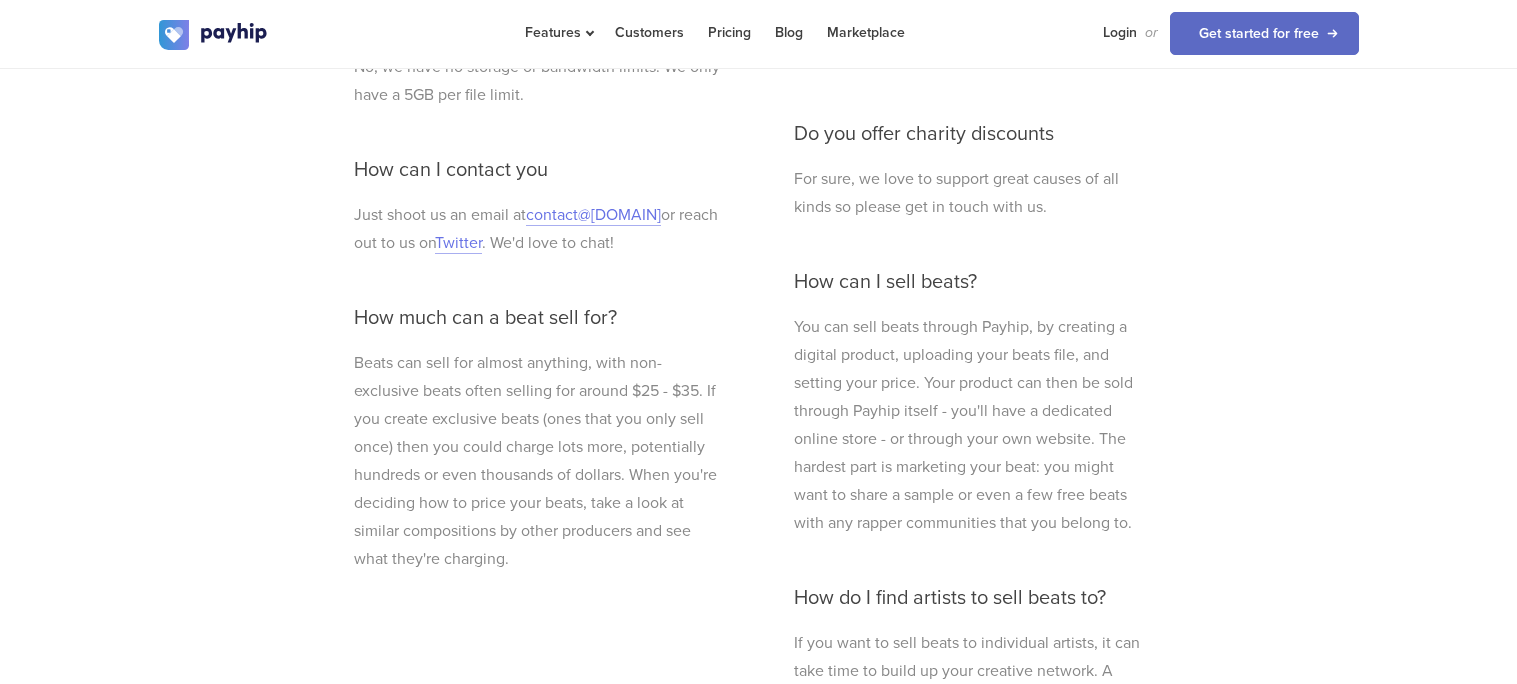click on "You can sell beats through Payhip, by creating a digital product, uploading your beats file, and setting your price. Your product can then be sold through Payhip itself - you'll have a dedicated online store - or through your own website. The hardest part is marketing your beat: you might want to share a sample or even a few free beats with any rapper communities that you belong to." at bounding box center (970, 425) 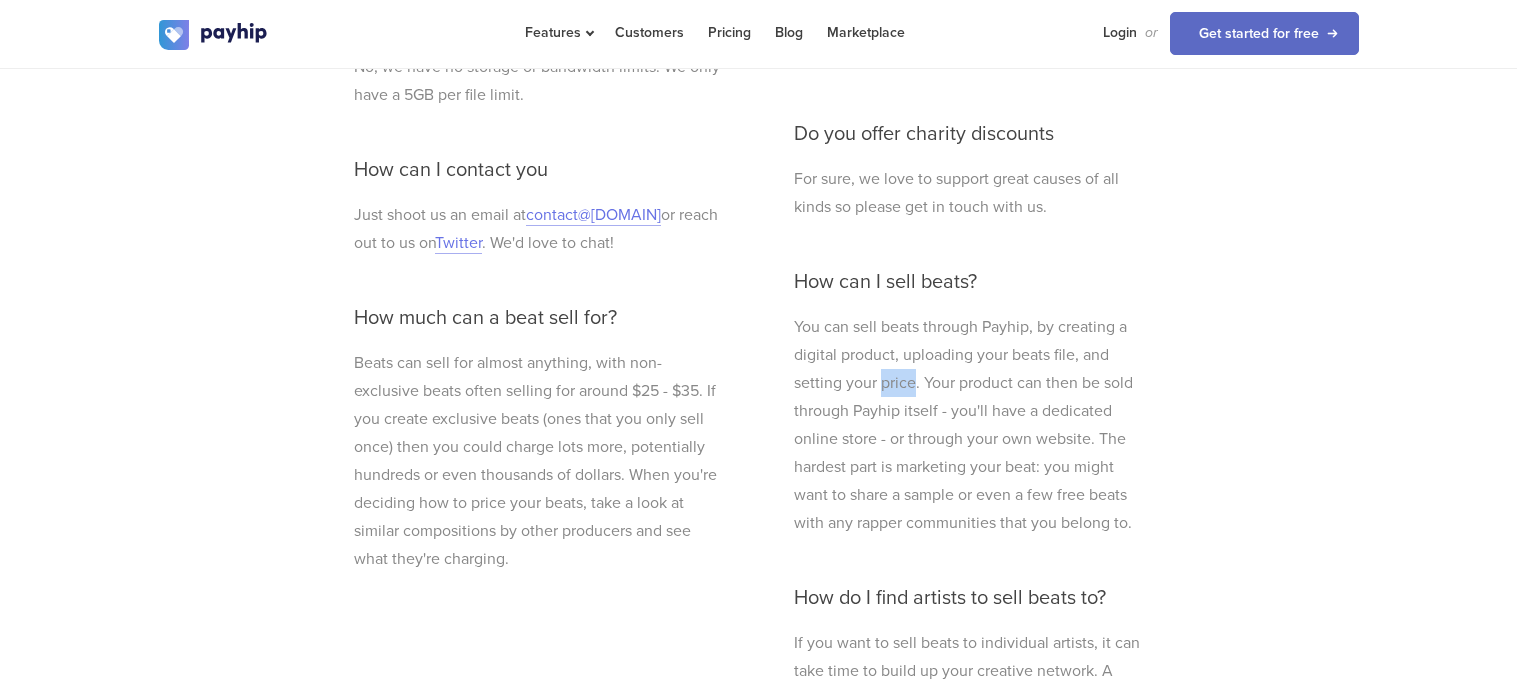 click on "You can sell beats through Payhip, by creating a digital product, uploading your beats file, and setting your price. Your product can then be sold through Payhip itself - you'll have a dedicated online store - or through your own website. The hardest part is marketing your beat: you might want to share a sample or even a few free beats with any rapper communities that you belong to." at bounding box center [970, 425] 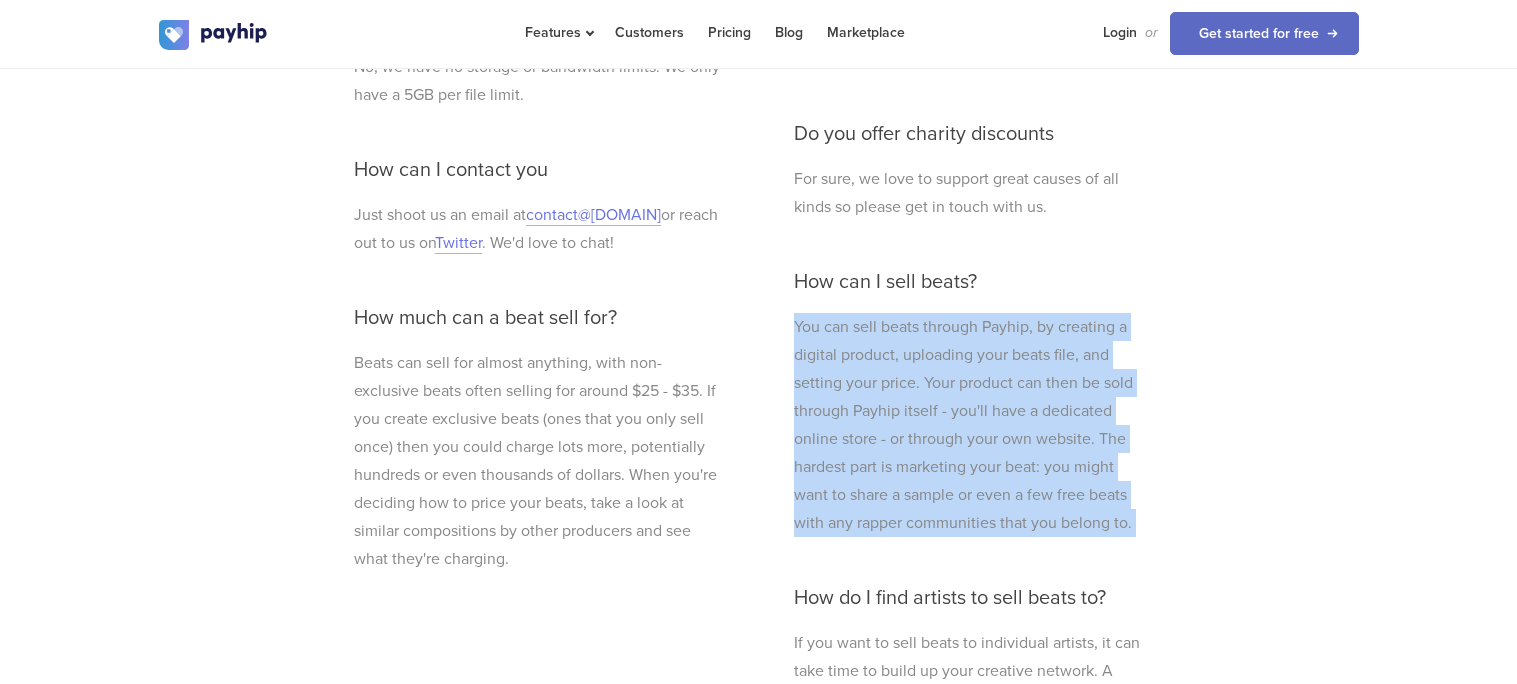 click on "You can sell beats through Payhip, by creating a digital product, uploading your beats file, and setting your price. Your product can then be sold through Payhip itself - you'll have a dedicated online store - or through your own website. The hardest part is marketing your beat: you might want to share a sample or even a few free beats with any rapper communities that you belong to." at bounding box center [970, 425] 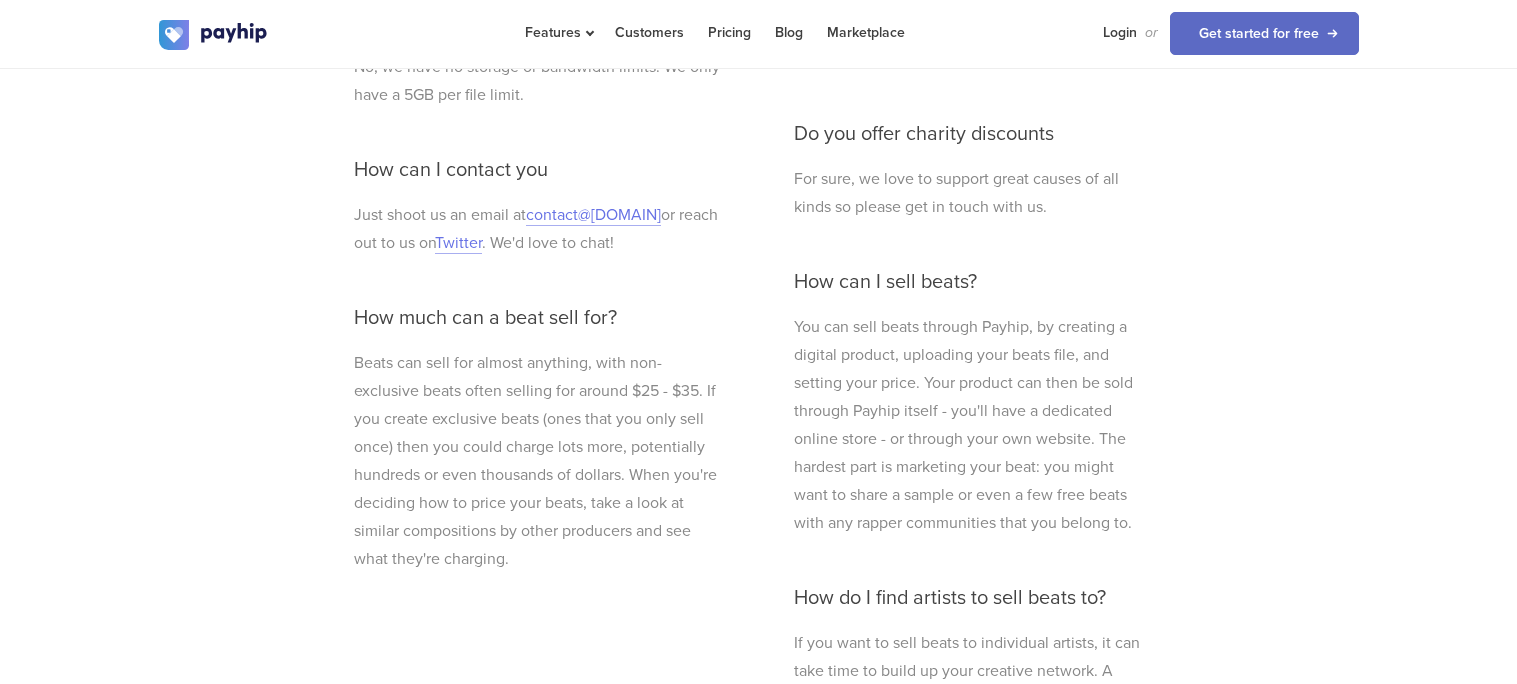 click on "You can sell beats through Payhip, by creating a digital product, uploading your beats file, and setting your price. Your product can then be sold through Payhip itself - you'll have a dedicated online store - or through your own website. The hardest part is marketing your beat: you might want to share a sample or even a few free beats with any rapper communities that you belong to." at bounding box center [970, 425] 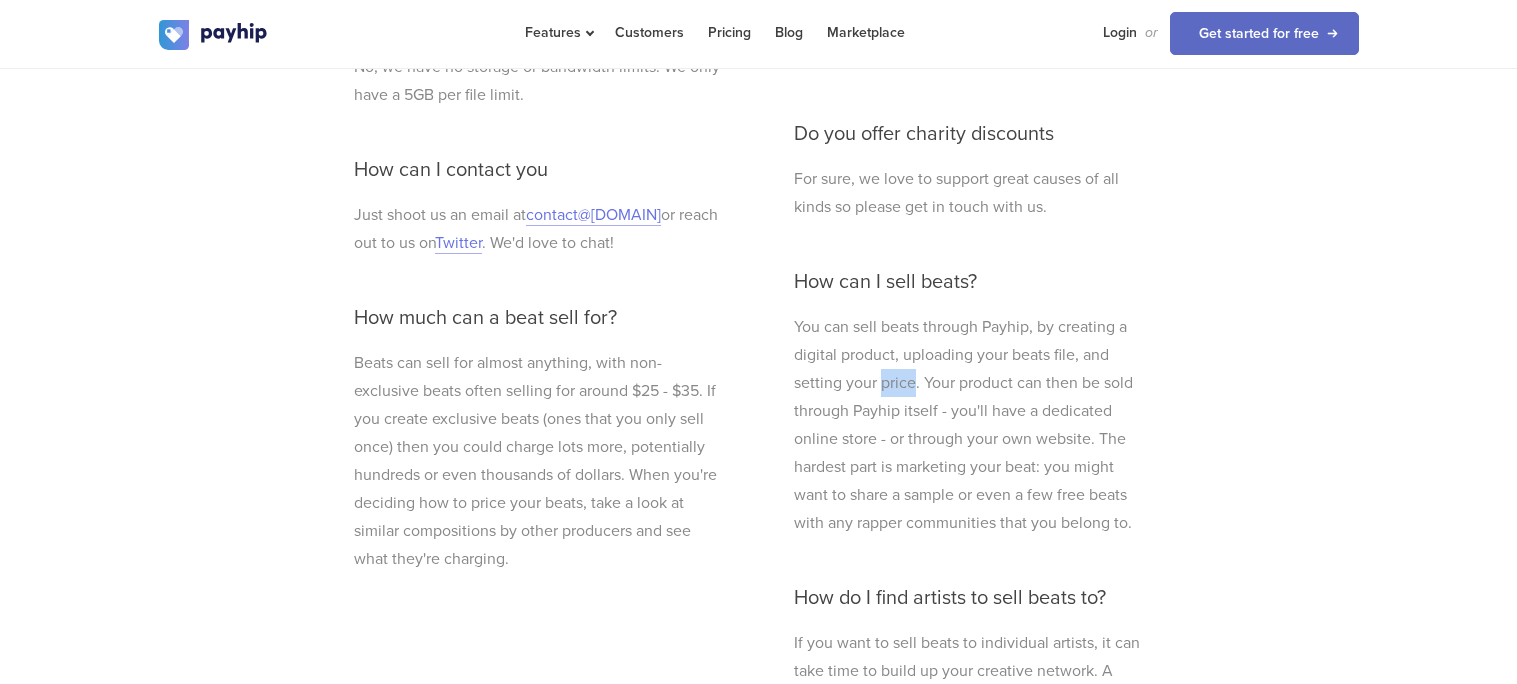 click on "You can sell beats through Payhip, by creating a digital product, uploading your beats file, and setting your price. Your product can then be sold through Payhip itself - you'll have a dedicated online store - or through your own website. The hardest part is marketing your beat: you might want to share a sample or even a few free beats with any rapper communities that you belong to." at bounding box center [970, 425] 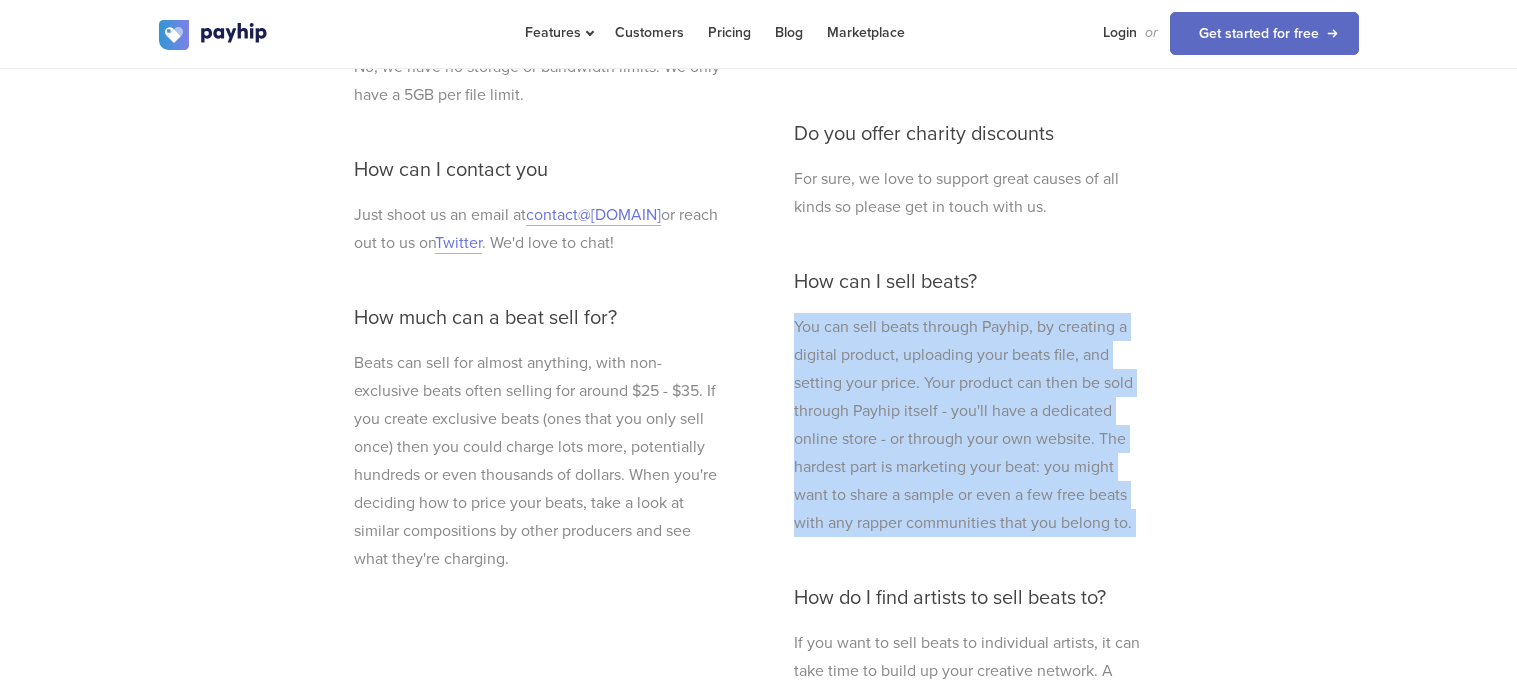 click on "You can sell beats through Payhip, by creating a digital product, uploading your beats file, and setting your price. Your product can then be sold through Payhip itself - you'll have a dedicated online store - or through your own website. The hardest part is marketing your beat: you might want to share a sample or even a few free beats with any rapper communities that you belong to." at bounding box center [970, 425] 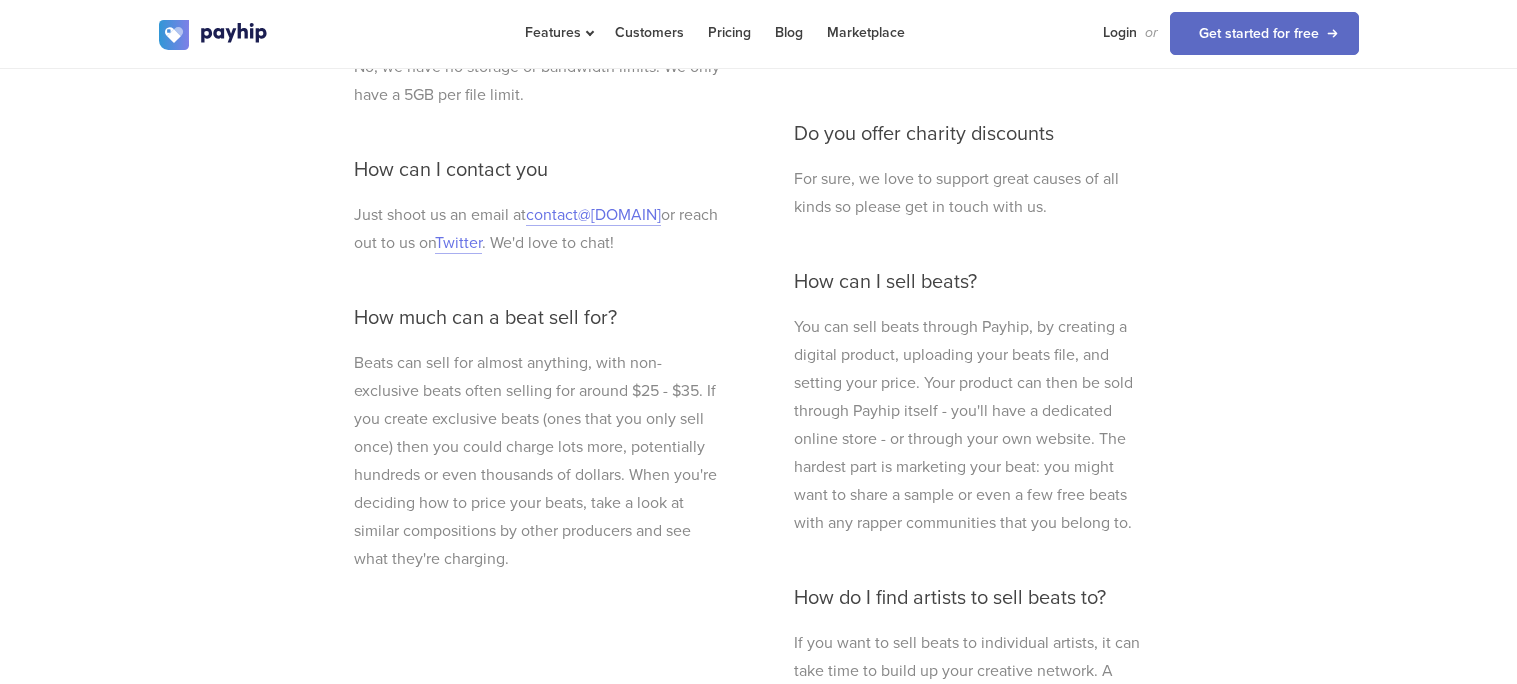 click on "You can sell beats through Payhip, by creating a digital product, uploading your beats file, and setting your price. Your product can then be sold through Payhip itself - you'll have a dedicated online store - or through your own website. The hardest part is marketing your beat: you might want to share a sample or even a few free beats with any rapper communities that you belong to." at bounding box center (970, 425) 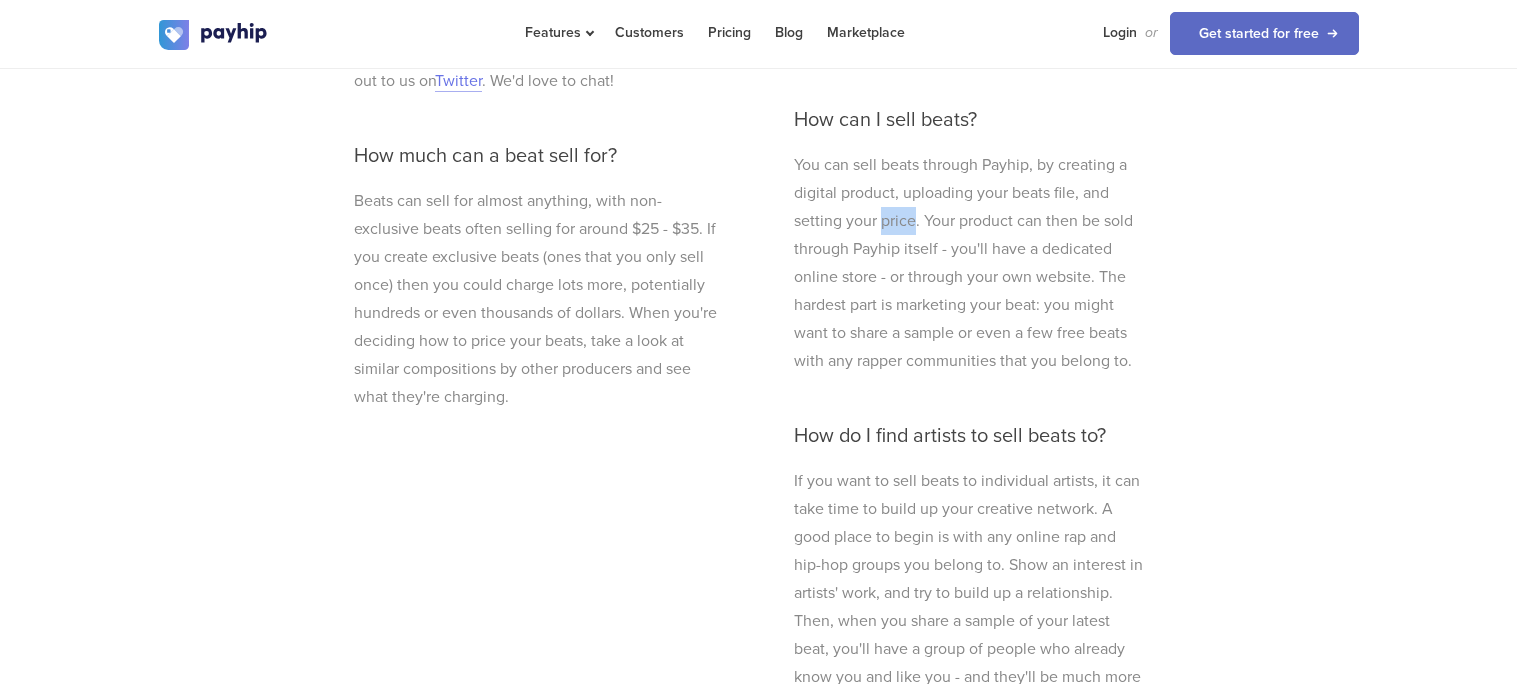 scroll, scrollTop: 6362, scrollLeft: 0, axis: vertical 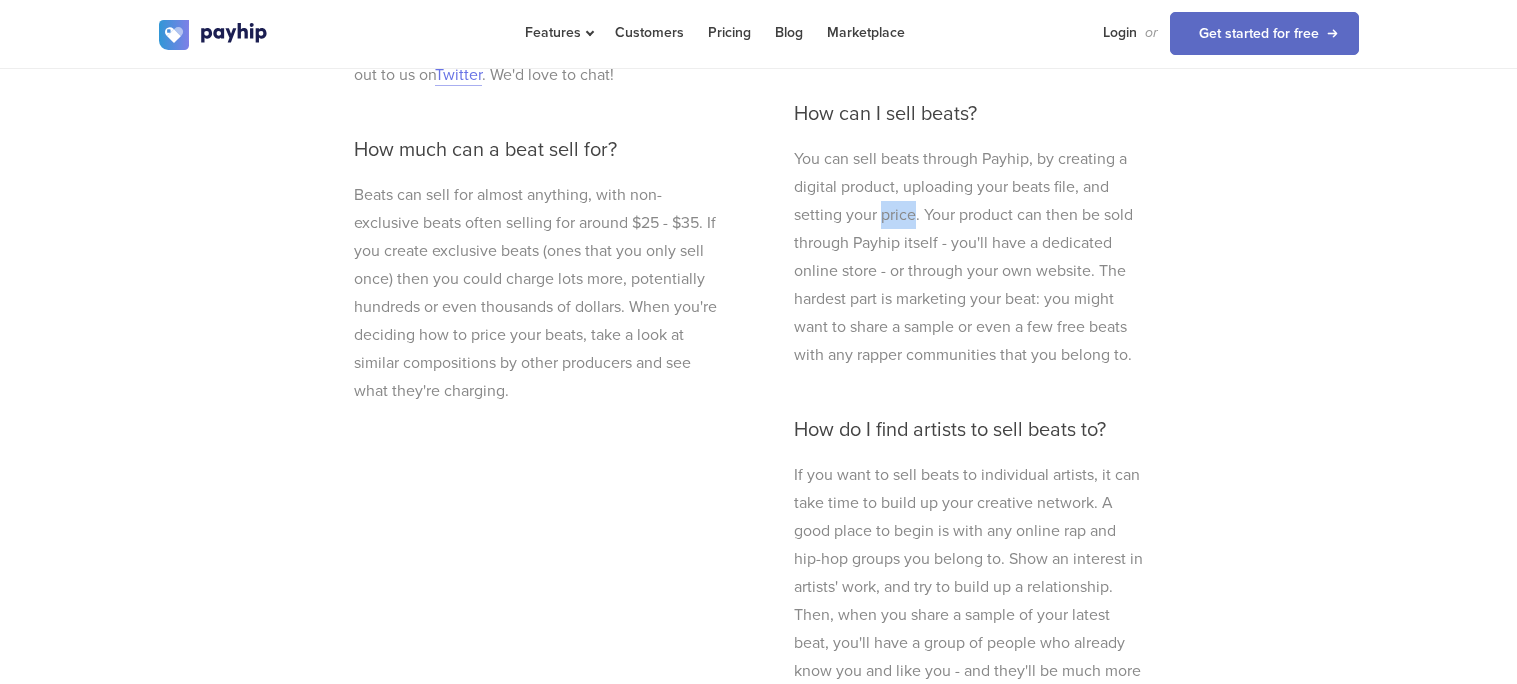 click on "You can sell beats through Payhip, by creating a digital product, uploading your beats file, and setting your price. Your product can then be sold through Payhip itself - you'll have a dedicated online store - or through your own website. The hardest part is marketing your beat: you might want to share a sample or even a few free beats with any rapper communities that you belong to." at bounding box center (970, 257) 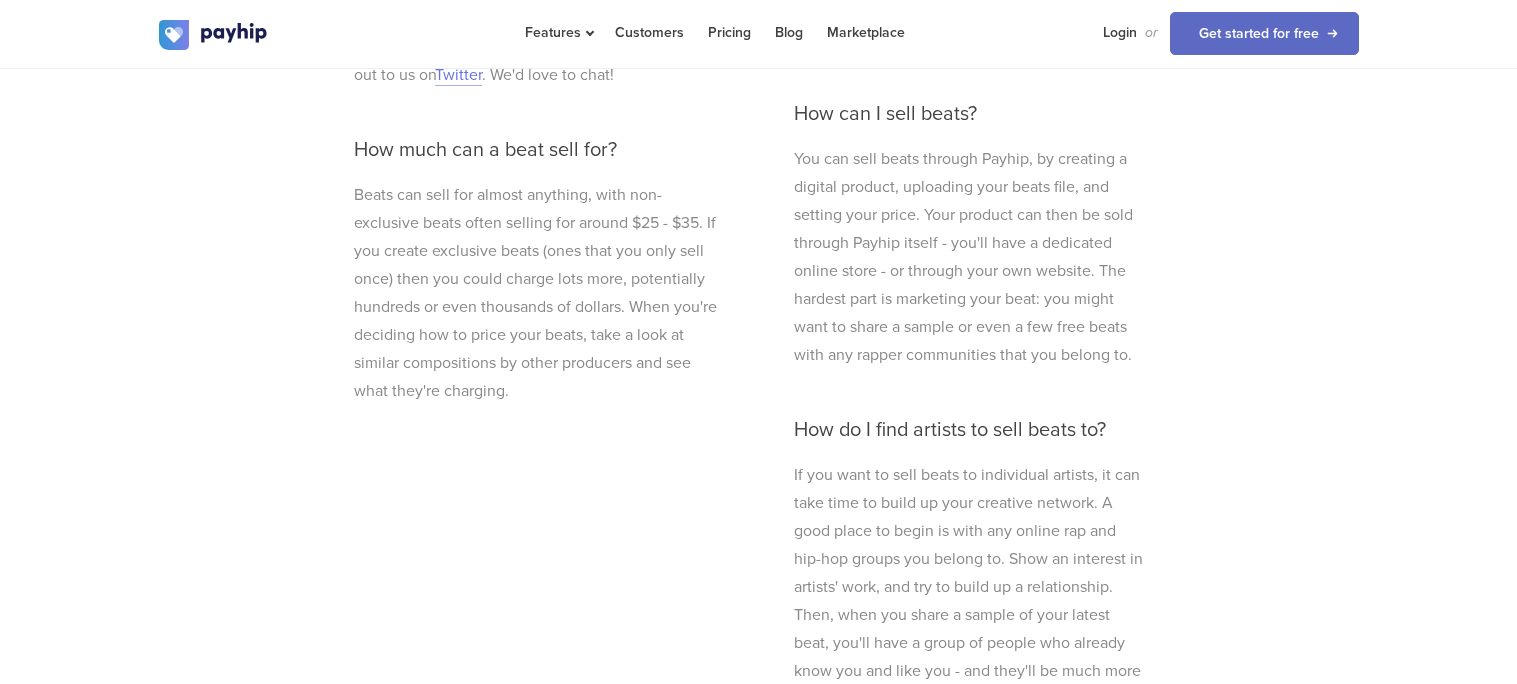 click on "You can sell beats through Payhip, by creating a digital product, uploading your beats file, and setting your price. Your product can then be sold through Payhip itself - you'll have a dedicated online store - or through your own website. The hardest part is marketing your beat: you might want to share a sample or even a few free beats with any rapper communities that you belong to." at bounding box center [970, 257] 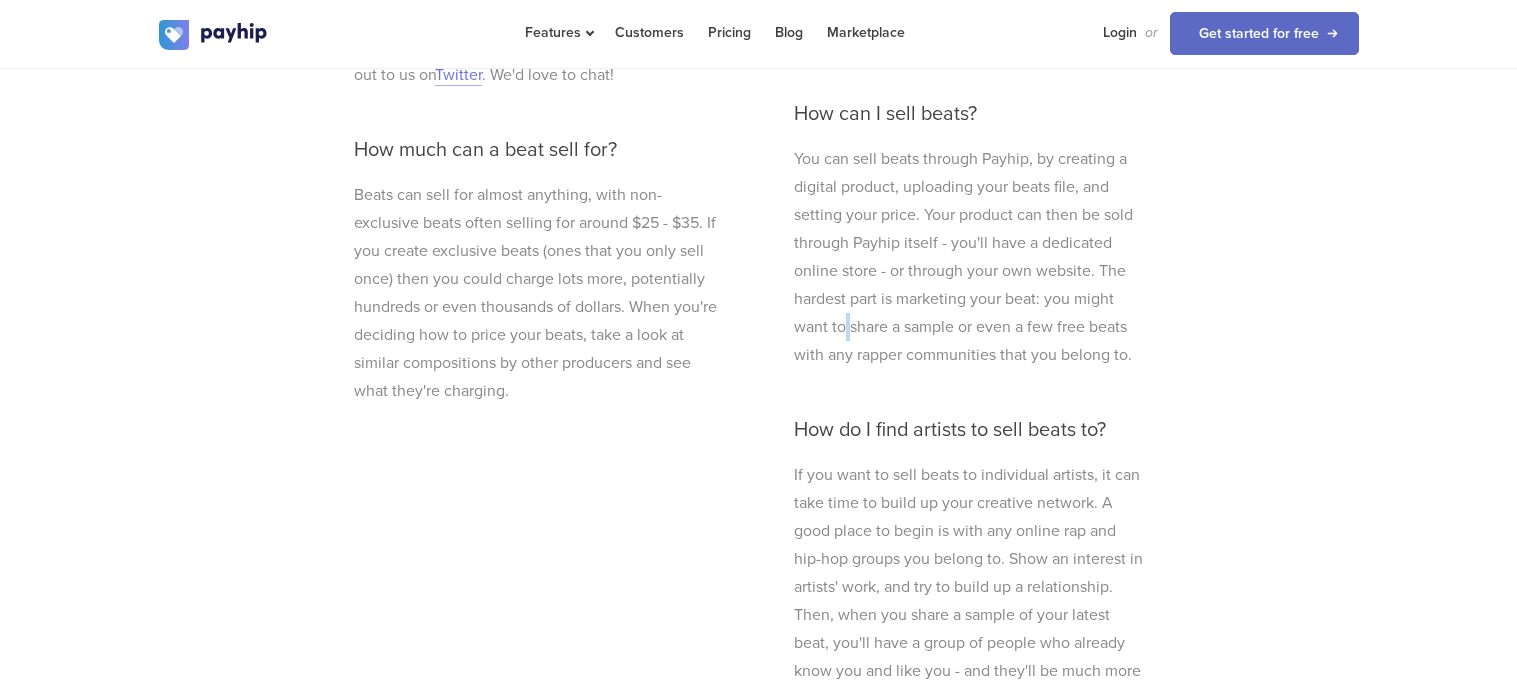click on "You can sell beats through Payhip, by creating a digital product, uploading your beats file, and setting your price. Your product can then be sold through Payhip itself - you'll have a dedicated online store - or through your own website. The hardest part is marketing your beat: you might want to share a sample or even a few free beats with any rapper communities that you belong to." at bounding box center (970, 257) 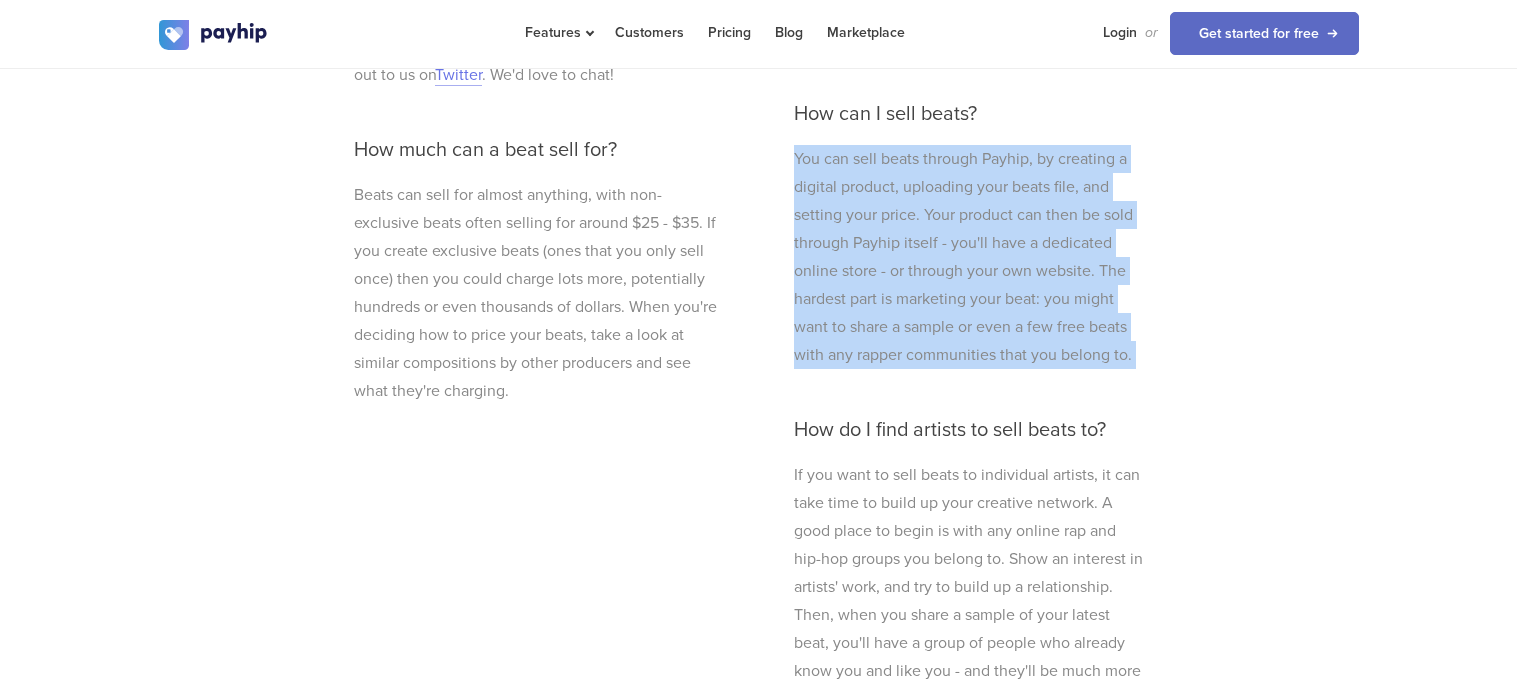 click on "You can sell beats through Payhip, by creating a digital product, uploading your beats file, and setting your price. Your product can then be sold through Payhip itself - you'll have a dedicated online store - or through your own website. The hardest part is marketing your beat: you might want to share a sample or even a few free beats with any rapper communities that you belong to." at bounding box center [970, 257] 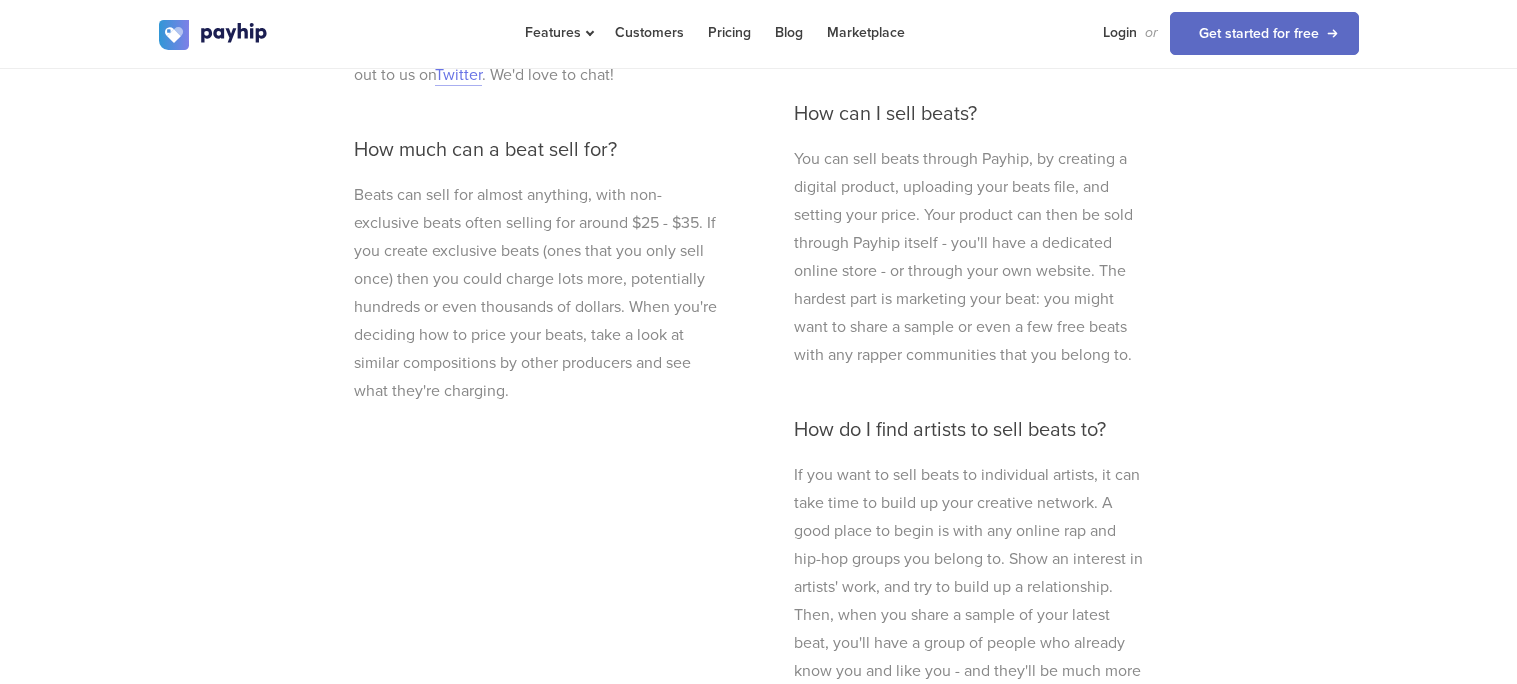 click on "You can sell beats through Payhip, by creating a digital product, uploading your beats file, and setting your price. Your product can then be sold through Payhip itself - you'll have a dedicated online store - or through your own website. The hardest part is marketing your beat: you might want to share a sample or even a few free beats with any rapper communities that you belong to." at bounding box center [970, 257] 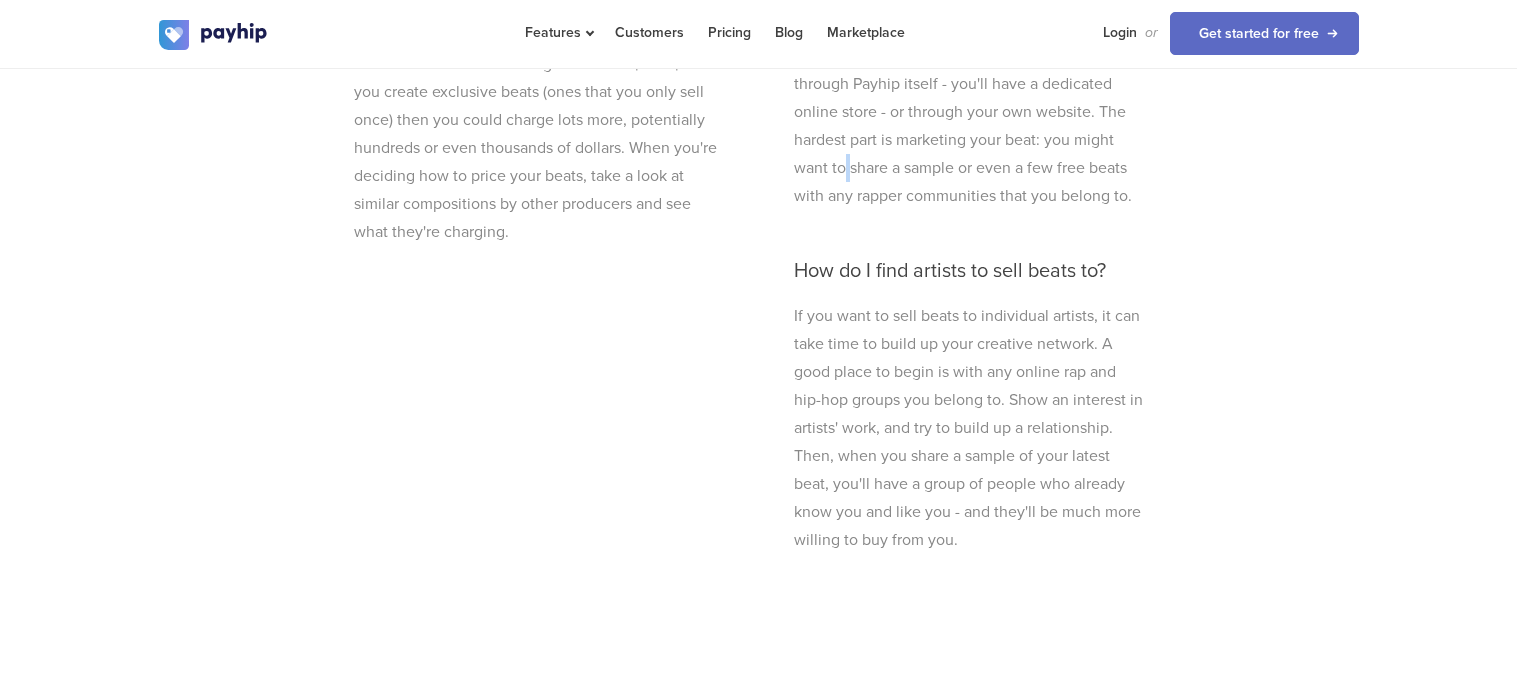 scroll, scrollTop: 6537, scrollLeft: 0, axis: vertical 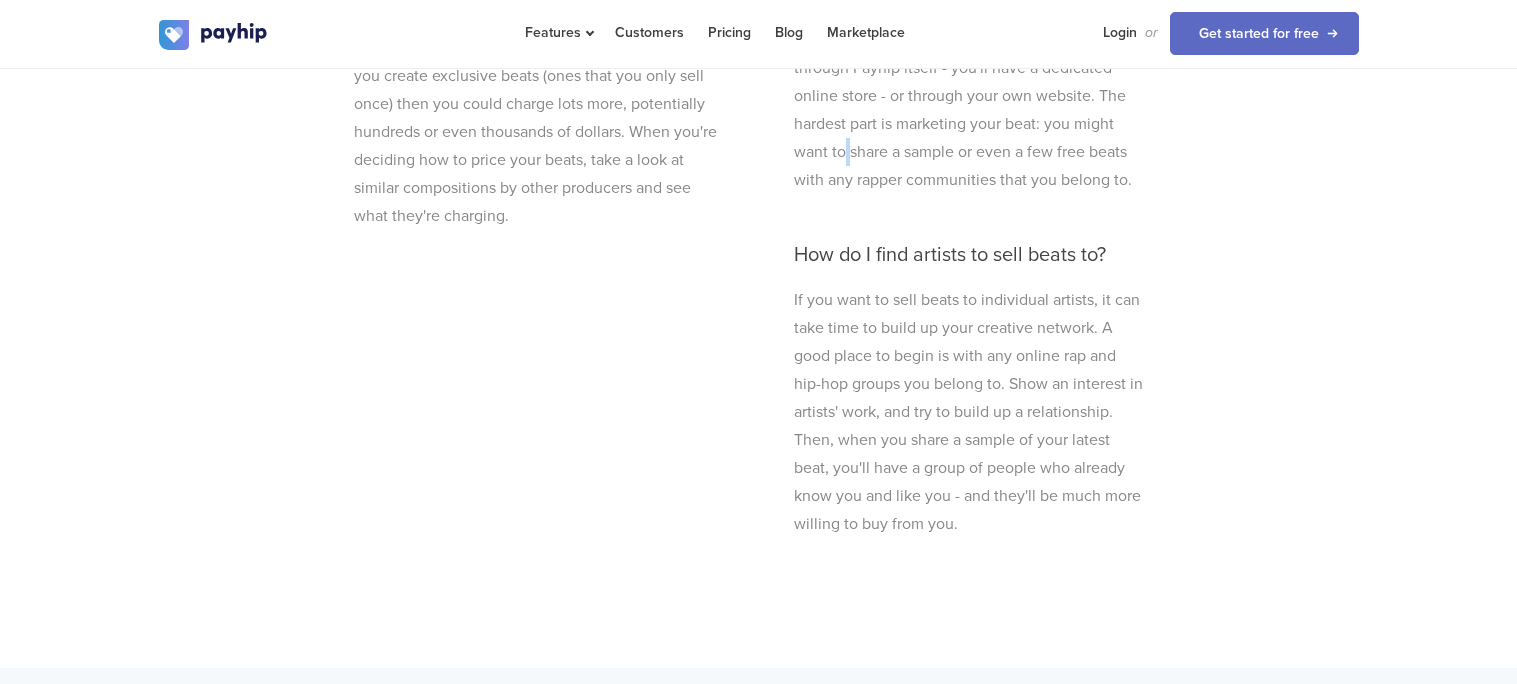 click on "If you want to sell beats to individual artists, it can take time to build up your creative network. A good place to begin is with any online rap and hip-hop groups you belong to. Show an interest in artists' work, and try to build up a relationship. Then, when you share a sample of your latest beat, you'll have a group of people who already know you and like you - and they'll be much more willing to buy from you." at bounding box center (970, 412) 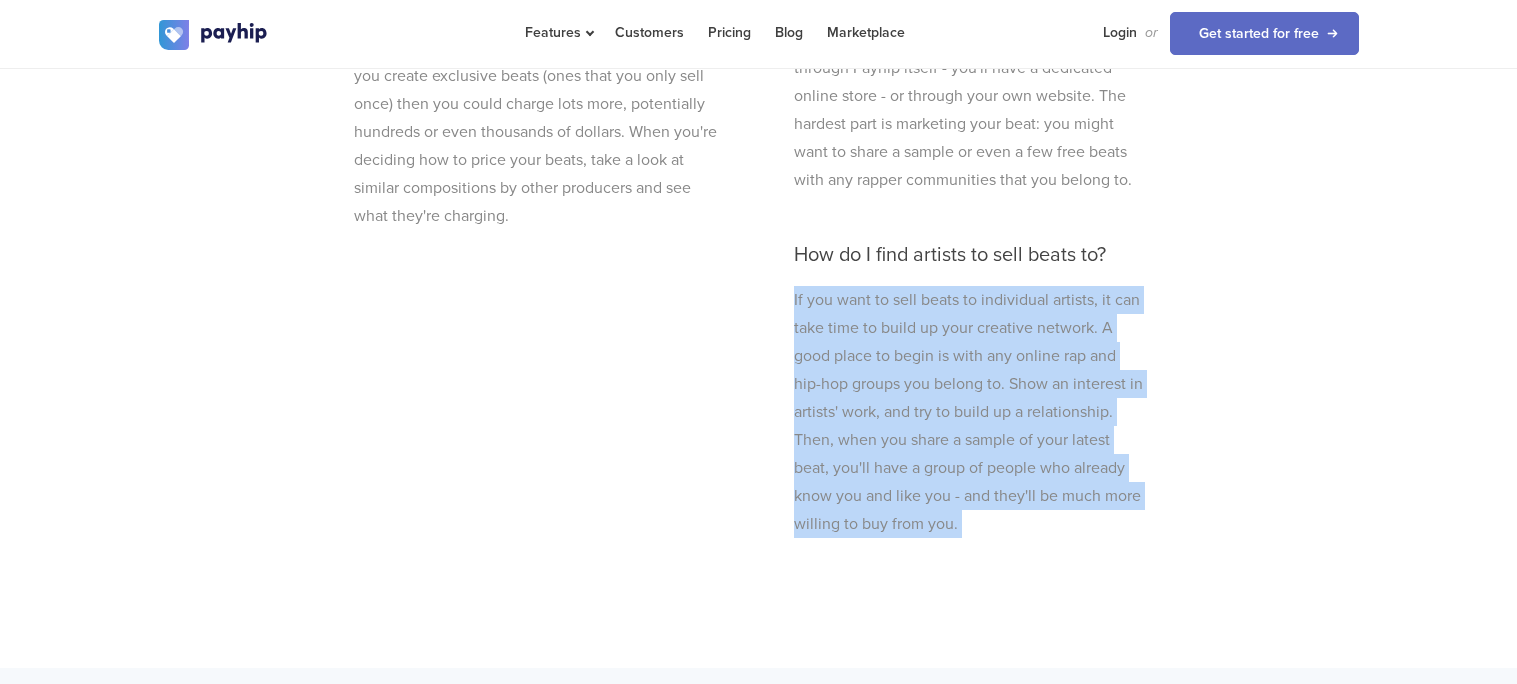 click on "If you want to sell beats to individual artists, it can take time to build up your creative network. A good place to begin is with any online rap and hip-hop groups you belong to. Show an interest in artists' work, and try to build up a relationship. Then, when you share a sample of your latest beat, you'll have a group of people who already know you and like you - and they'll be much more willing to buy from you." at bounding box center [970, 412] 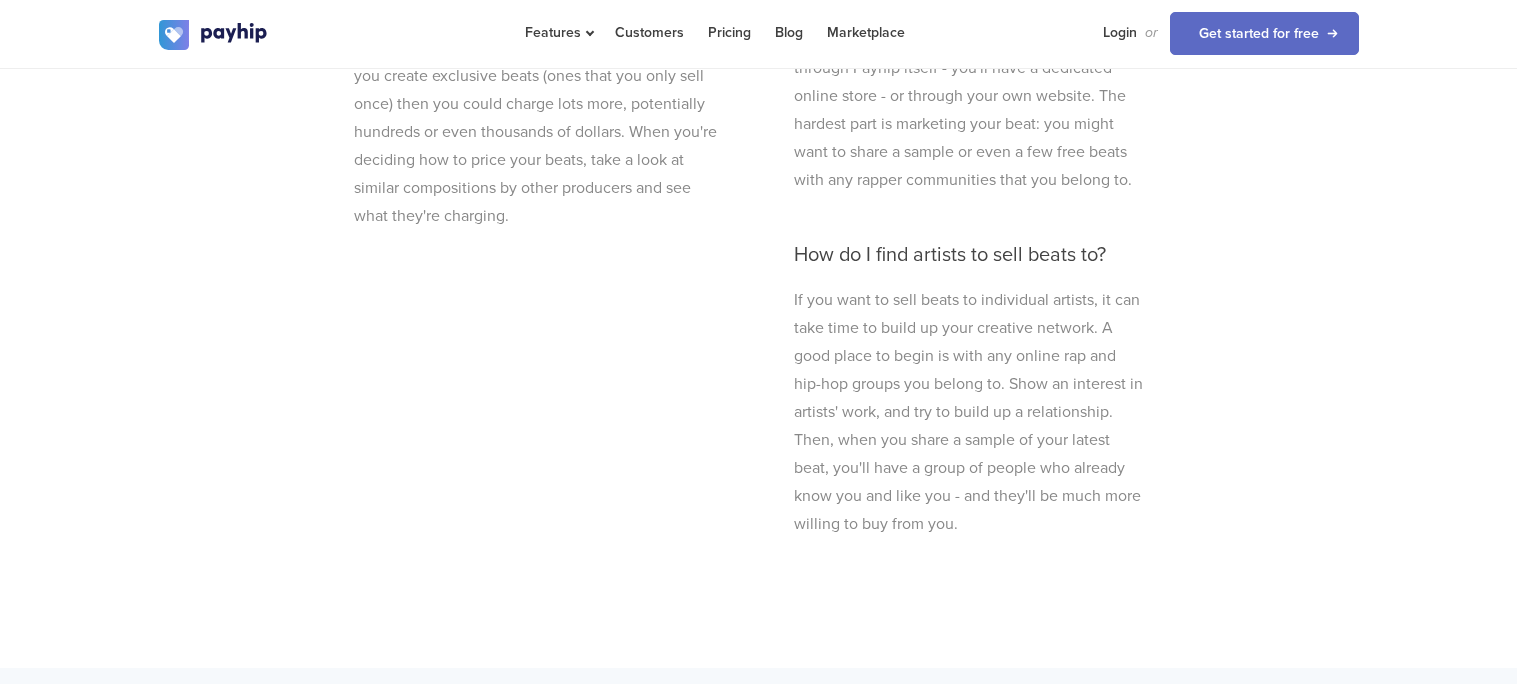 click on "If you want to sell beats to individual artists, it can take time to build up your creative network. A good place to begin is with any online rap and hip-hop groups you belong to. Show an interest in artists' work, and try to build up a relationship. Then, when you share a sample of your latest beat, you'll have a group of people who already know you and like you - and they'll be much more willing to buy from you." at bounding box center [970, 412] 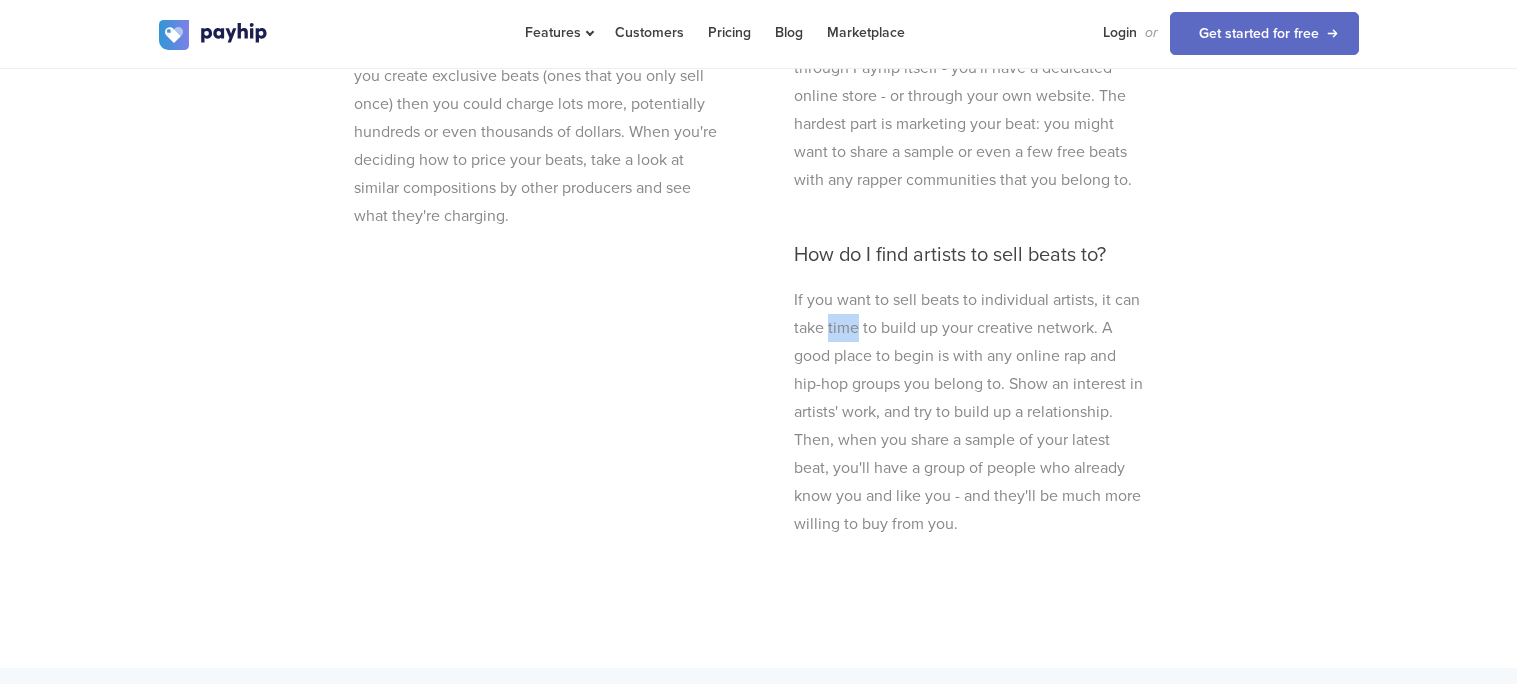 click on "If you want to sell beats to individual artists, it can take time to build up your creative network. A good place to begin is with any online rap and hip-hop groups you belong to. Show an interest in artists' work, and try to build up a relationship. Then, when you share a sample of your latest beat, you'll have a group of people who already know you and like you - and they'll be much more willing to buy from you." at bounding box center [970, 412] 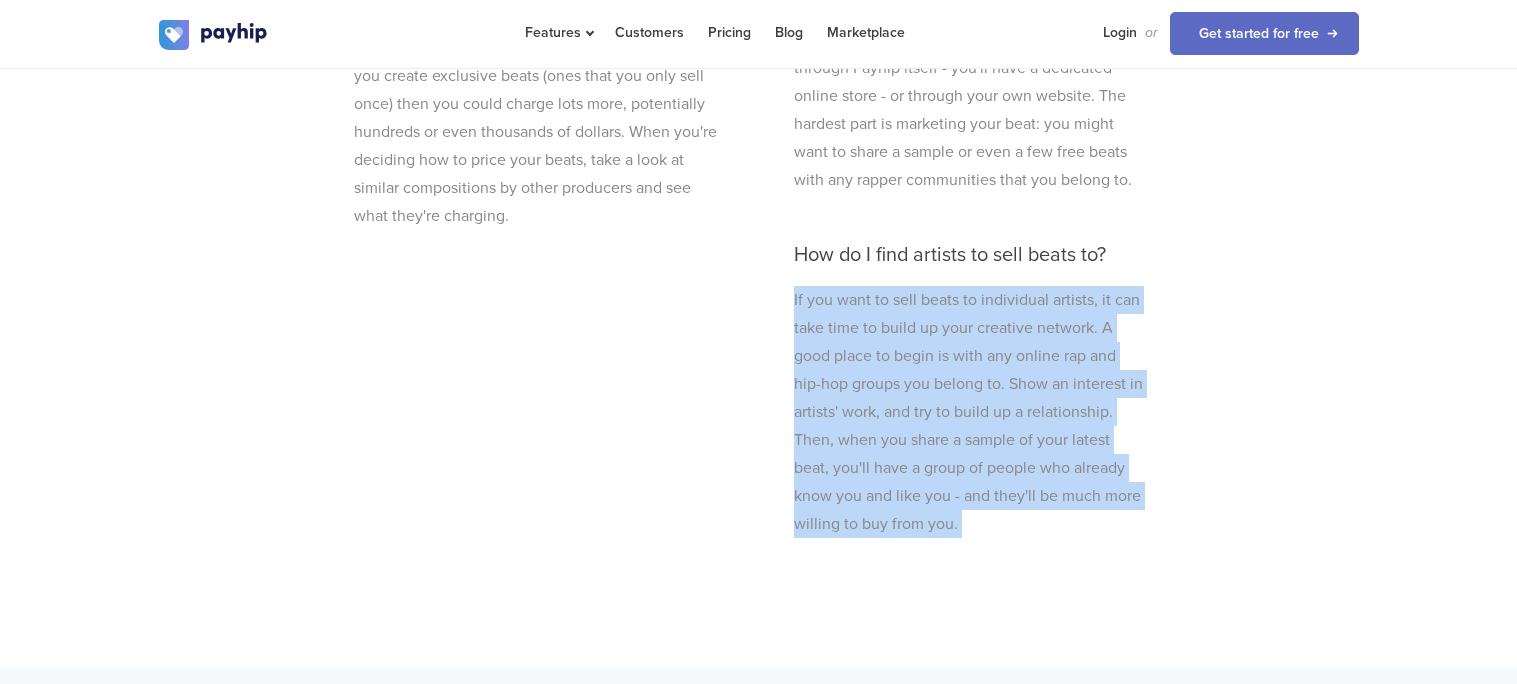 click on "If you want to sell beats to individual artists, it can take time to build up your creative network. A good place to begin is with any online rap and hip-hop groups you belong to. Show an interest in artists' work, and try to build up a relationship. Then, when you share a sample of your latest beat, you'll have a group of people who already know you and like you - and they'll be much more willing to buy from you." at bounding box center [970, 412] 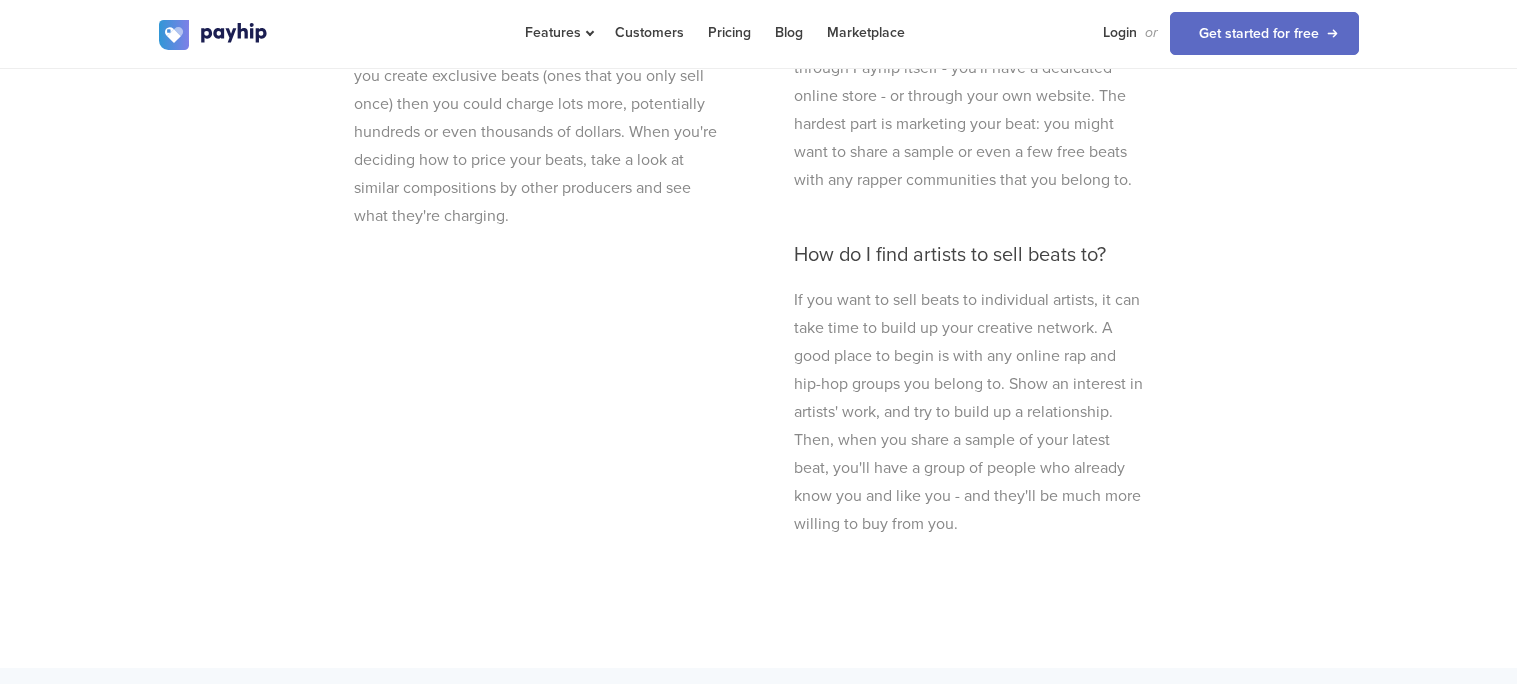 click on "If you want to sell beats to individual artists, it can take time to build up your creative network. A good place to begin is with any online rap and hip-hop groups you belong to. Show an interest in artists' work, and try to build up a relationship. Then, when you share a sample of your latest beat, you'll have a group of people who already know you and like you - and they'll be much more willing to buy from you." at bounding box center [970, 412] 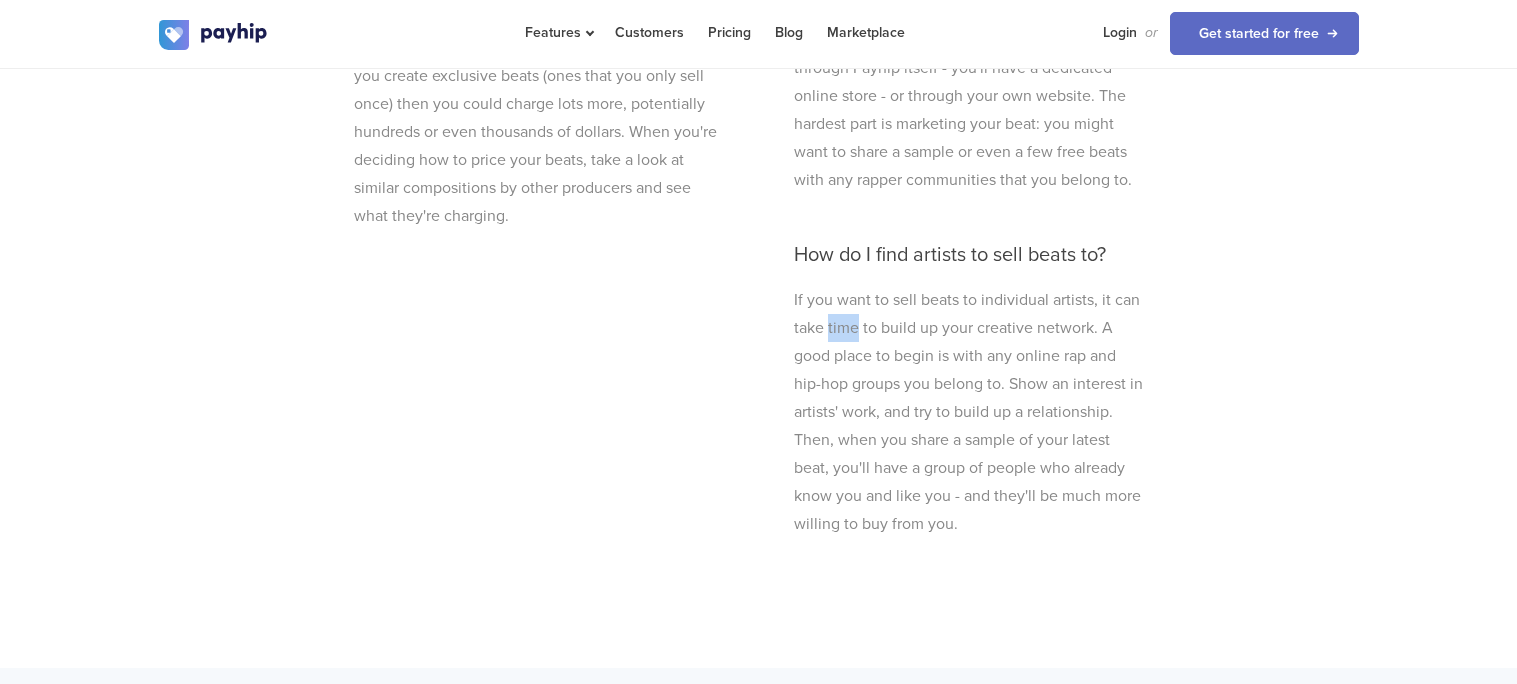 click on "If you want to sell beats to individual artists, it can take time to build up your creative network. A good place to begin is with any online rap and hip-hop groups you belong to. Show an interest in artists' work, and try to build up a relationship. Then, when you share a sample of your latest beat, you'll have a group of people who already know you and like you - and they'll be much more willing to buy from you." at bounding box center [970, 412] 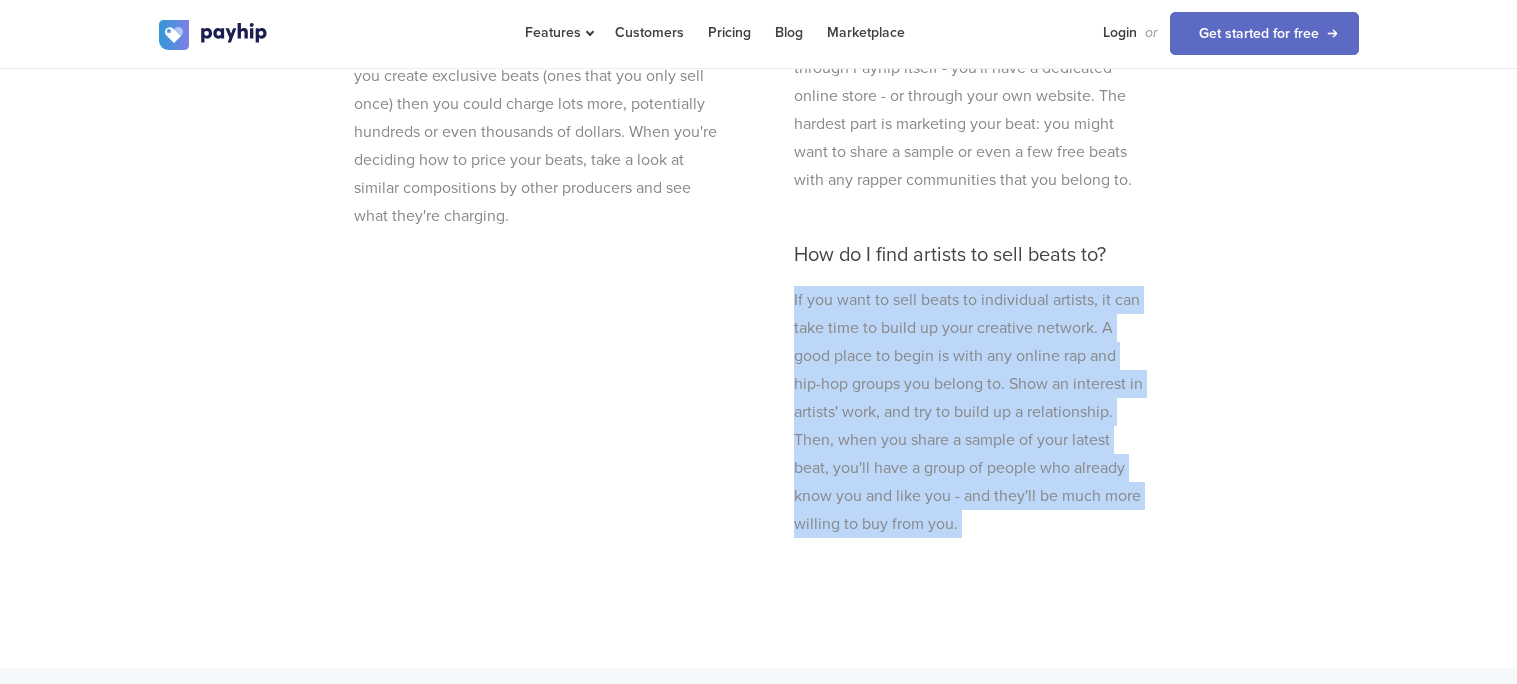 click on "If you want to sell beats to individual artists, it can take time to build up your creative network. A good place to begin is with any online rap and hip-hop groups you belong to. Show an interest in artists' work, and try to build up a relationship. Then, when you share a sample of your latest beat, you'll have a group of people who already know you and like you - and they'll be much more willing to buy from you." at bounding box center (970, 412) 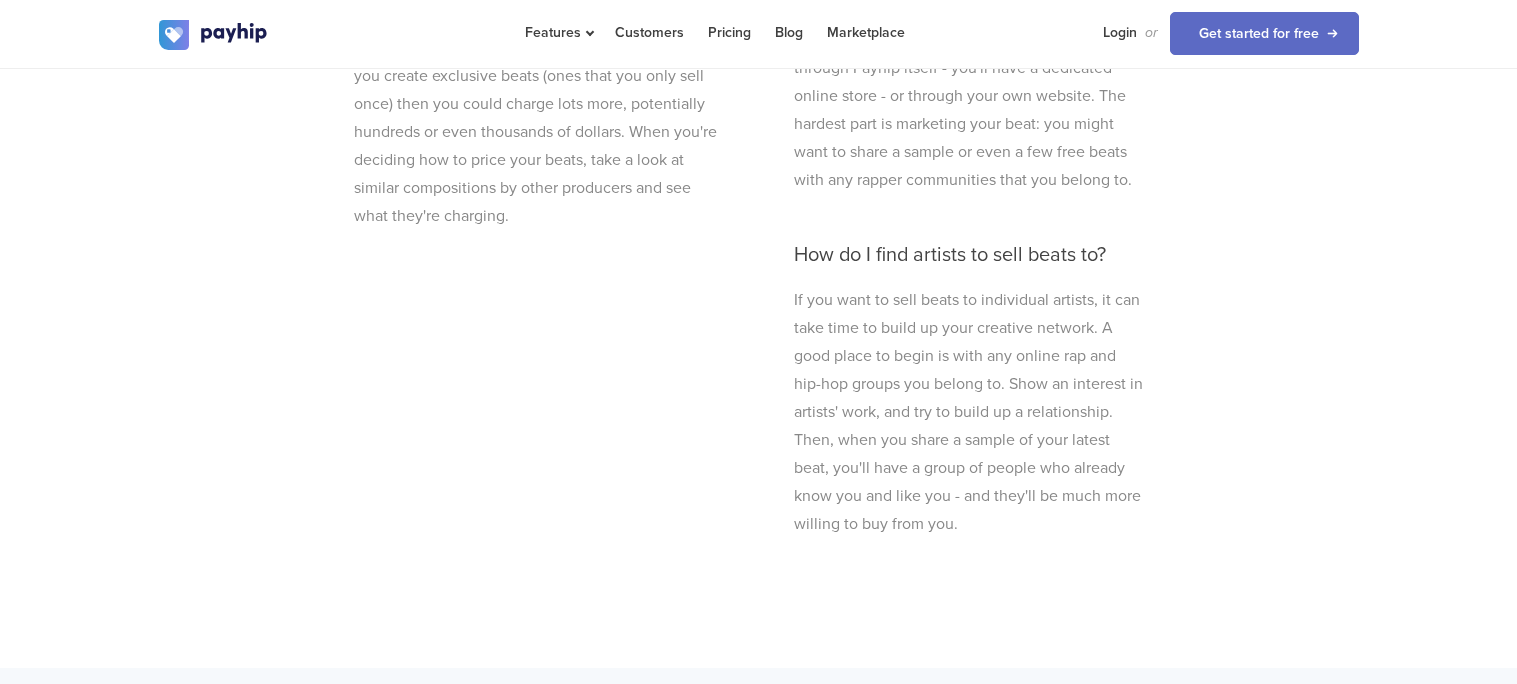 click on "If you want to sell beats to individual artists, it can take time to build up your creative network. A good place to begin is with any online rap and hip-hop groups you belong to. Show an interest in artists' work, and try to build up a relationship. Then, when you share a sample of your latest beat, you'll have a group of people who already know you and like you - and they'll be much more willing to buy from you." at bounding box center [970, 412] 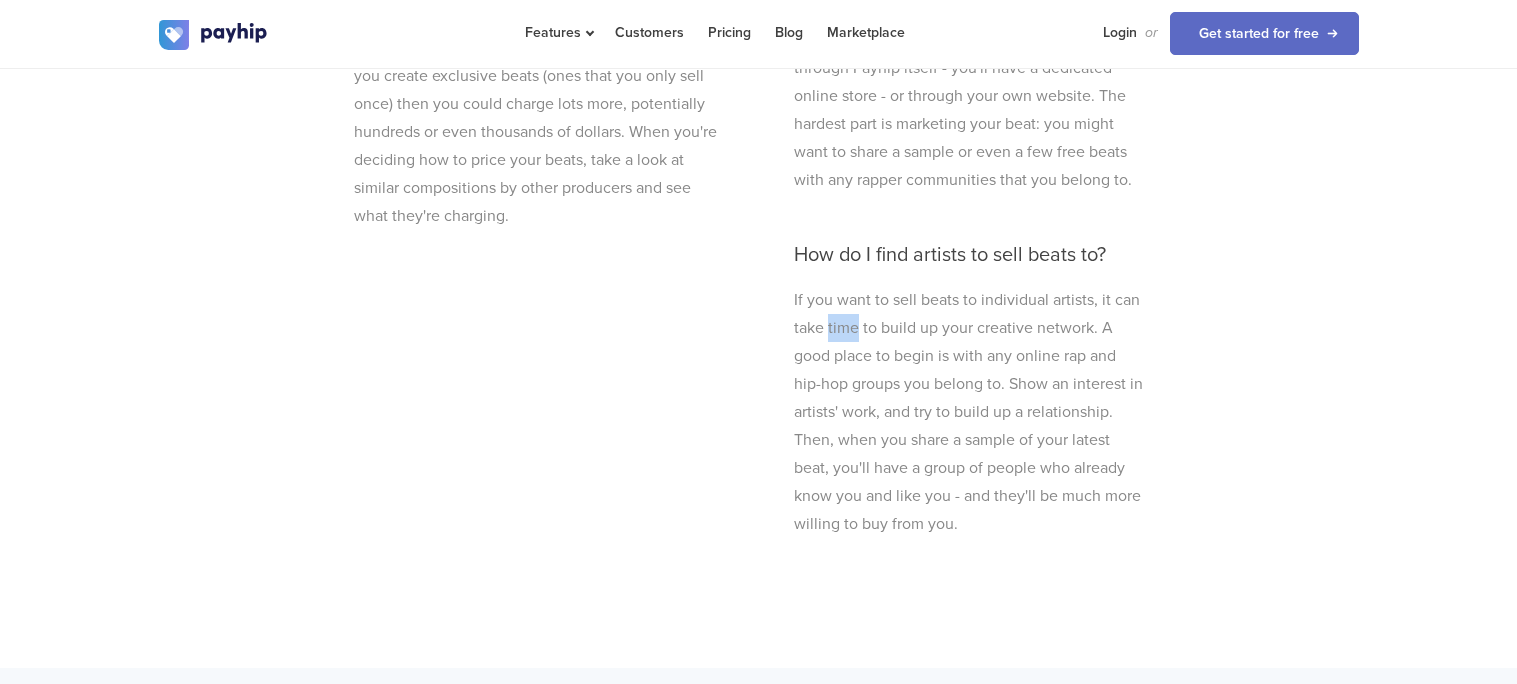 click on "If you want to sell beats to individual artists, it can take time to build up your creative network. A good place to begin is with any online rap and hip-hop groups you belong to. Show an interest in artists' work, and try to build up a relationship. Then, when you share a sample of your latest beat, you'll have a group of people who already know you and like you - and they'll be much more willing to buy from you." at bounding box center [970, 412] 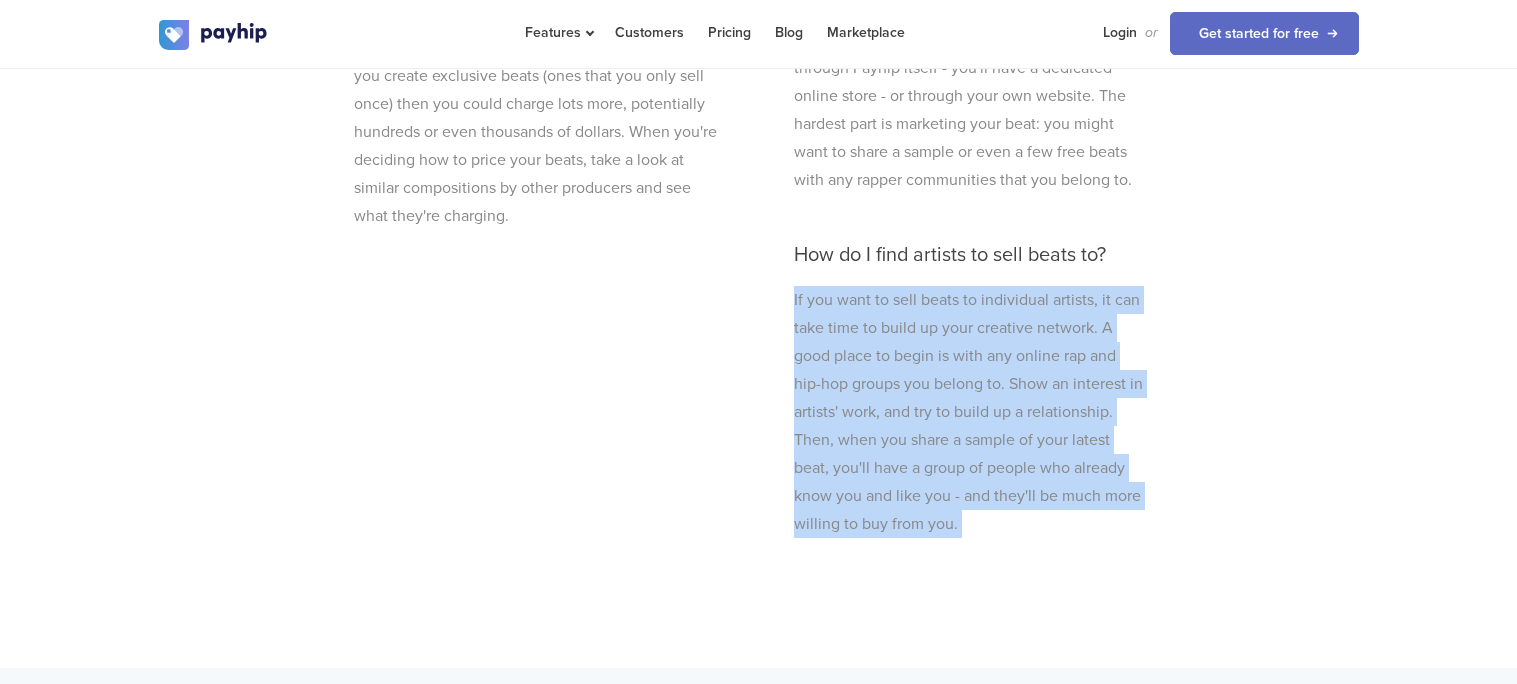 click on "If you want to sell beats to individual artists, it can take time to build up your creative network. A good place to begin is with any online rap and hip-hop groups you belong to. Show an interest in artists' work, and try to build up a relationship. Then, when you share a sample of your latest beat, you'll have a group of people who already know you and like you - and they'll be much more willing to buy from you." at bounding box center (970, 412) 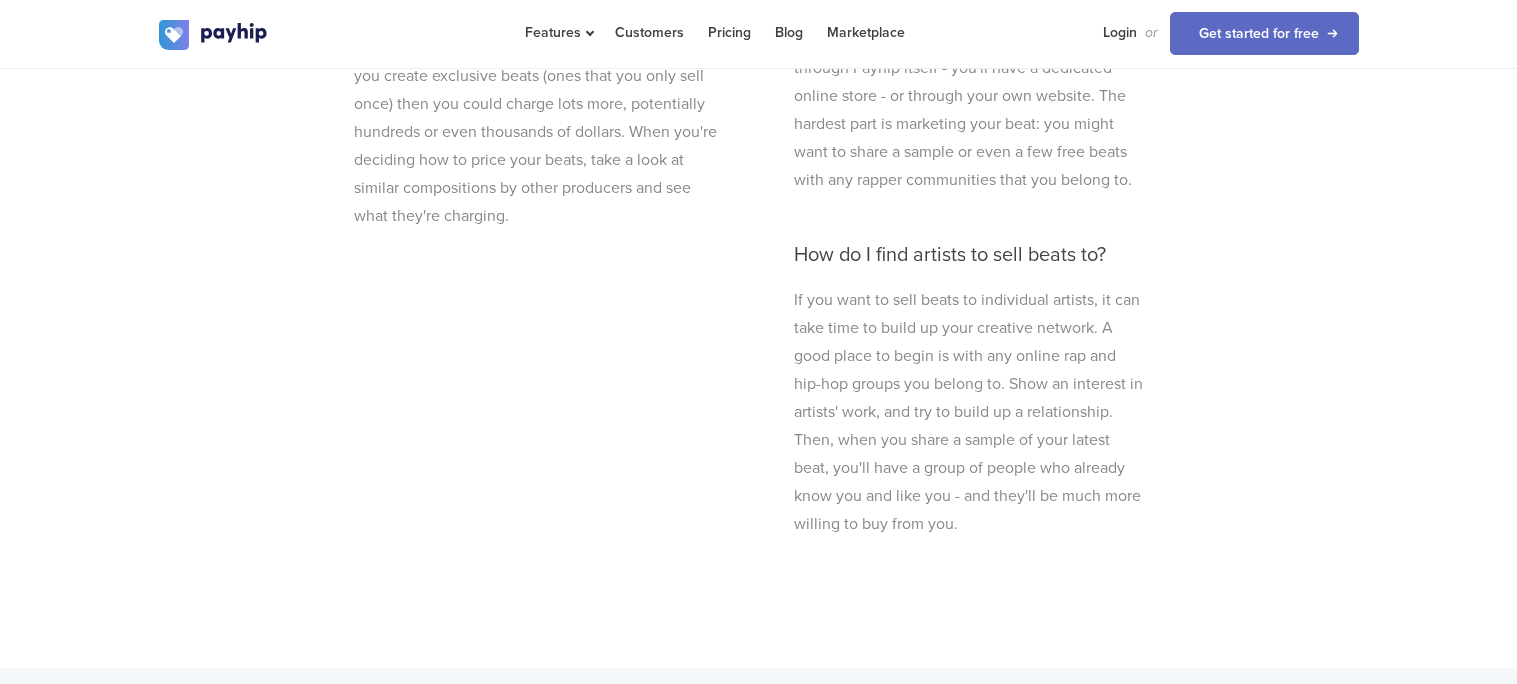 click on "If you want to sell beats to individual artists, it can take time to build up your creative network. A good place to begin is with any online rap and hip-hop groups you belong to. Show an interest in artists' work, and try to build up a relationship. Then, when you share a sample of your latest beat, you'll have a group of people who already know you and like you - and they'll be much more willing to buy from you." at bounding box center [970, 412] 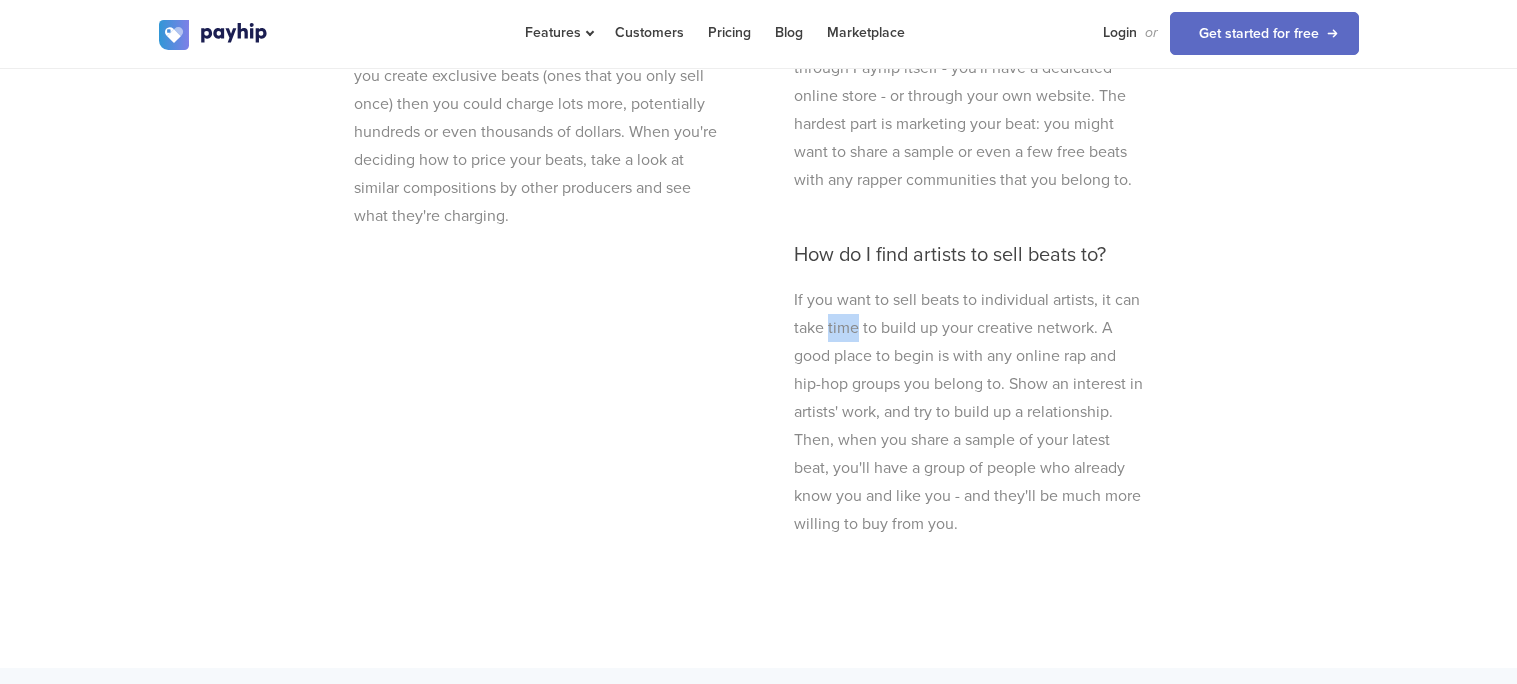 click on "If you want to sell beats to individual artists, it can take time to build up your creative network. A good place to begin is with any online rap and hip-hop groups you belong to. Show an interest in artists' work, and try to build up a relationship. Then, when you share a sample of your latest beat, you'll have a group of people who already know you and like you - and they'll be much more willing to buy from you." at bounding box center [970, 412] 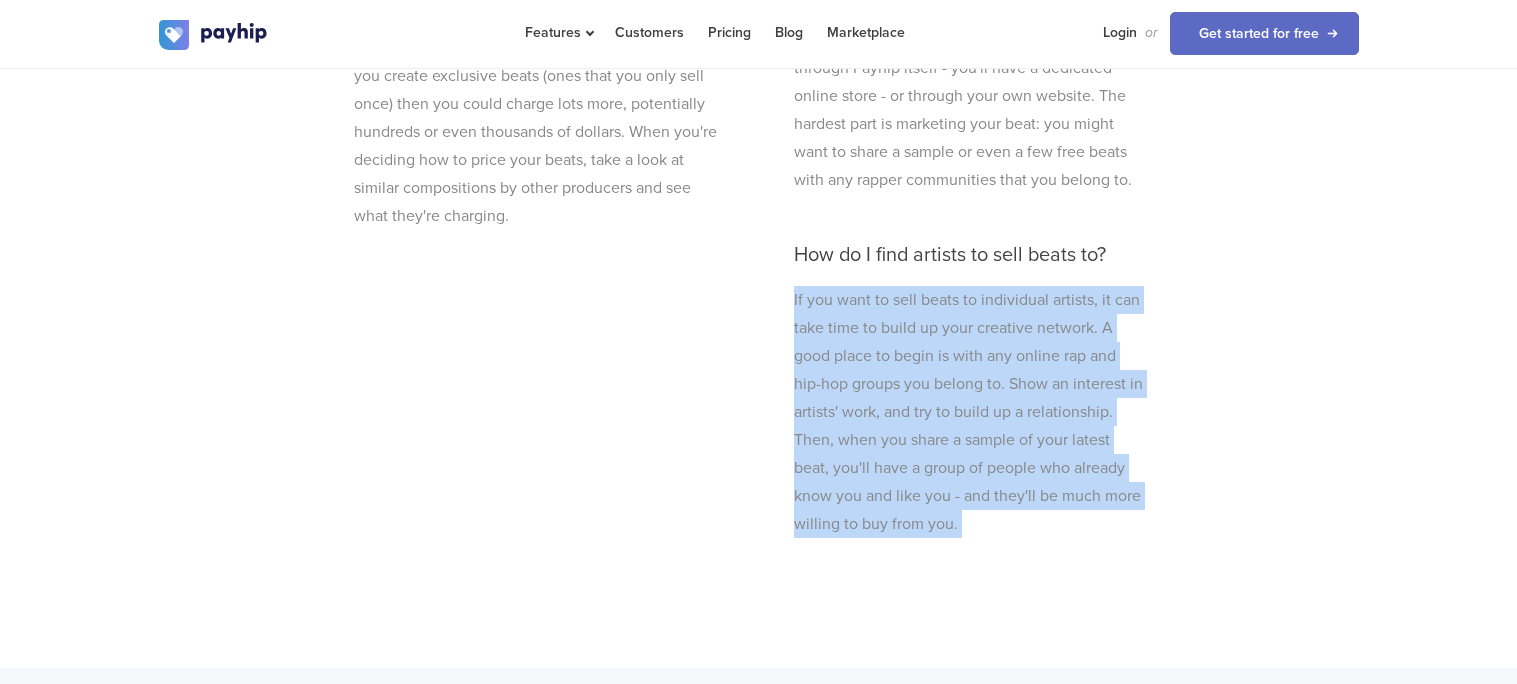 click on "If you want to sell beats to individual artists, it can take time to build up your creative network. A good place to begin is with any online rap and hip-hop groups you belong to. Show an interest in artists' work, and try to build up a relationship. Then, when you share a sample of your latest beat, you'll have a group of people who already know you and like you - and they'll be much more willing to buy from you." at bounding box center (970, 412) 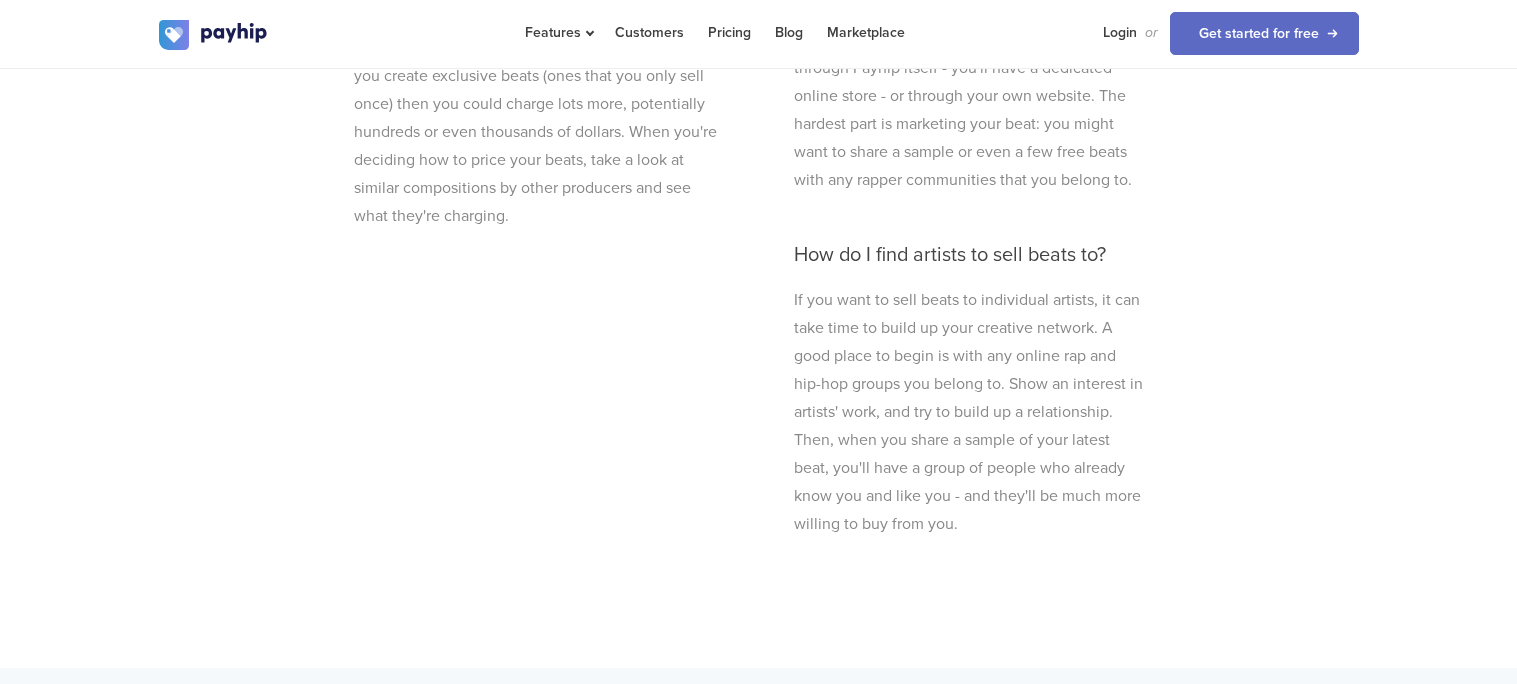 click on "If you want to sell beats to individual artists, it can take time to build up your creative network. A good place to begin is with any online rap and hip-hop groups you belong to. Show an interest in artists' work, and try to build up a relationship. Then, when you share a sample of your latest beat, you'll have a group of people who already know you and like you - and they'll be much more willing to buy from you." at bounding box center (970, 412) 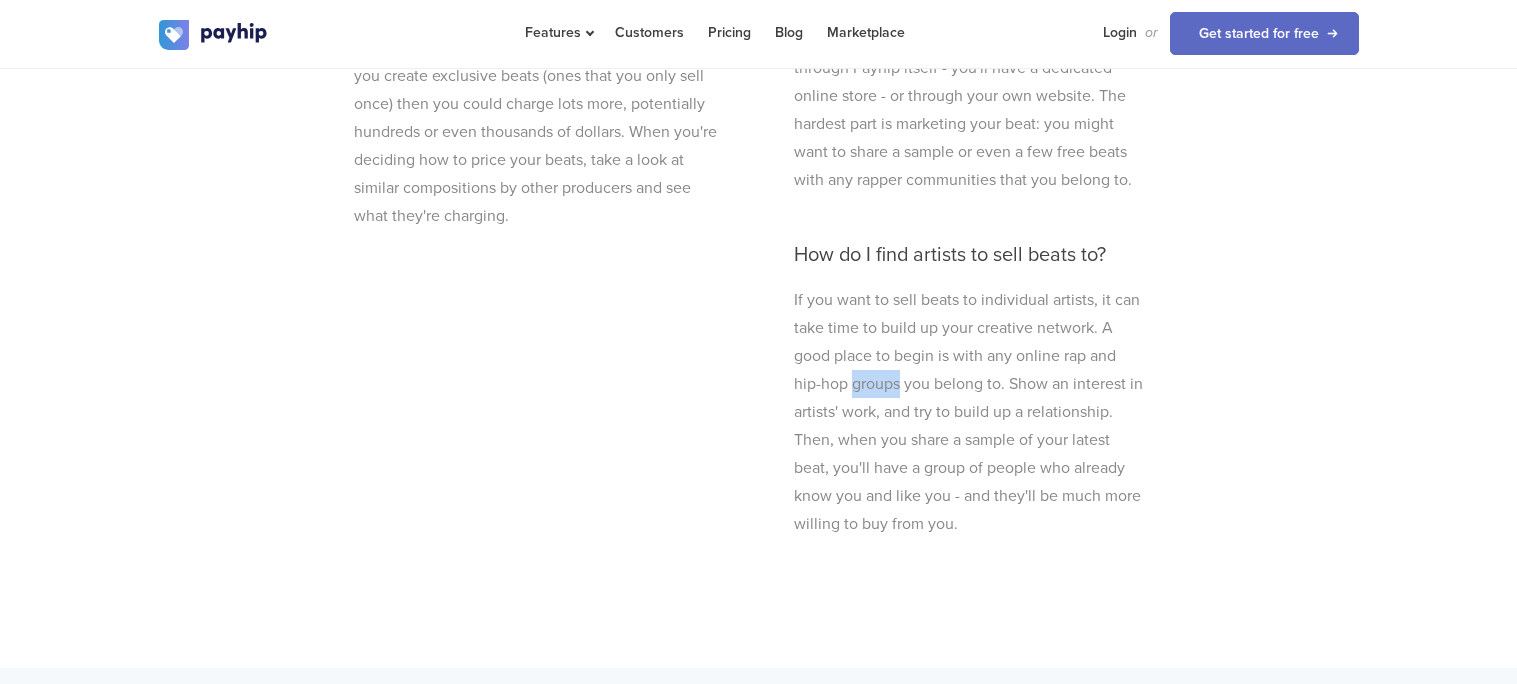 click on "If you want to sell beats to individual artists, it can take time to build up your creative network. A good place to begin is with any online rap and hip-hop groups you belong to. Show an interest in artists' work, and try to build up a relationship. Then, when you share a sample of your latest beat, you'll have a group of people who already know you and like you - and they'll be much more willing to buy from you." at bounding box center (970, 412) 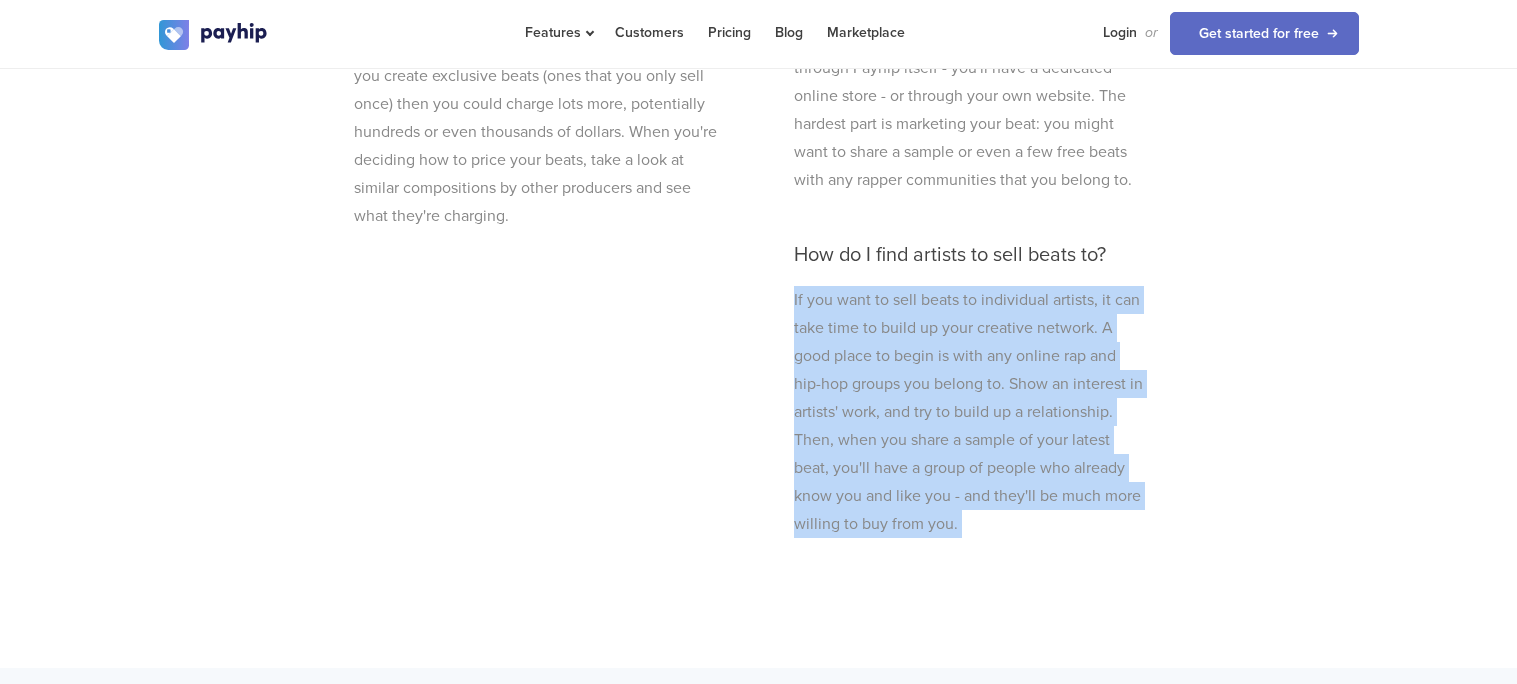 click on "If you want to sell beats to individual artists, it can take time to build up your creative network. A good place to begin is with any online rap and hip-hop groups you belong to. Show an interest in artists' work, and try to build up a relationship. Then, when you share a sample of your latest beat, you'll have a group of people who already know you and like you - and they'll be much more willing to buy from you." at bounding box center (970, 412) 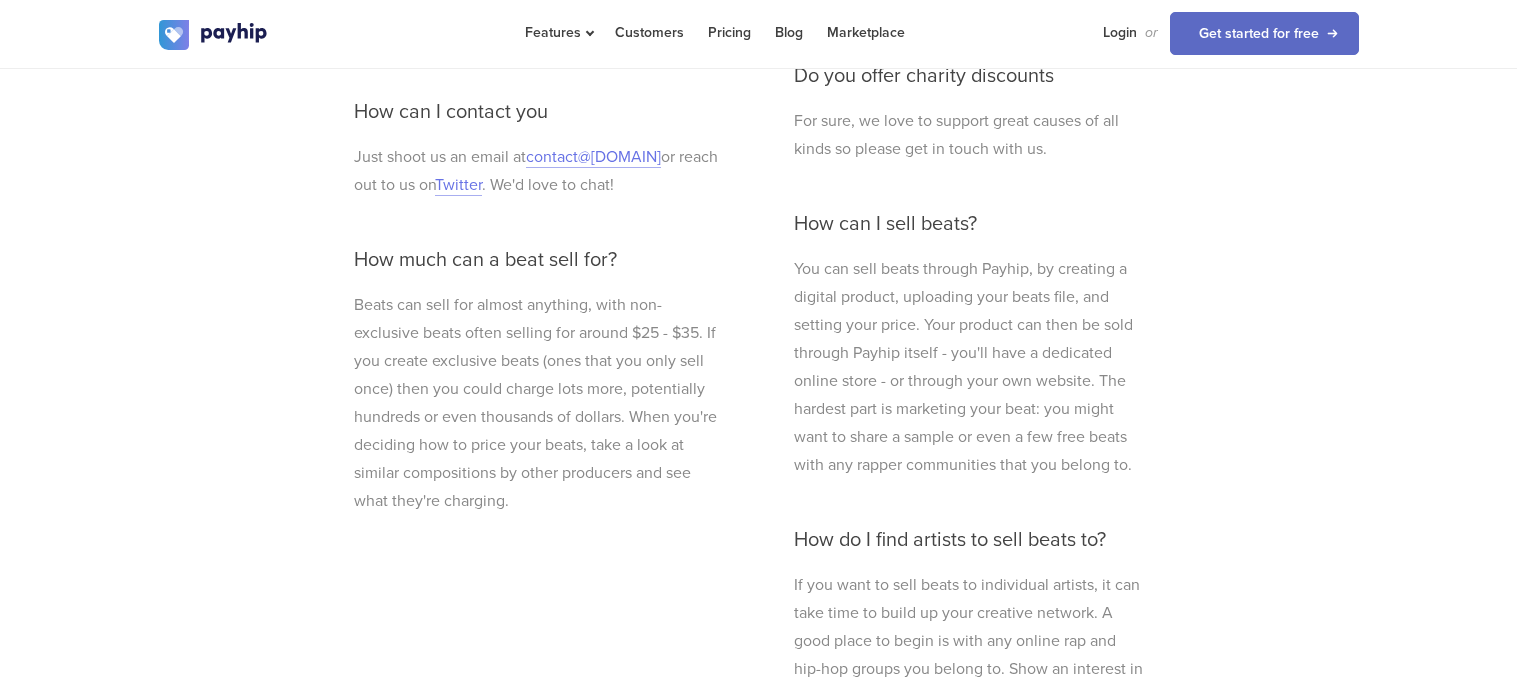 scroll, scrollTop: 6237, scrollLeft: 0, axis: vertical 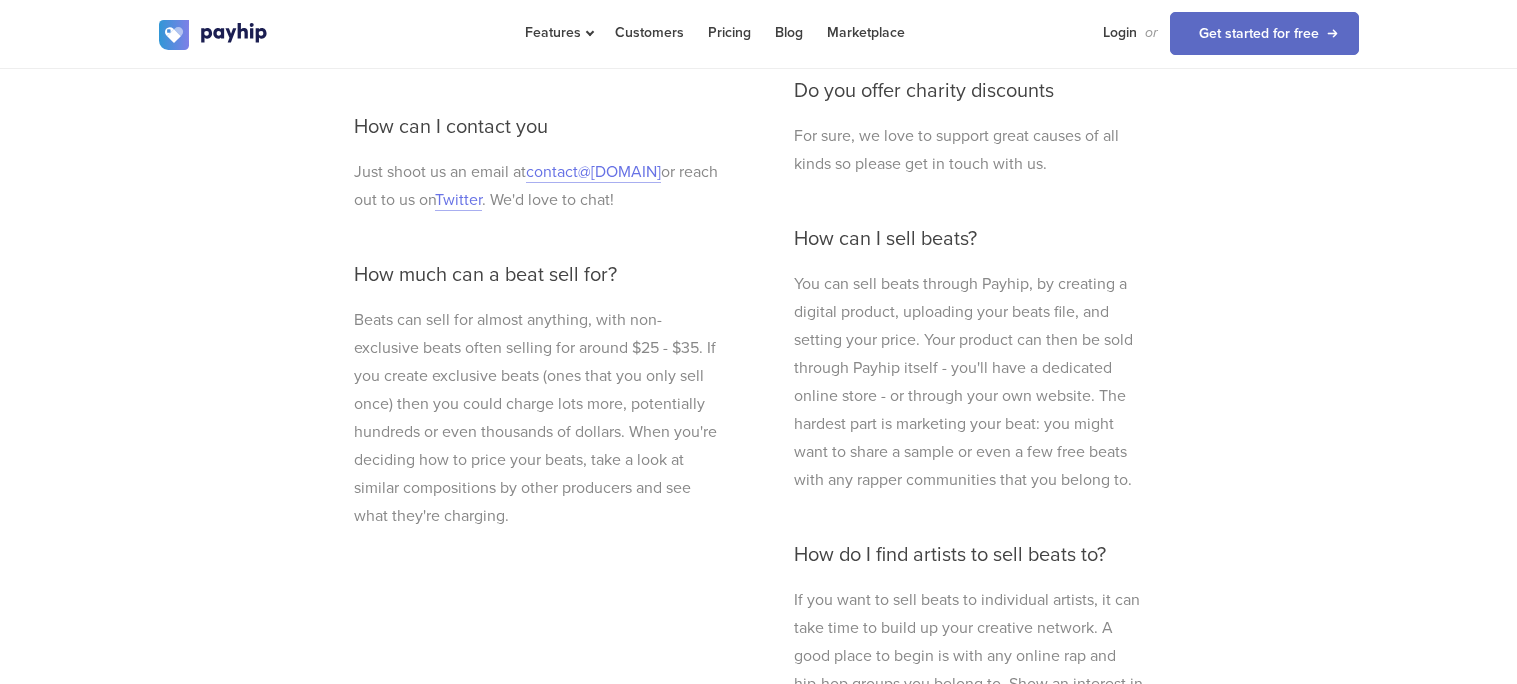 click on "Beats can sell for almost anything, with non-exclusive beats often selling for around $25 - $35. If you create exclusive beats (ones that you only sell once) then you could charge lots more, potentially hundreds or even thousands of dollars. When you're deciding how to price your beats, take a look at similar compositions by other producers and see what they're charging." at bounding box center [539, 418] 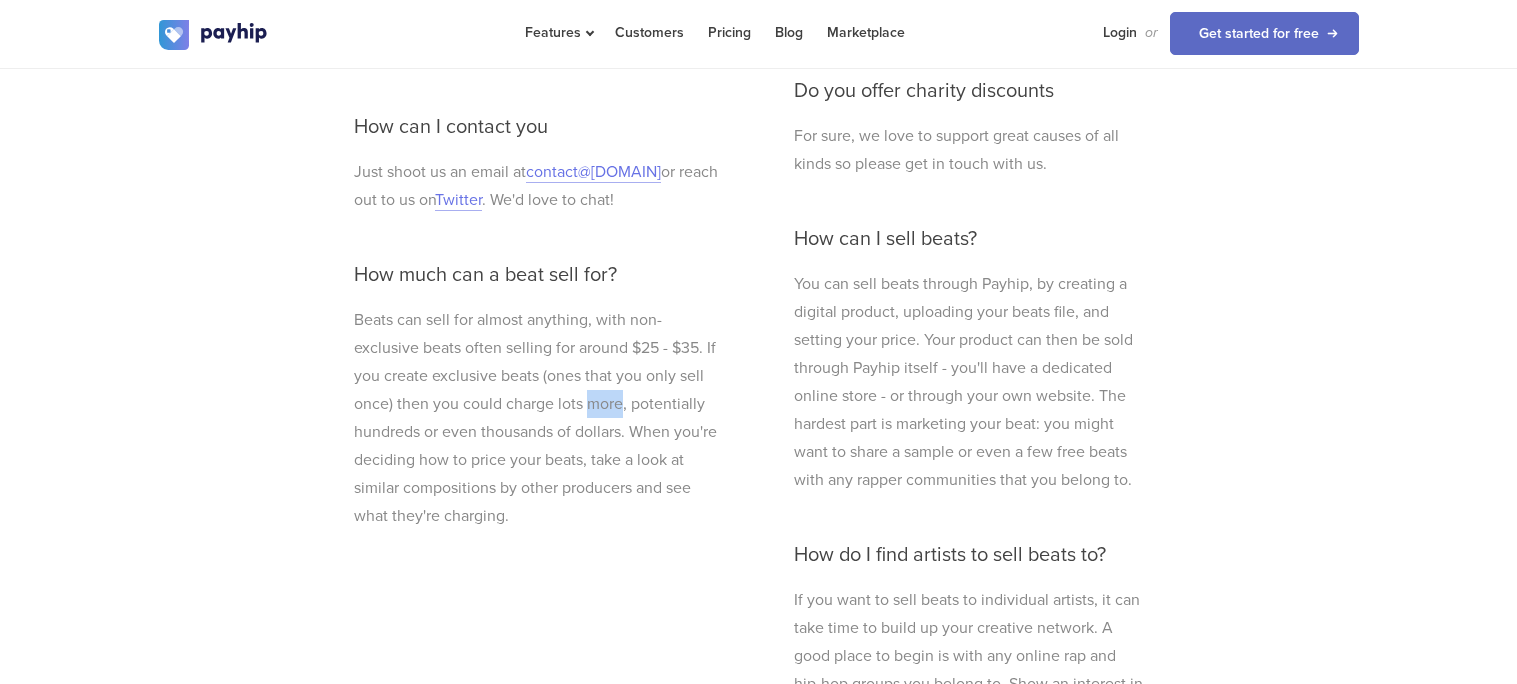click on "Beats can sell for almost anything, with non-exclusive beats often selling for around $25 - $35. If you create exclusive beats (ones that you only sell once) then you could charge lots more, potentially hundreds or even thousands of dollars. When you're deciding how to price your beats, take a look at similar compositions by other producers and see what they're charging." at bounding box center [539, 418] 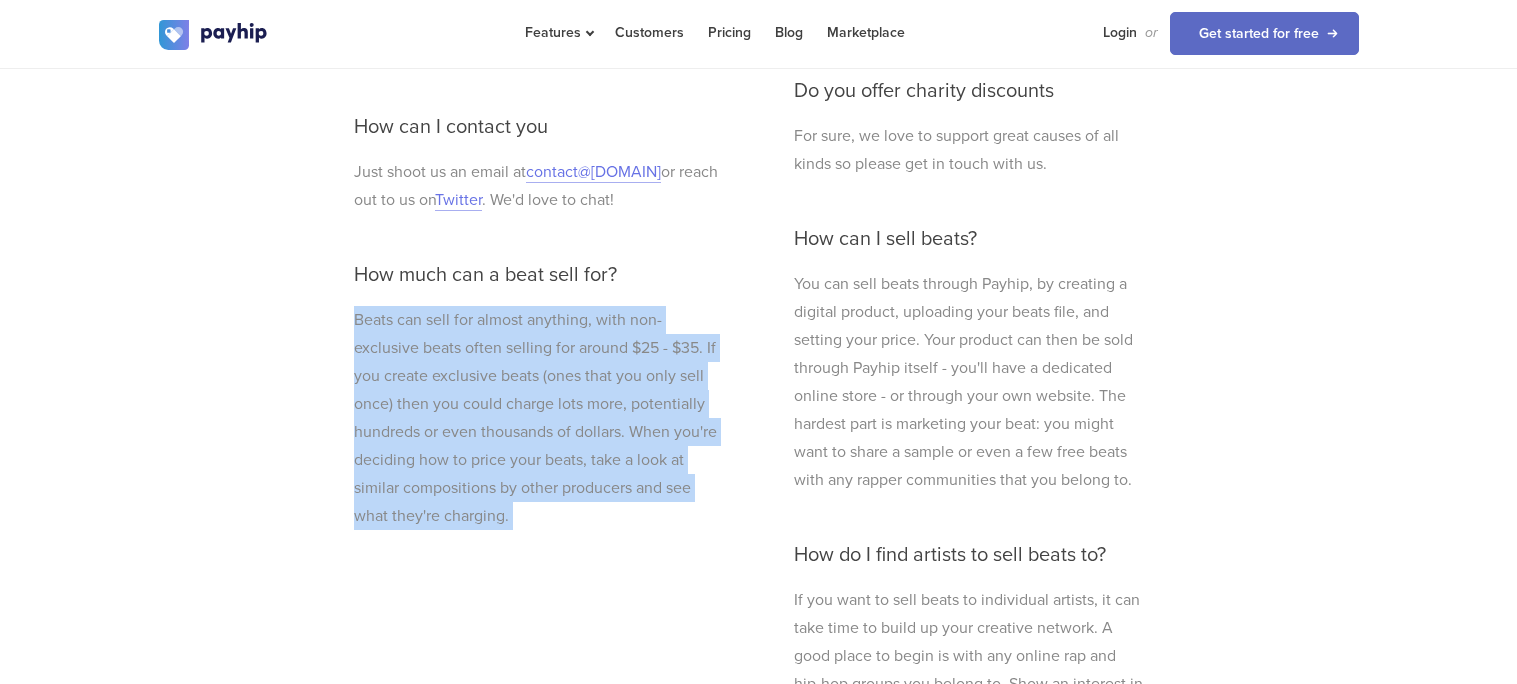 click on "Beats can sell for almost anything, with non-exclusive beats often selling for around $25 - $35. If you create exclusive beats (ones that you only sell once) then you could charge lots more, potentially hundreds or even thousands of dollars. When you're deciding how to price your beats, take a look at similar compositions by other producers and see what they're charging." at bounding box center [539, 418] 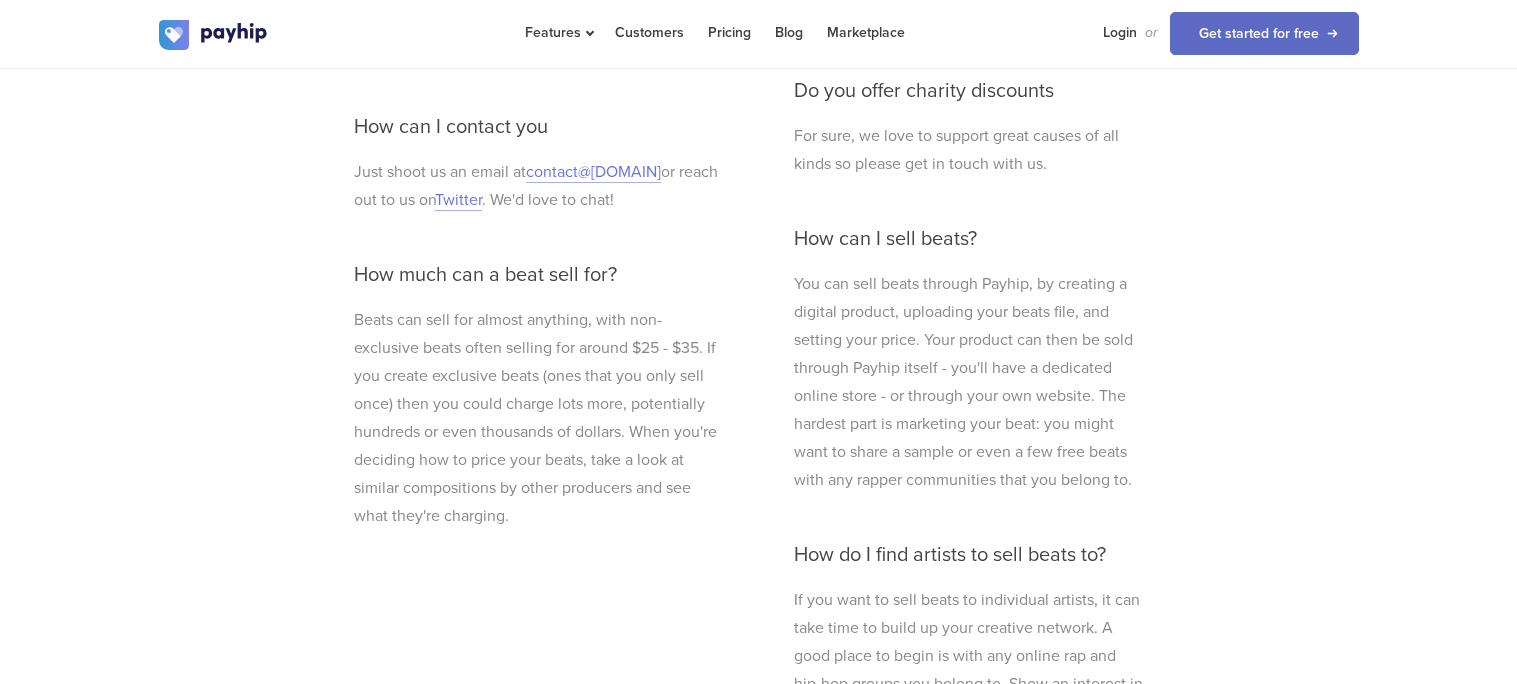 click on "Beats can sell for almost anything, with non-exclusive beats often selling for around $25 - $35. If you create exclusive beats (ones that you only sell once) then you could charge lots more, potentially hundreds or even thousands of dollars. When you're deciding how to price your beats, take a look at similar compositions by other producers and see what they're charging." at bounding box center [539, 418] 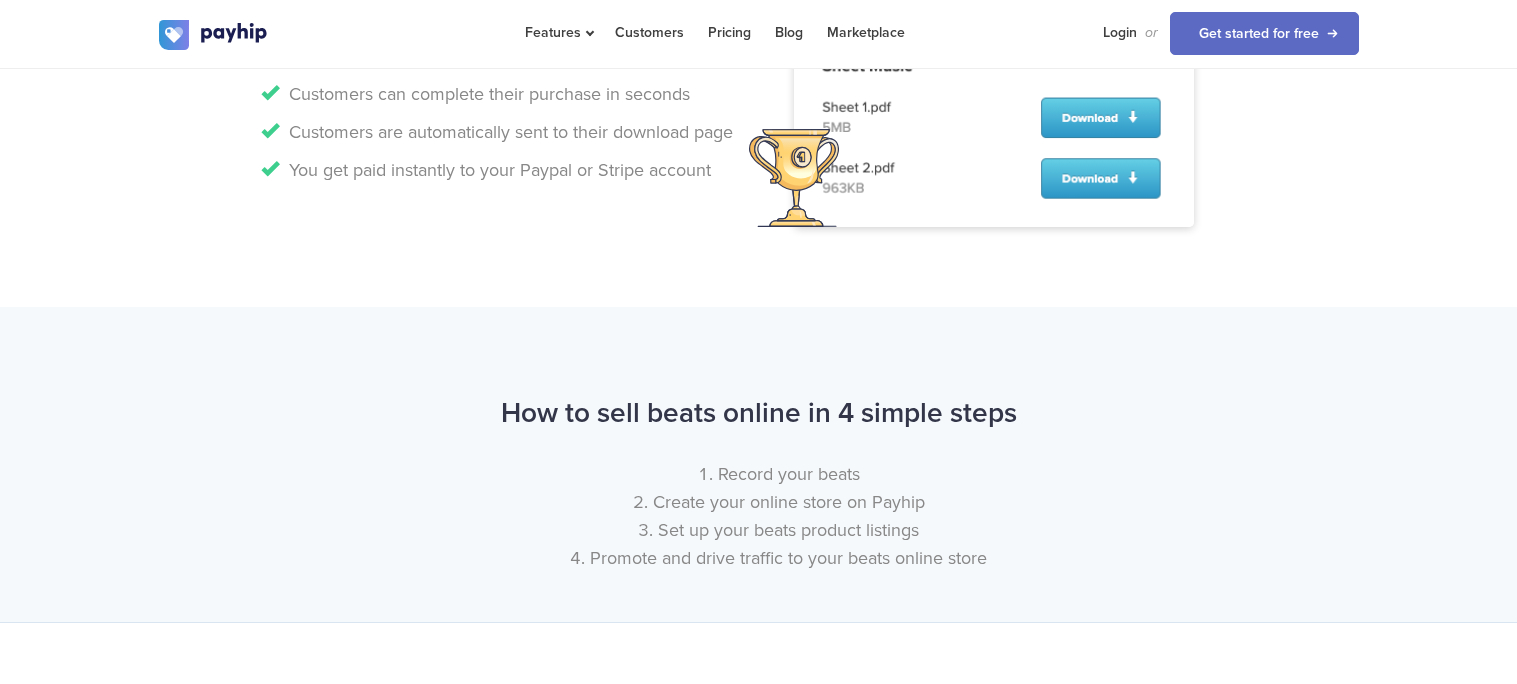 scroll, scrollTop: 0, scrollLeft: 0, axis: both 